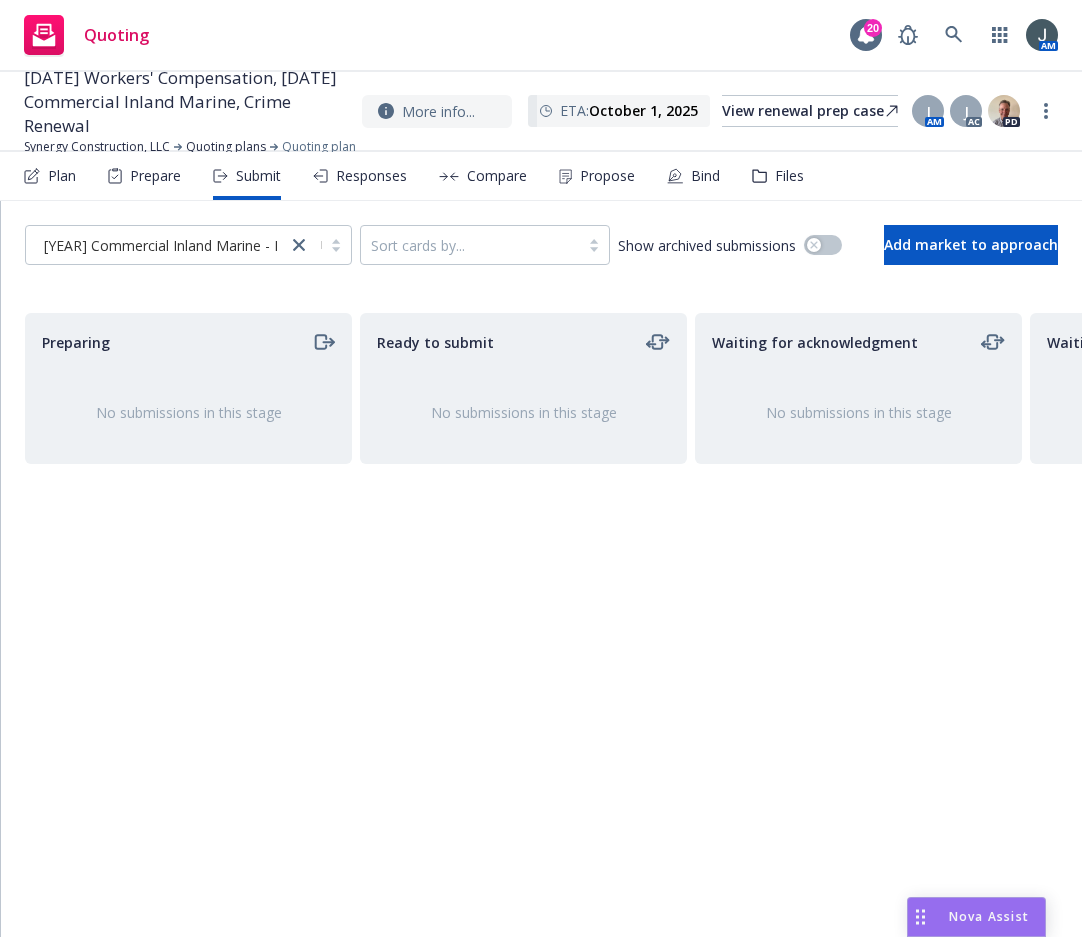 scroll, scrollTop: 0, scrollLeft: 0, axis: both 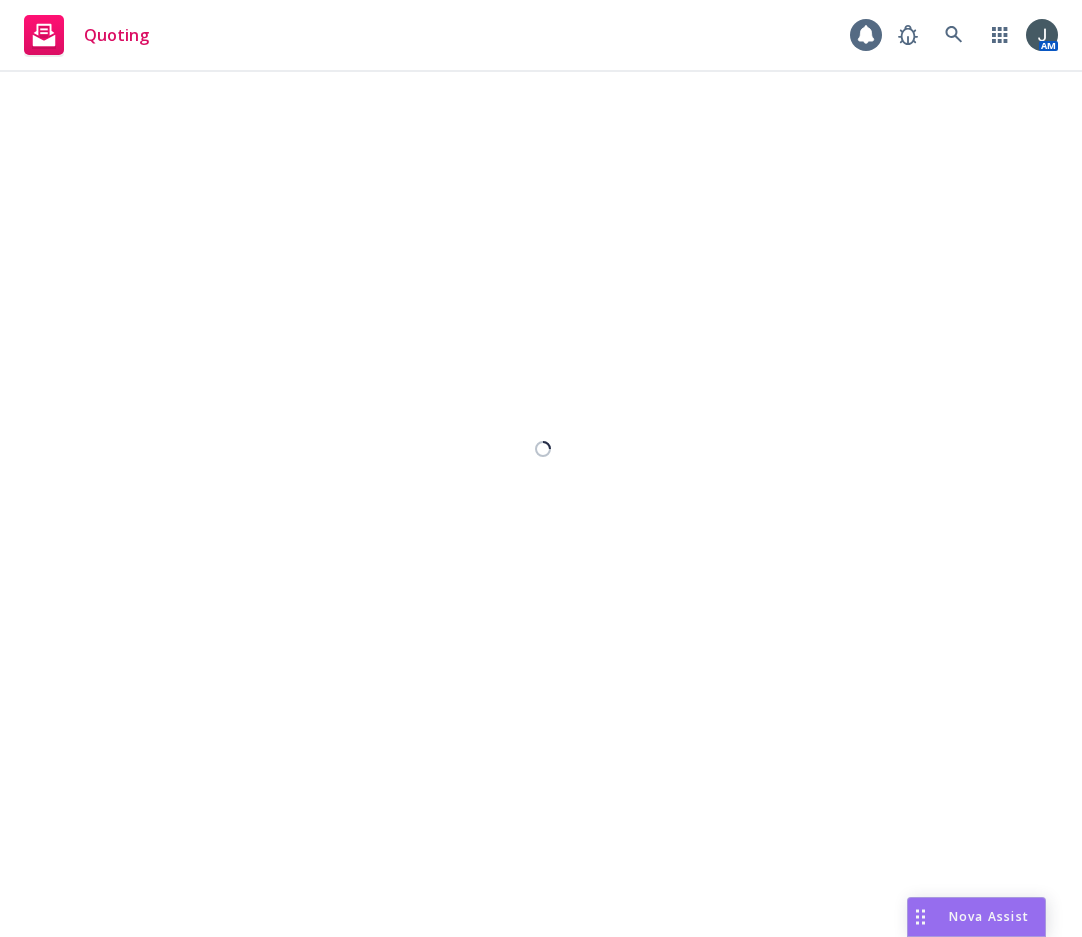 select on "12" 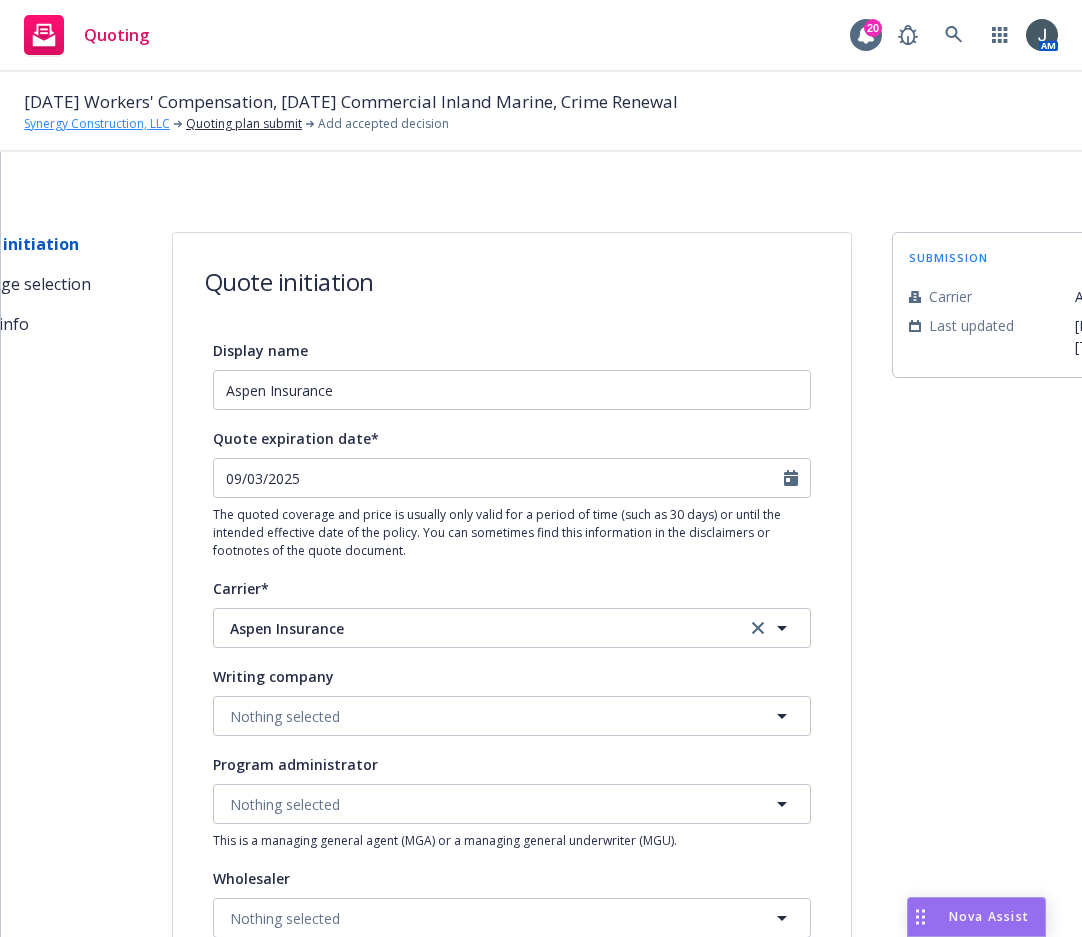 click on "Synergy Construction, LLC" at bounding box center [97, 124] 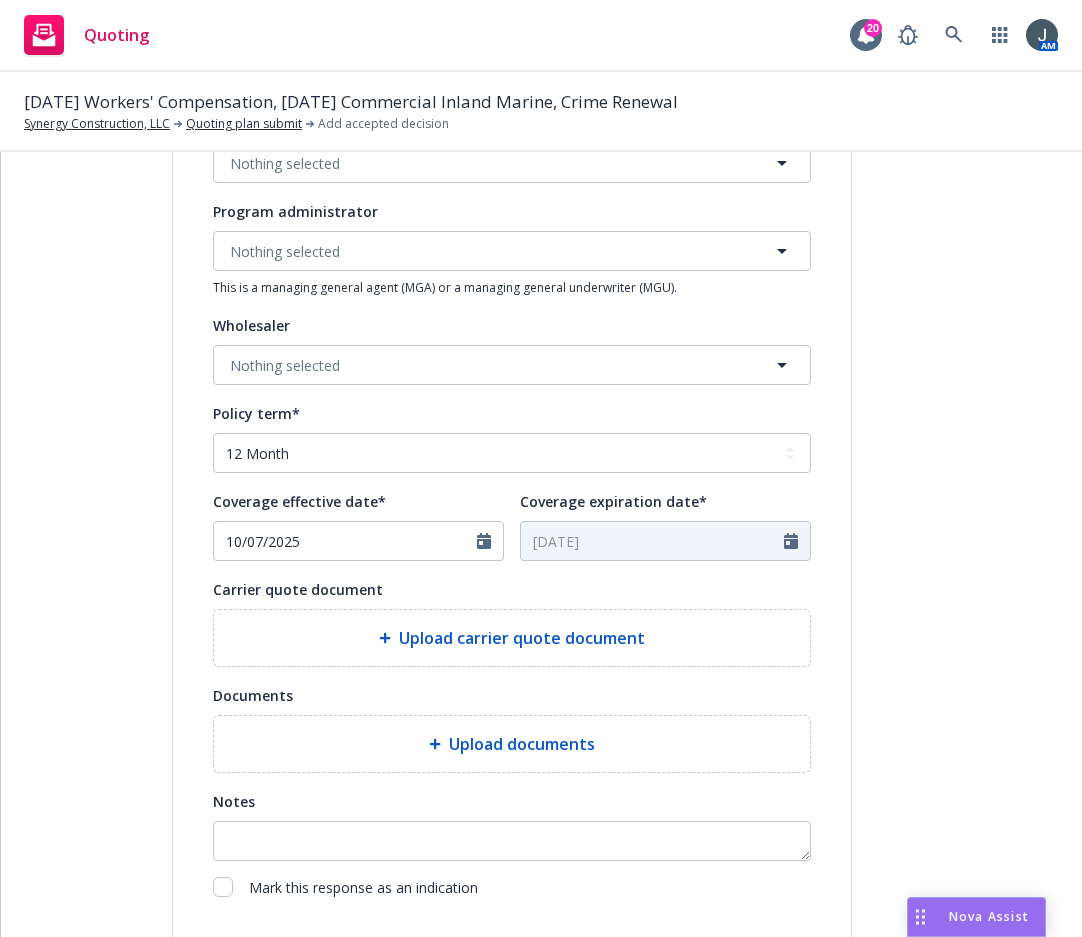 scroll, scrollTop: 734, scrollLeft: 0, axis: vertical 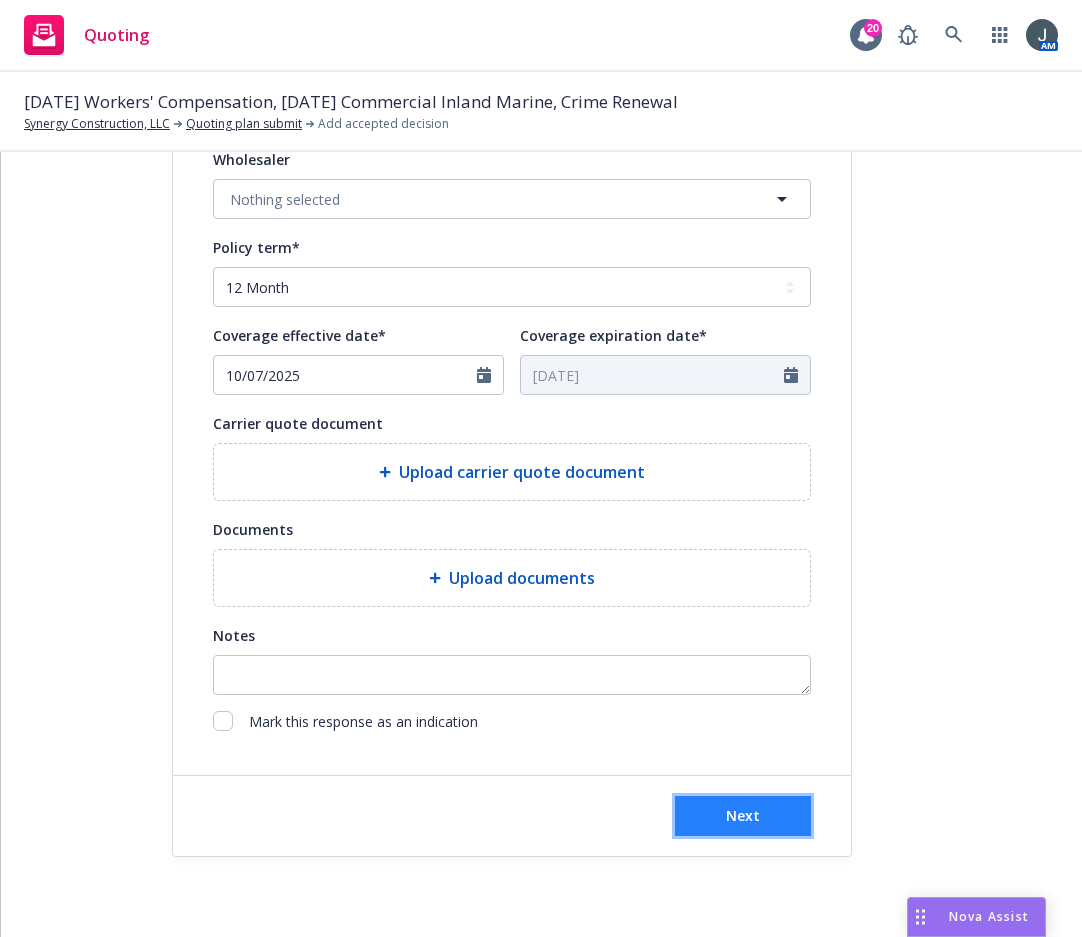 click on "Next" at bounding box center [743, 816] 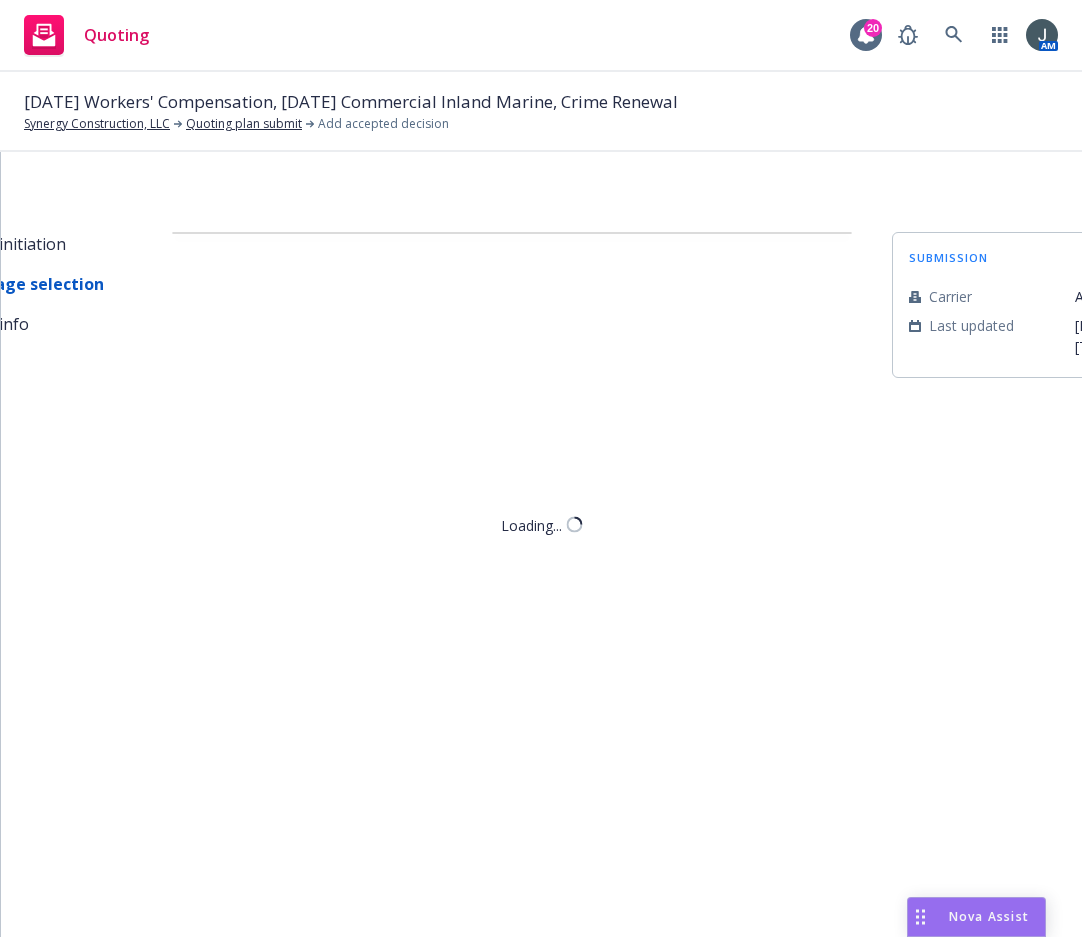 scroll, scrollTop: 0, scrollLeft: 0, axis: both 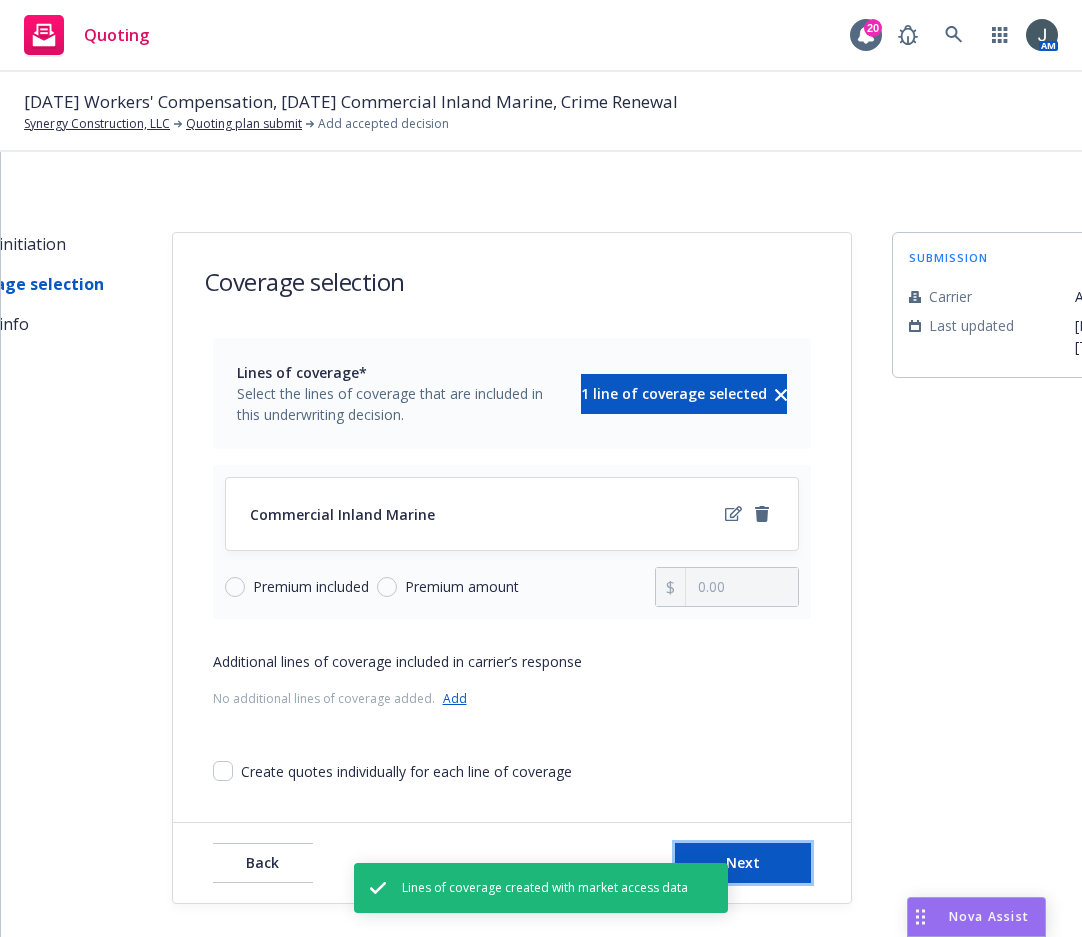 click on "Back Next" at bounding box center (512, 863) 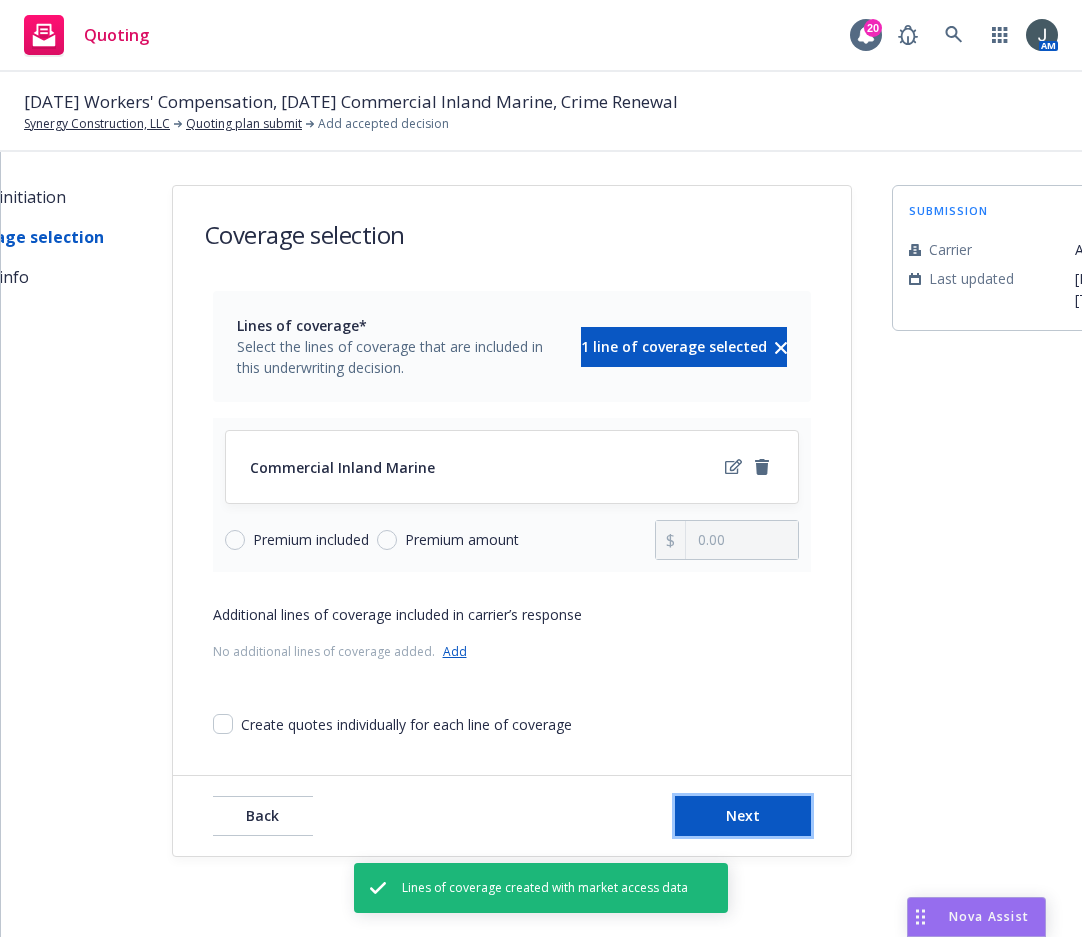scroll, scrollTop: 0, scrollLeft: 0, axis: both 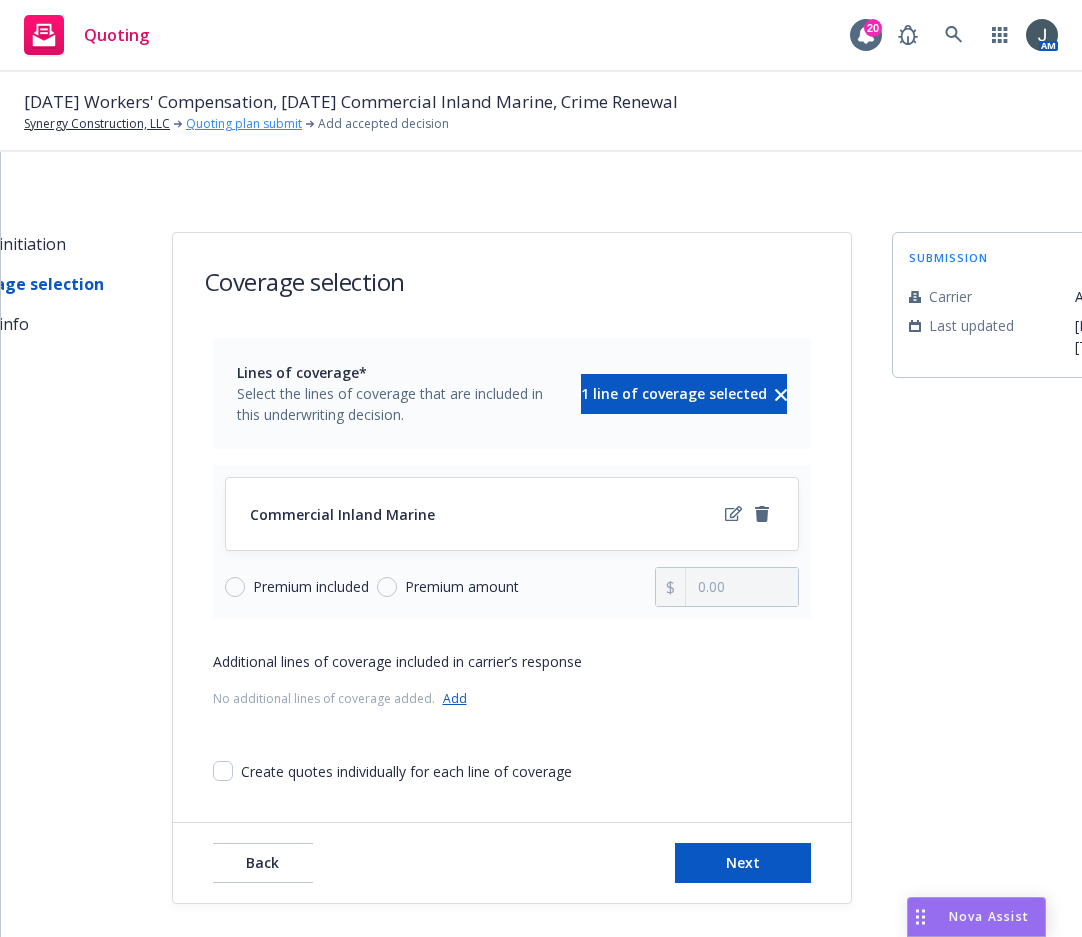 click on "Quoting plan submit" at bounding box center [244, 124] 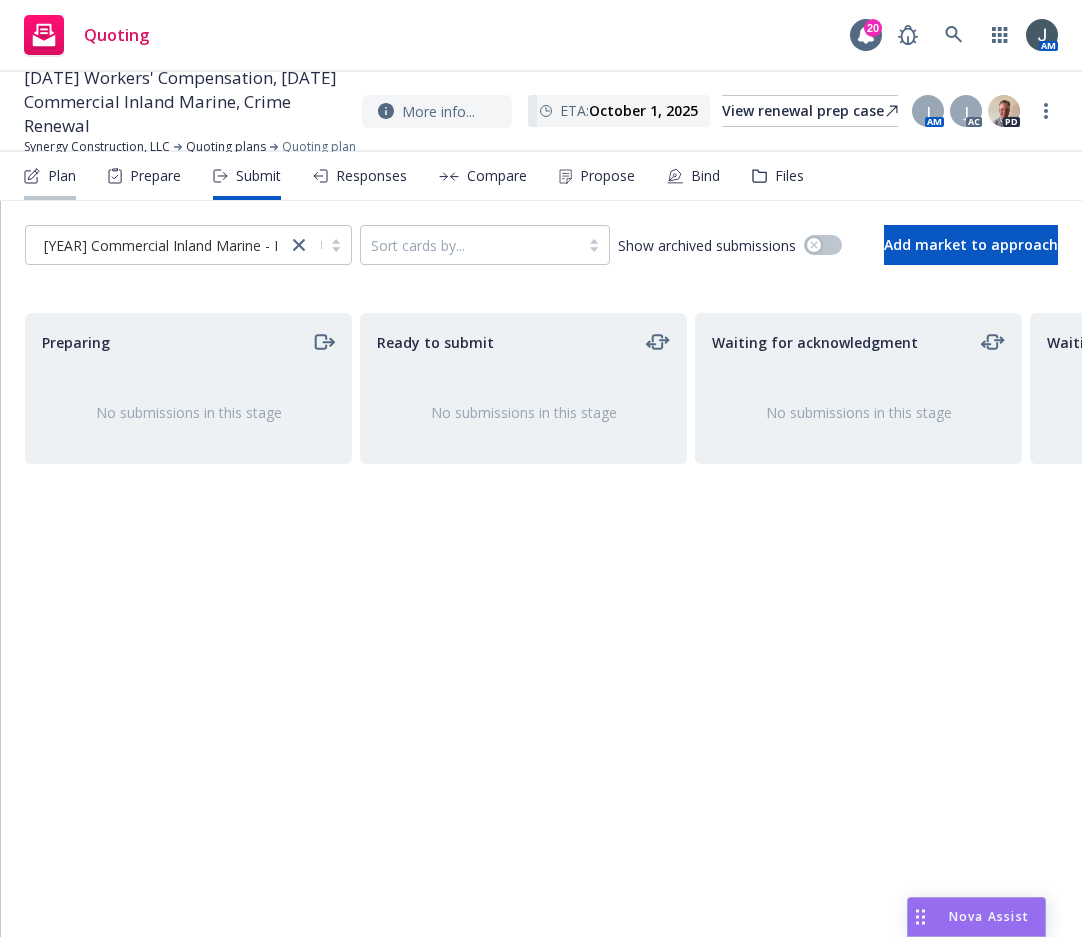 click on "Plan" at bounding box center (62, 176) 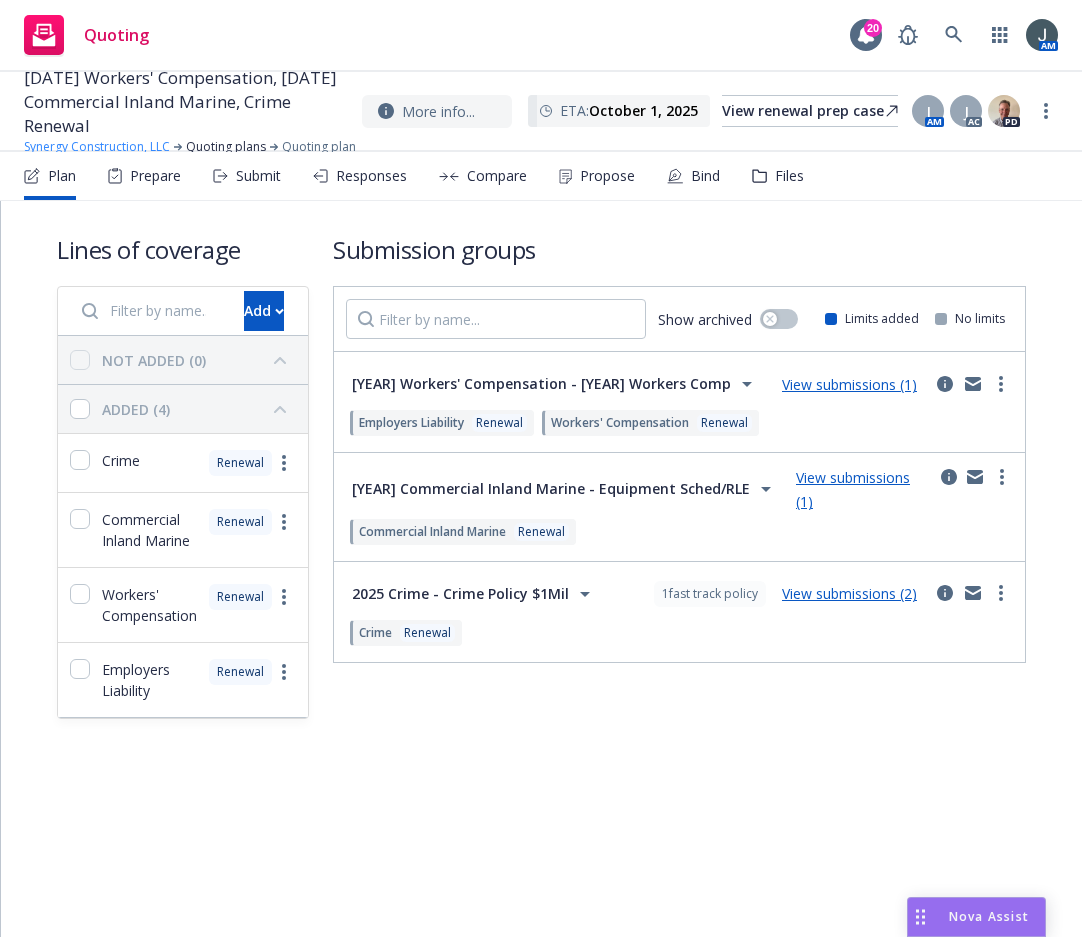 click on "Synergy Construction, LLC" at bounding box center [97, 147] 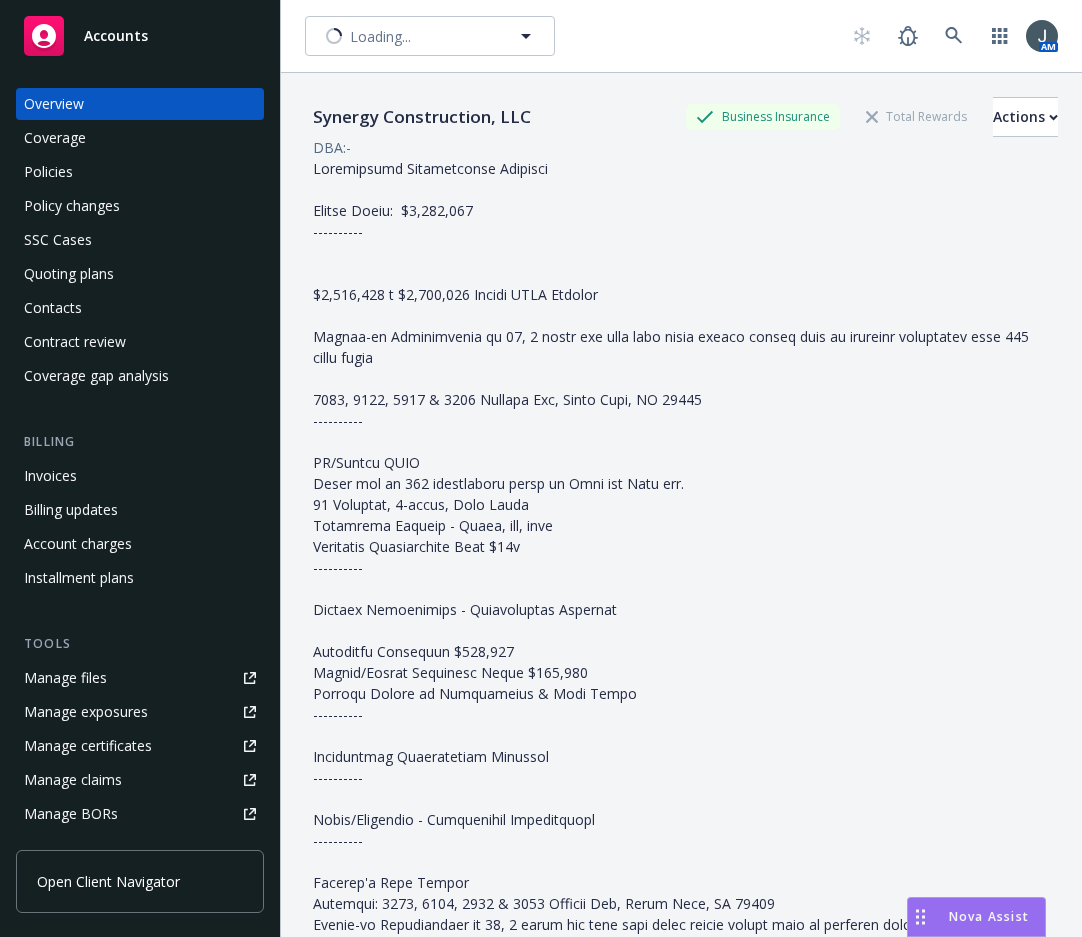 scroll, scrollTop: 0, scrollLeft: 0, axis: both 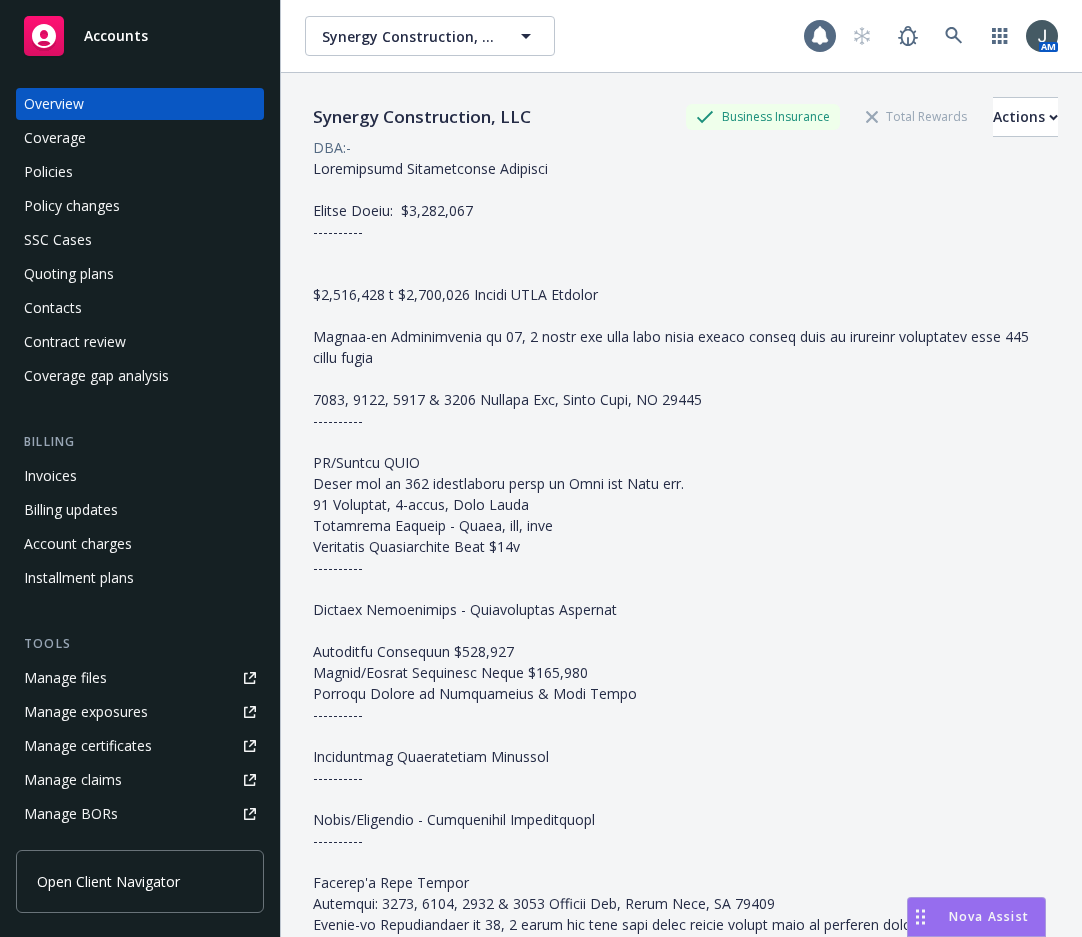 click on "Accounts" at bounding box center (116, 36) 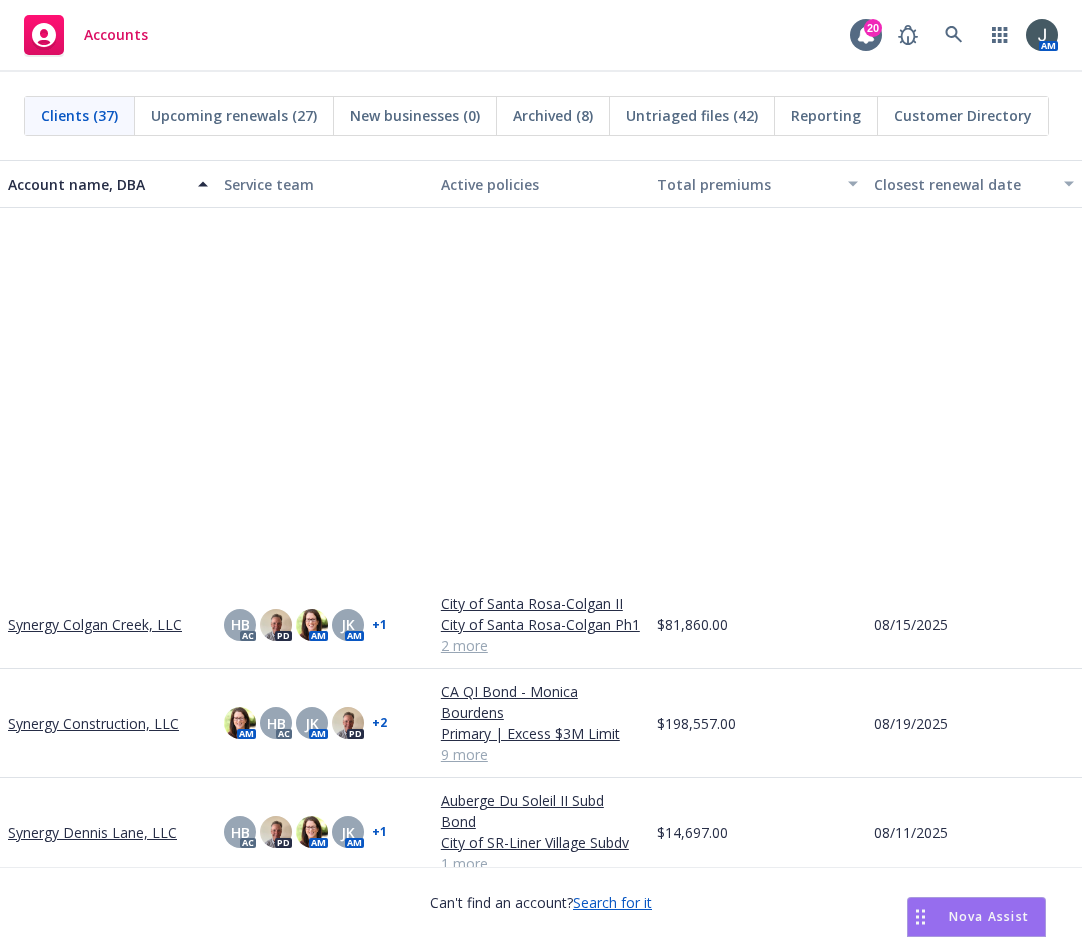 scroll, scrollTop: 2333, scrollLeft: 0, axis: vertical 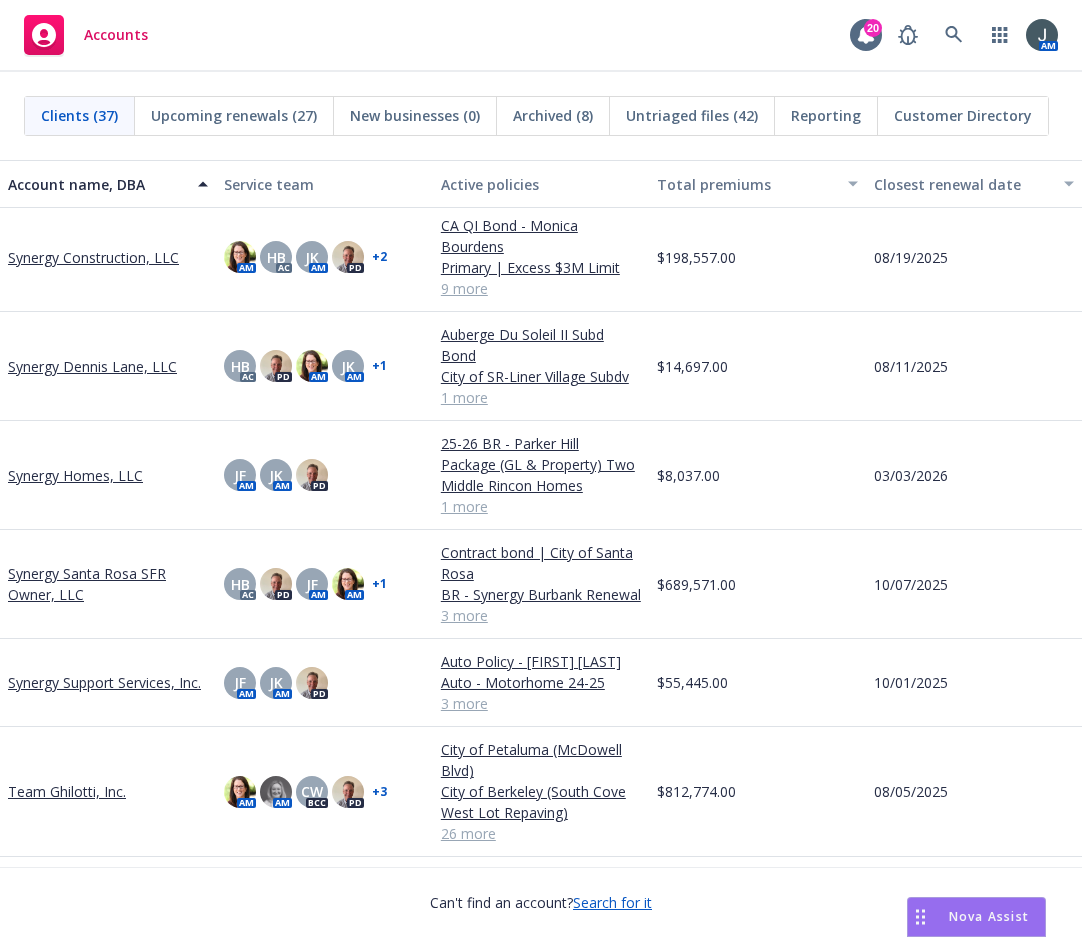 click on "Synergy Support Services, Inc." at bounding box center (104, 682) 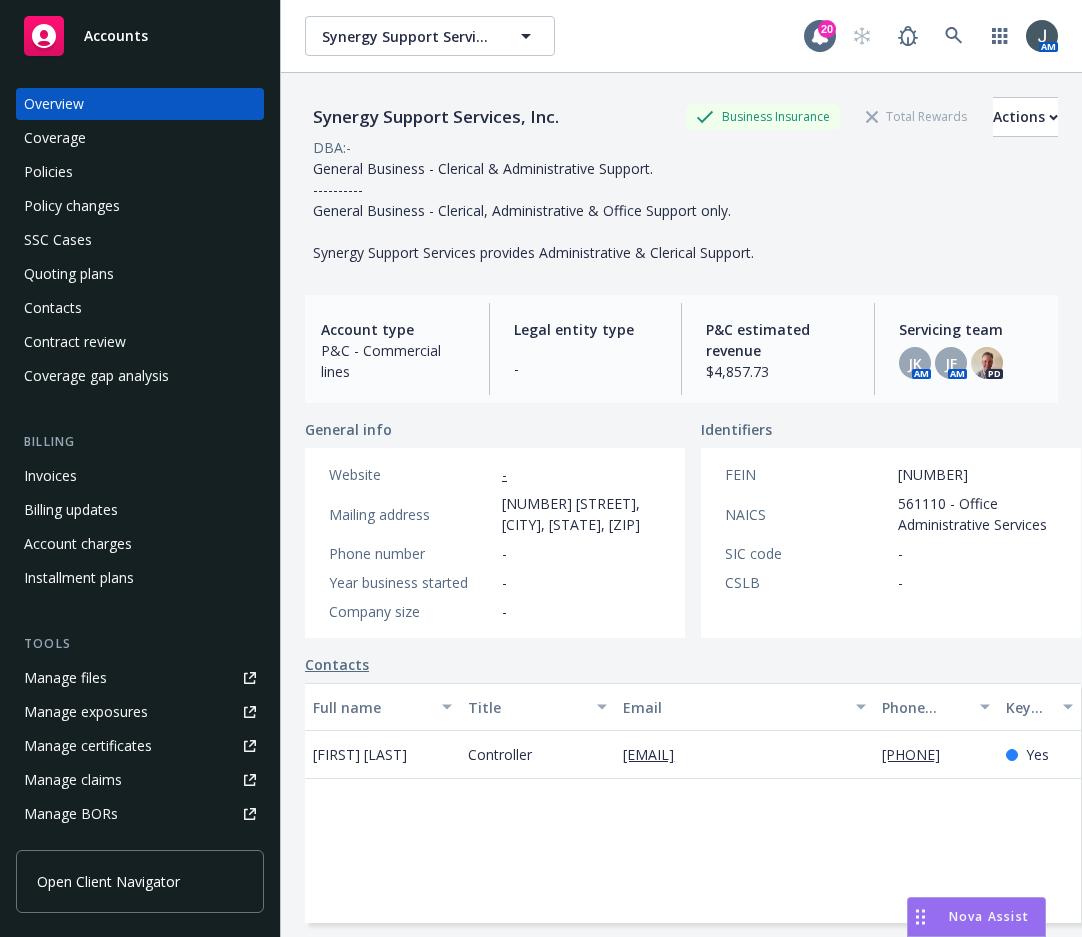 click on "Quoting plans" at bounding box center [69, 274] 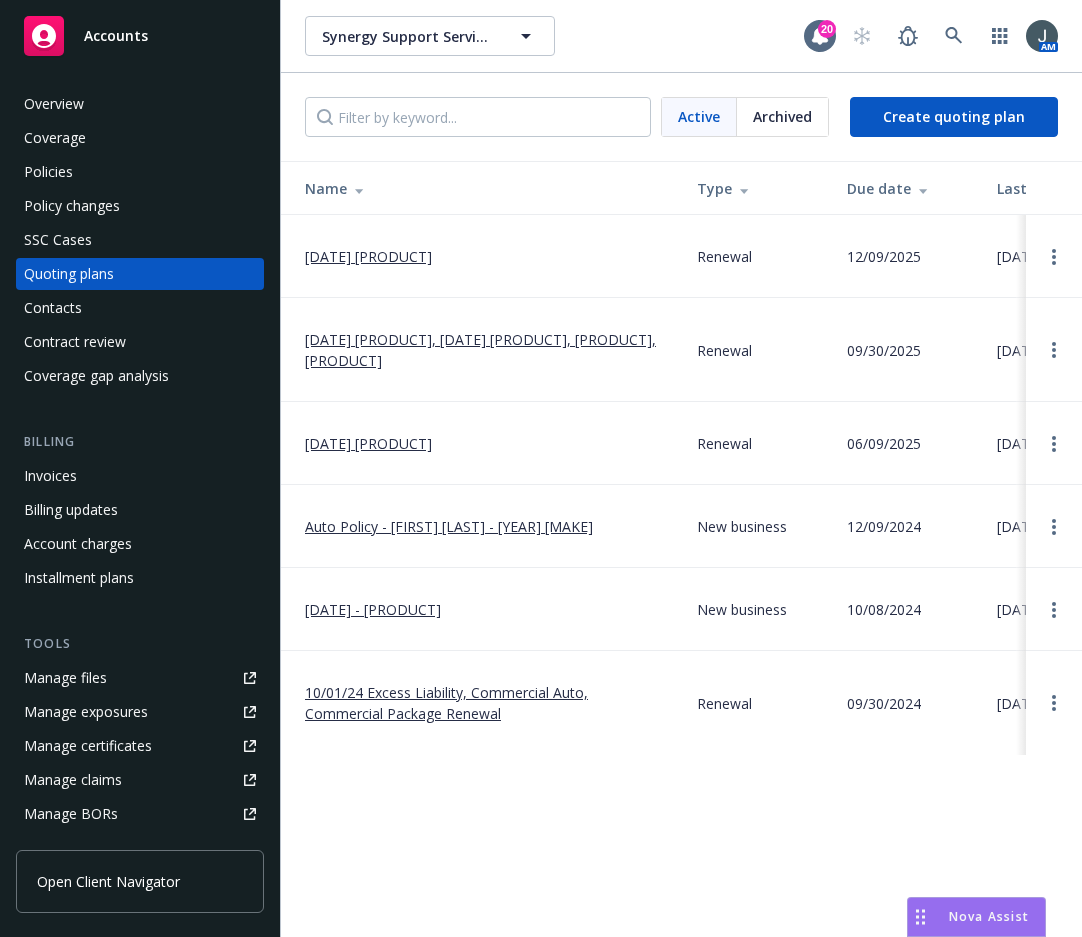 click on "10/09/25 Commercial Auto, 10/01/25 Excess Liability, Commercial Package, Commercial Auto Renewal" at bounding box center [485, 350] 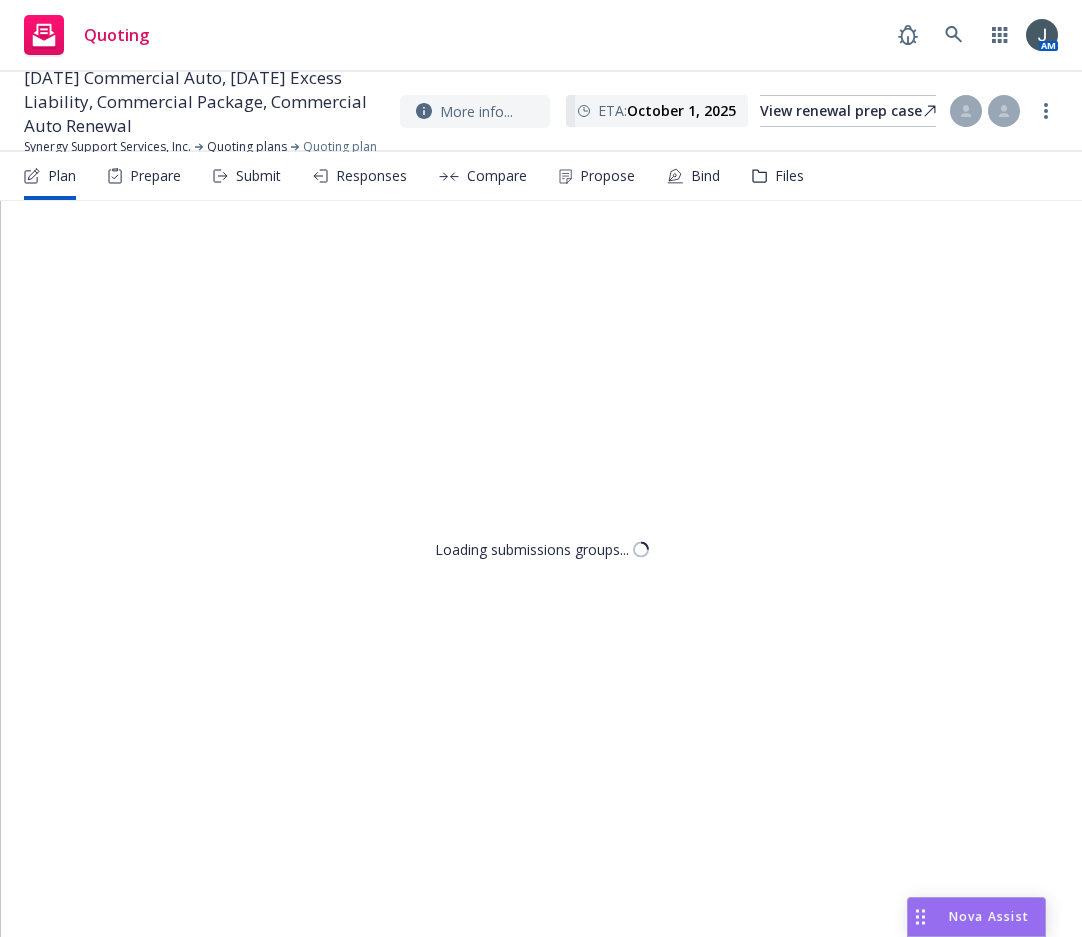 scroll, scrollTop: 0, scrollLeft: 0, axis: both 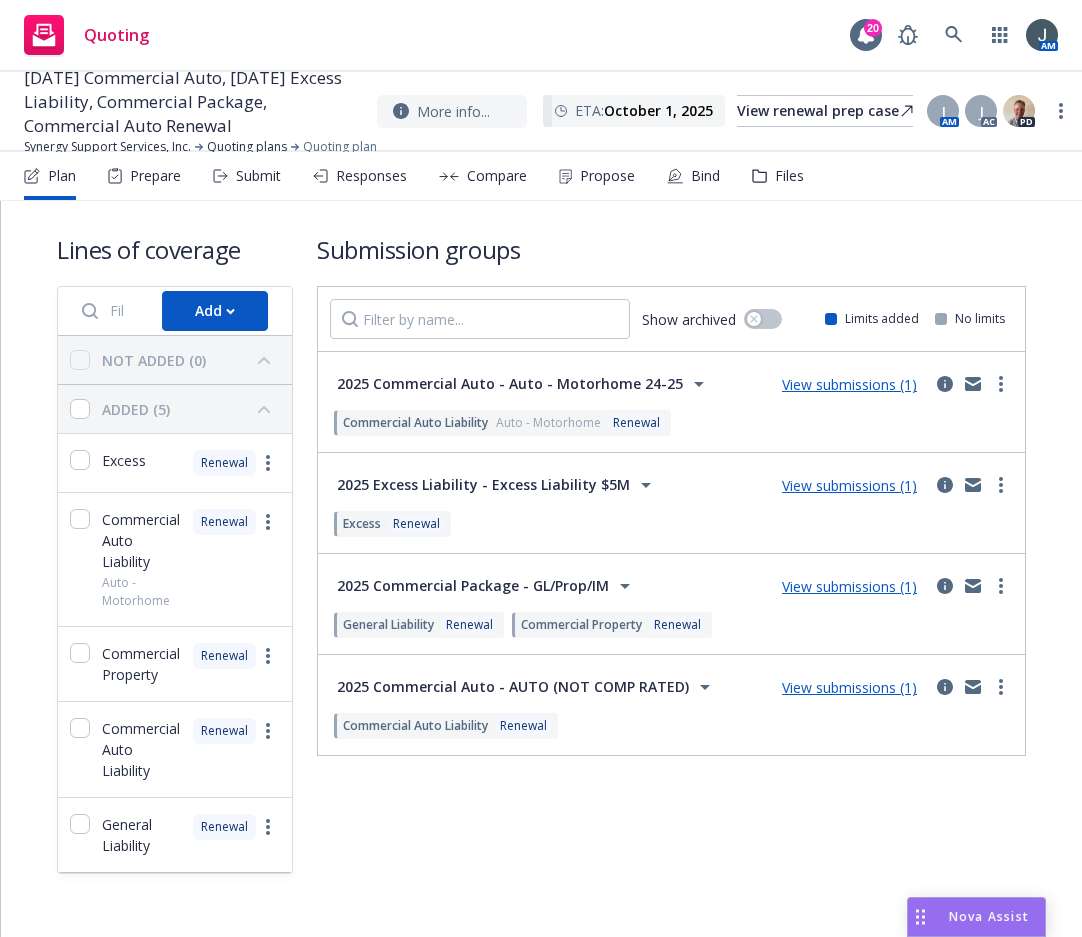 click on "View submissions (1)" at bounding box center (849, 687) 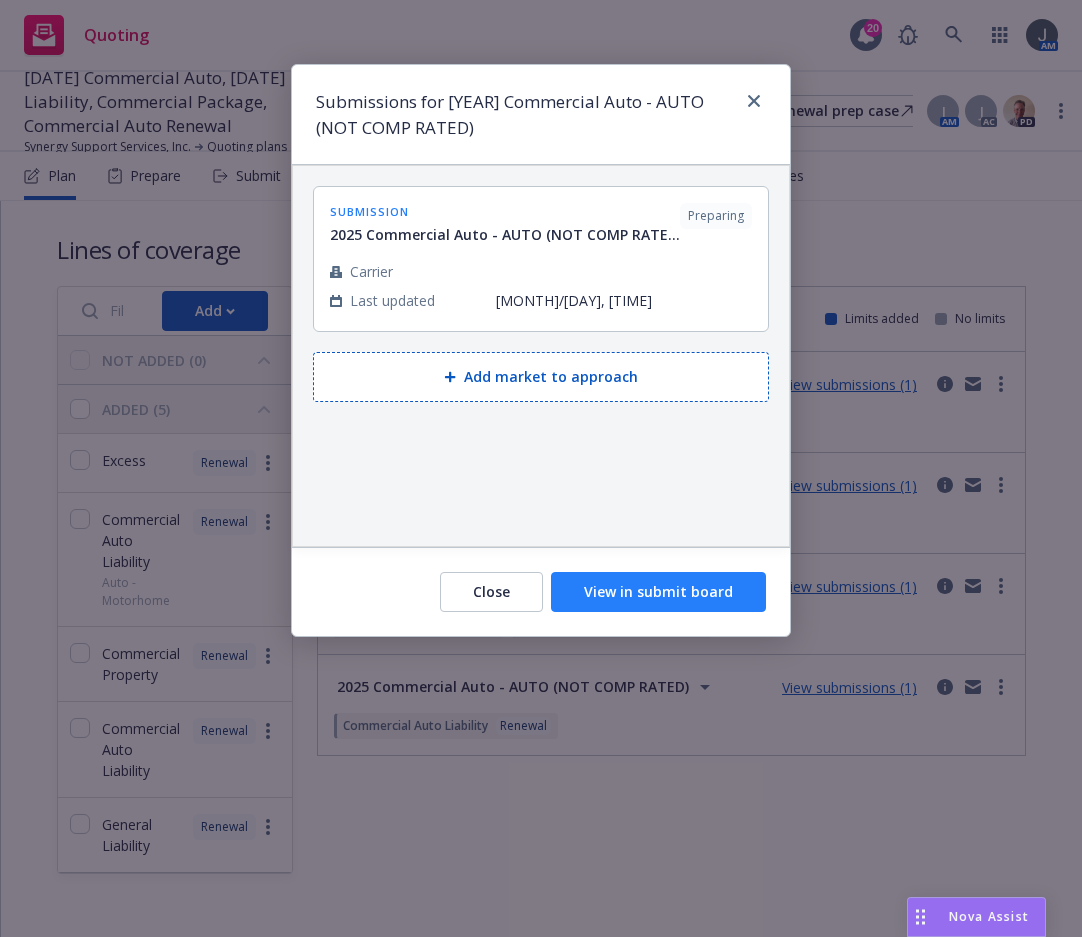 click on "View in submit board" at bounding box center [658, 592] 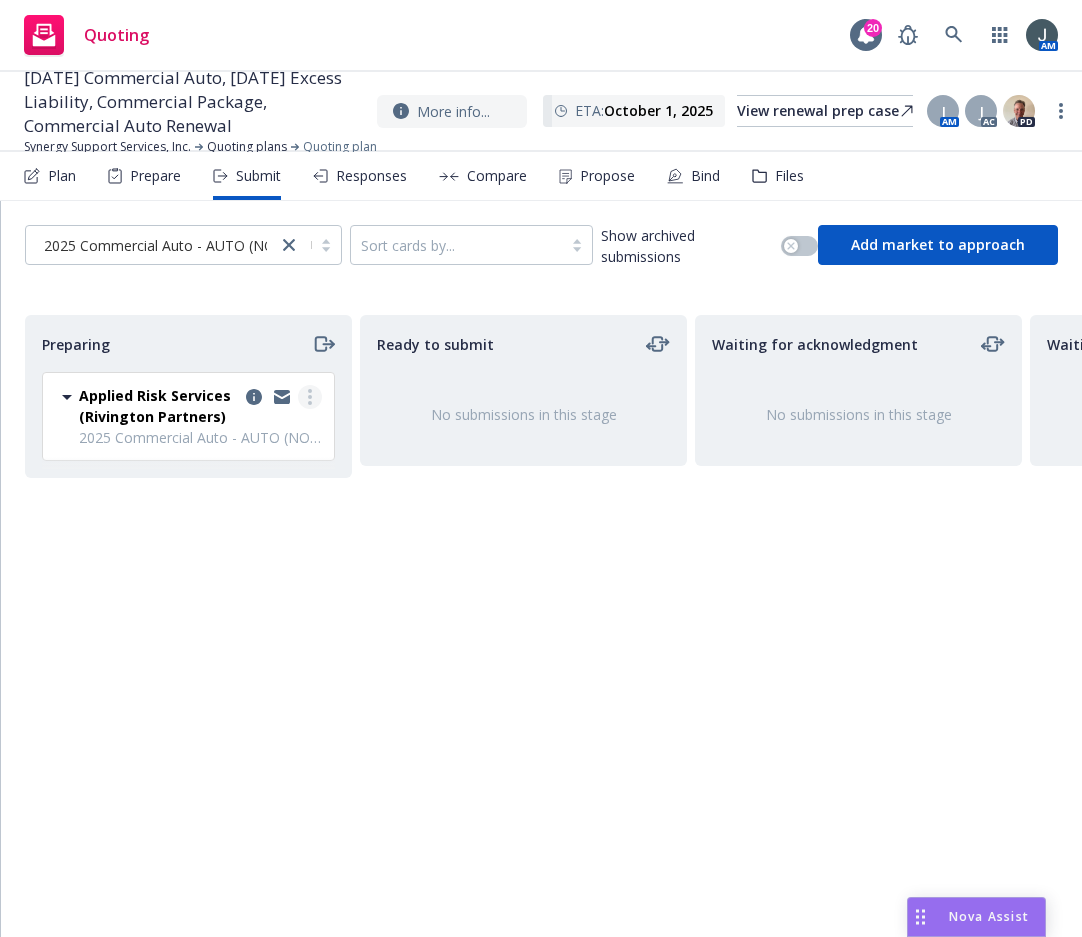 click 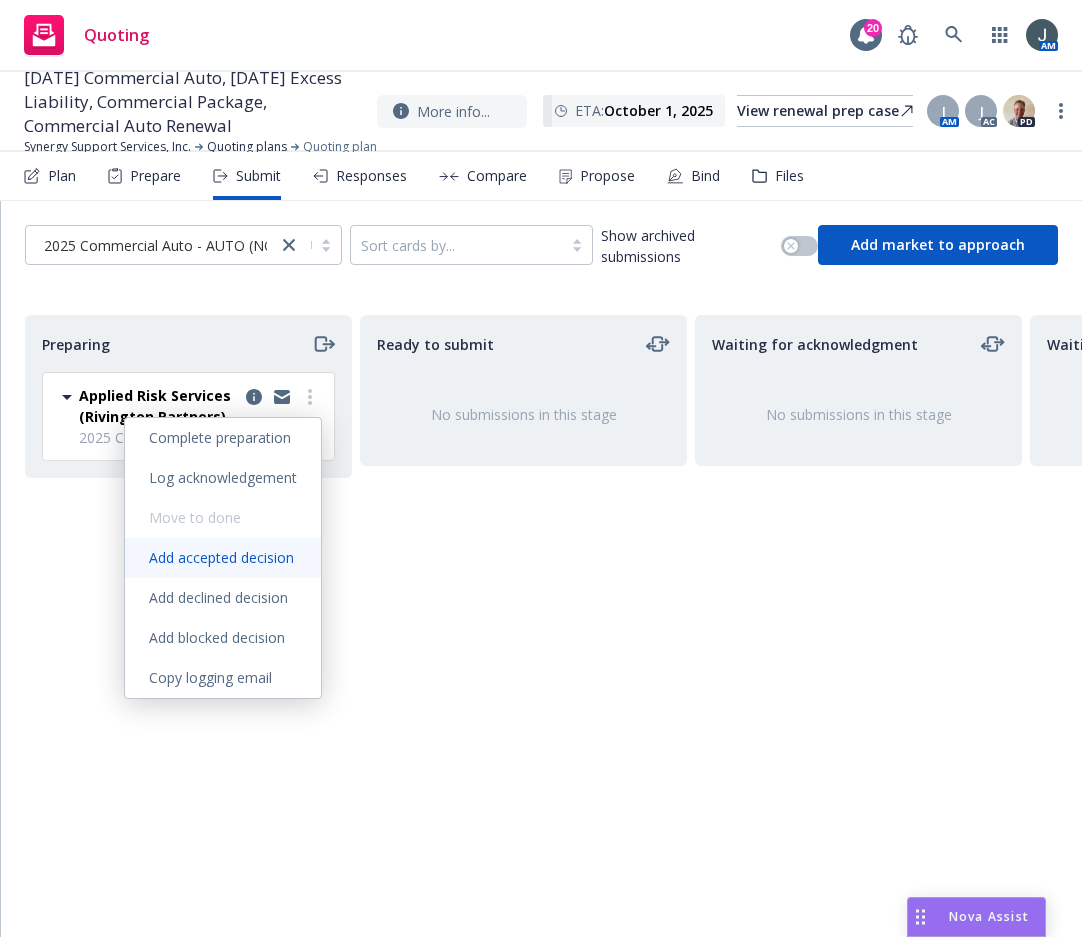 click on "Add accepted decision" at bounding box center [221, 557] 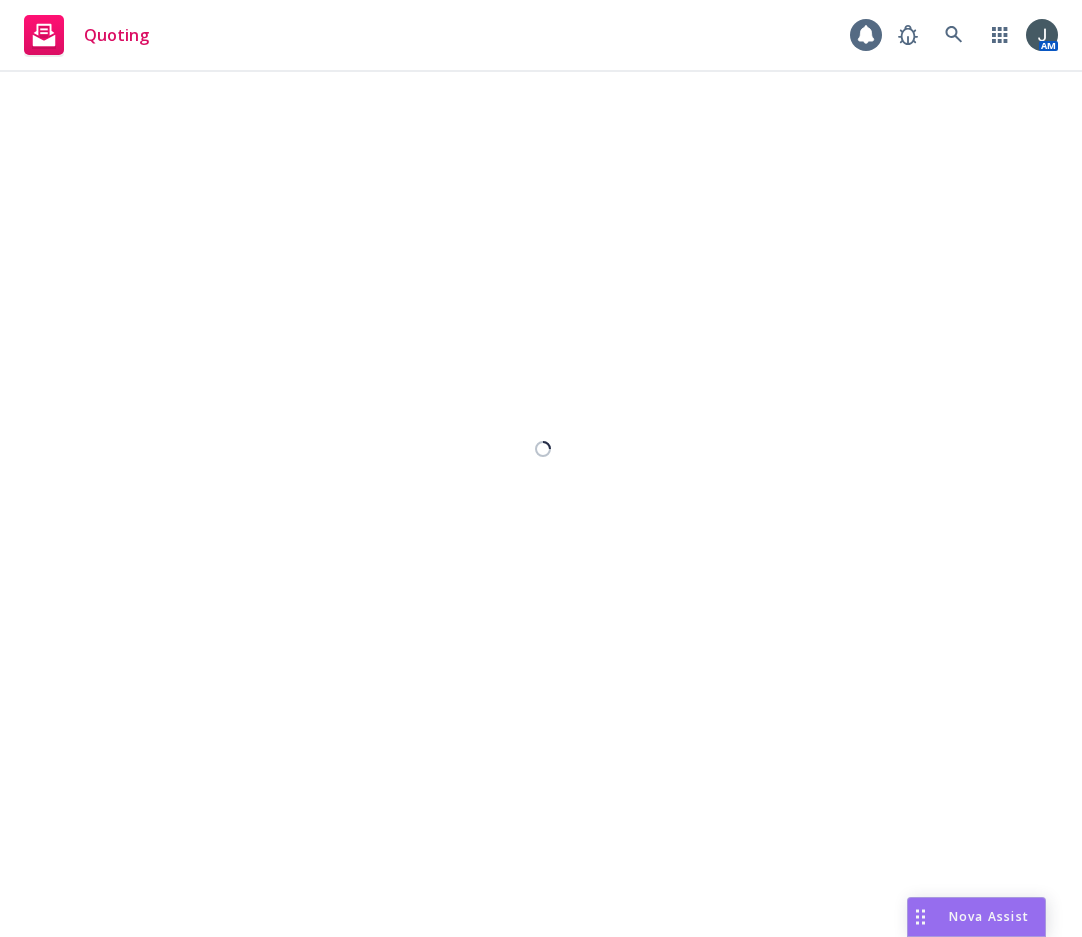 select on "12" 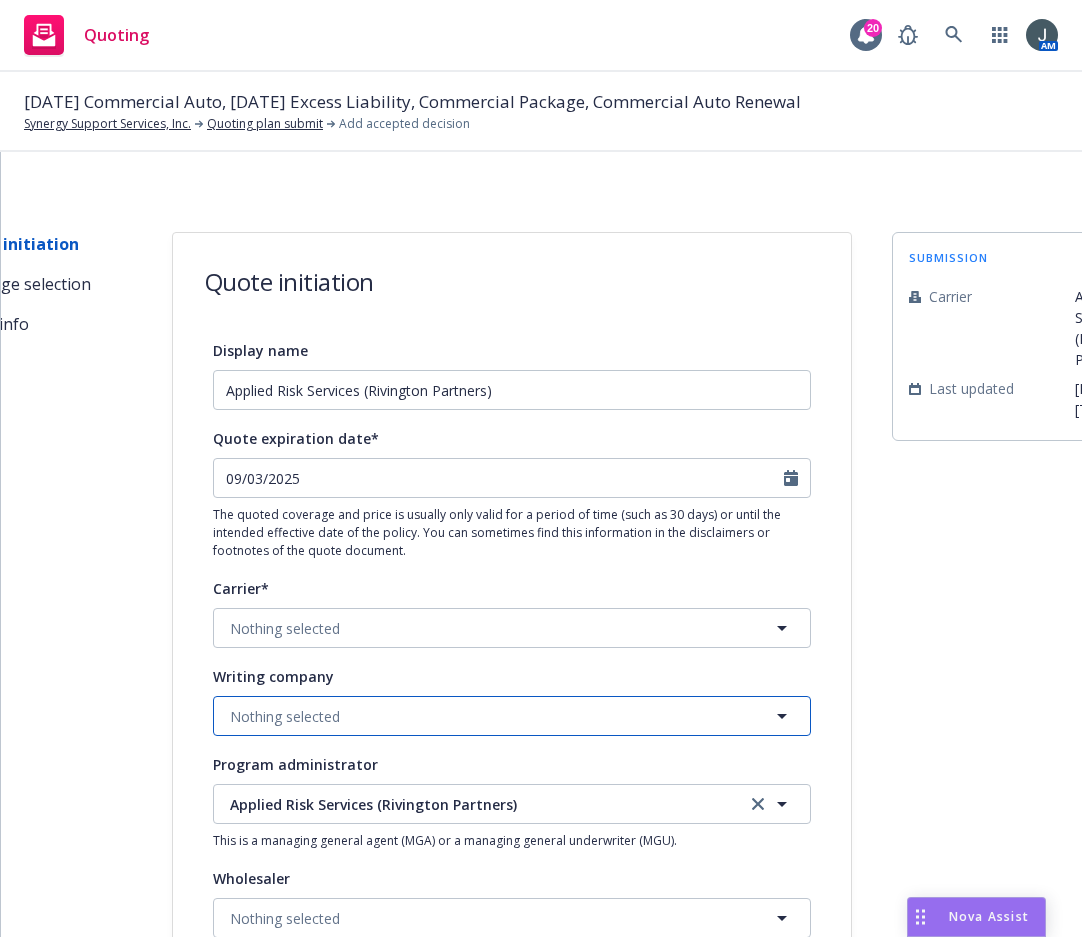 click on "Nothing selected" at bounding box center (512, 716) 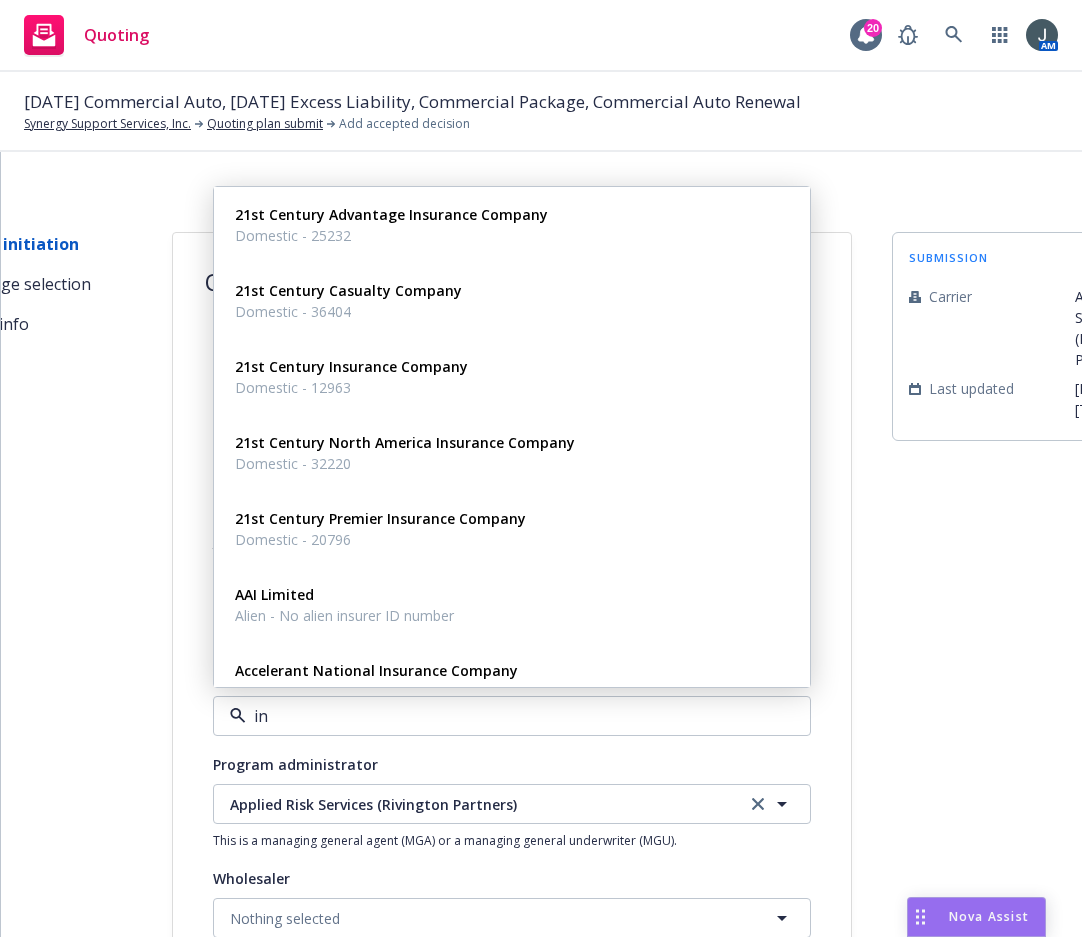 type on "inf" 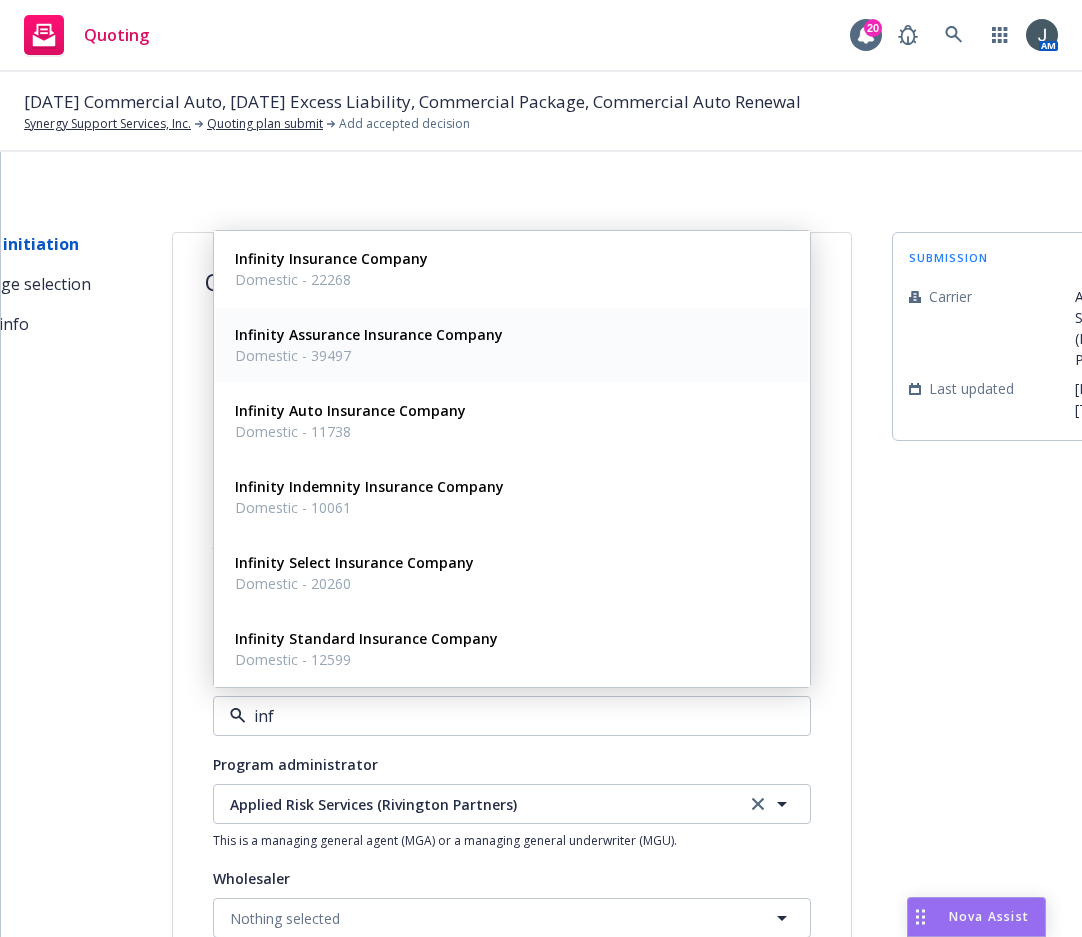 click on "Domestic - 39497" at bounding box center (369, 355) 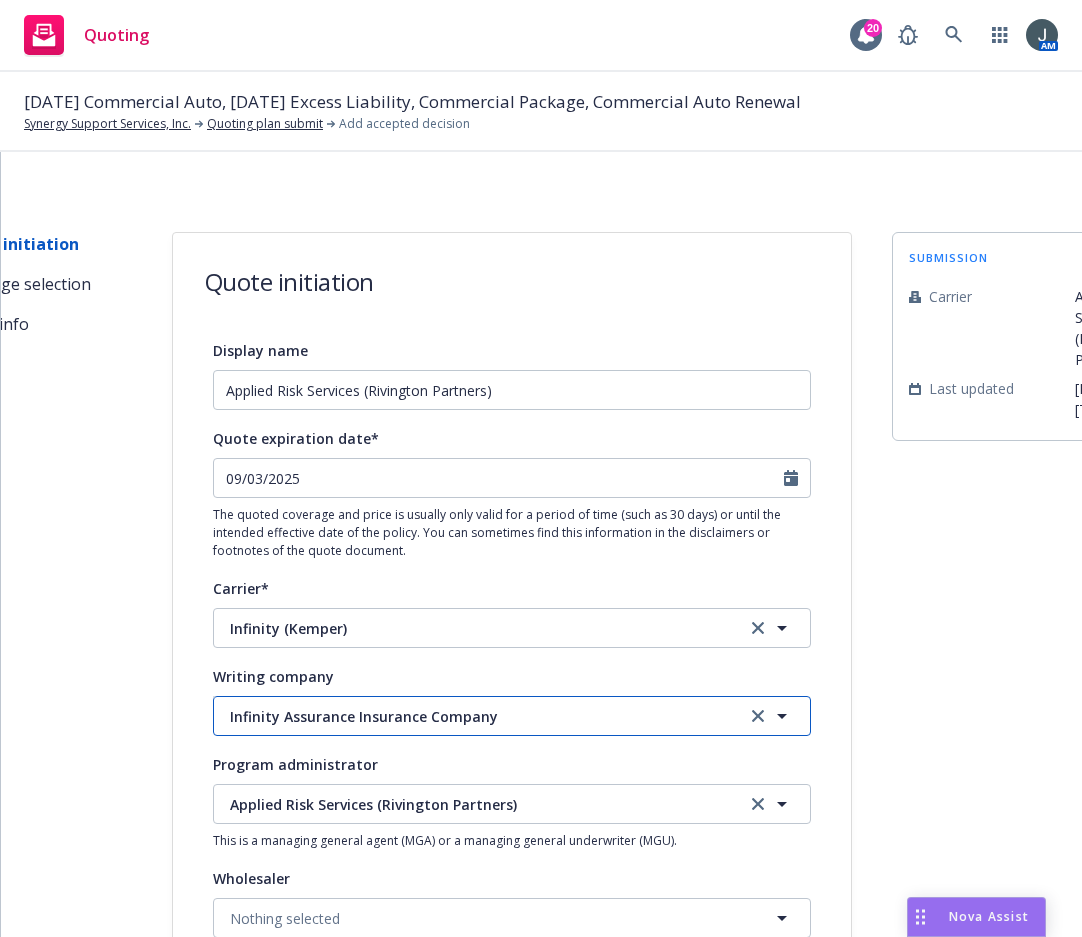 click on "Infinity Assurance Insurance Company" at bounding box center (473, 716) 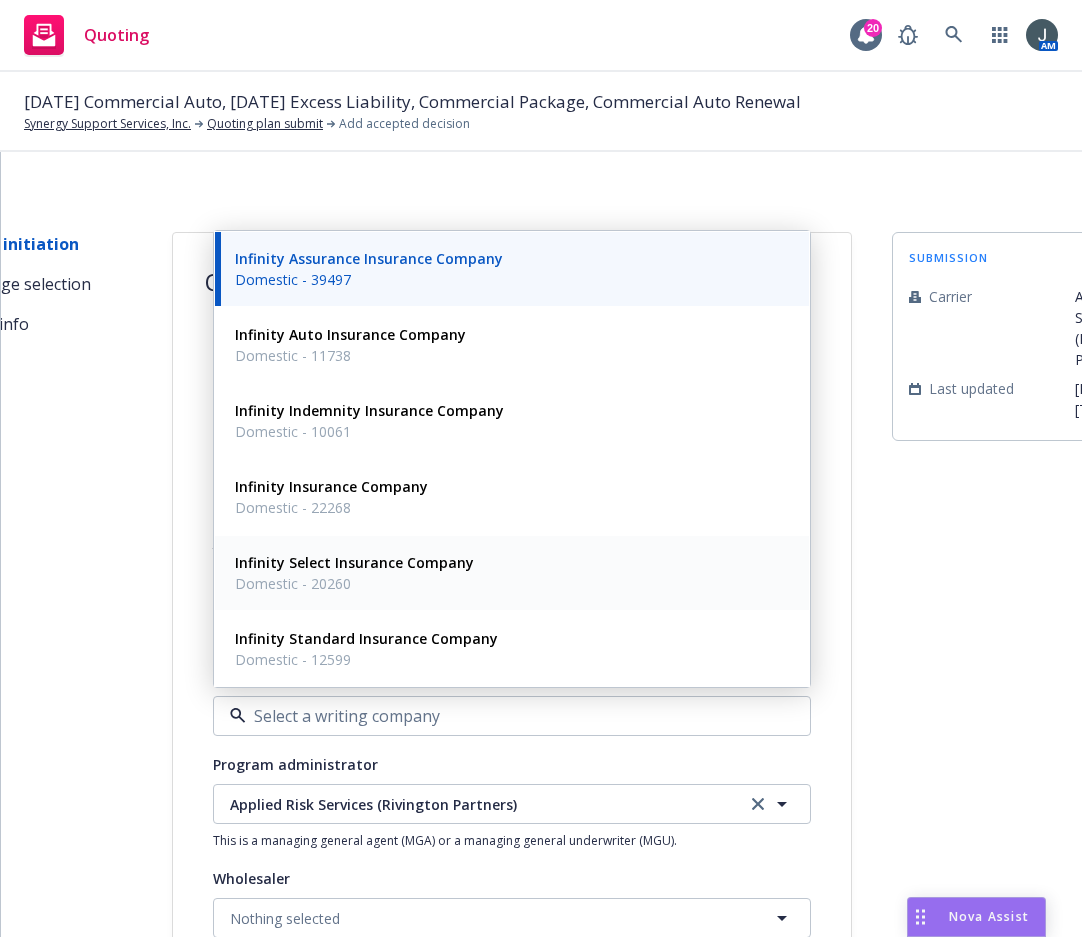 click on "Domestic - 20260" at bounding box center (354, 583) 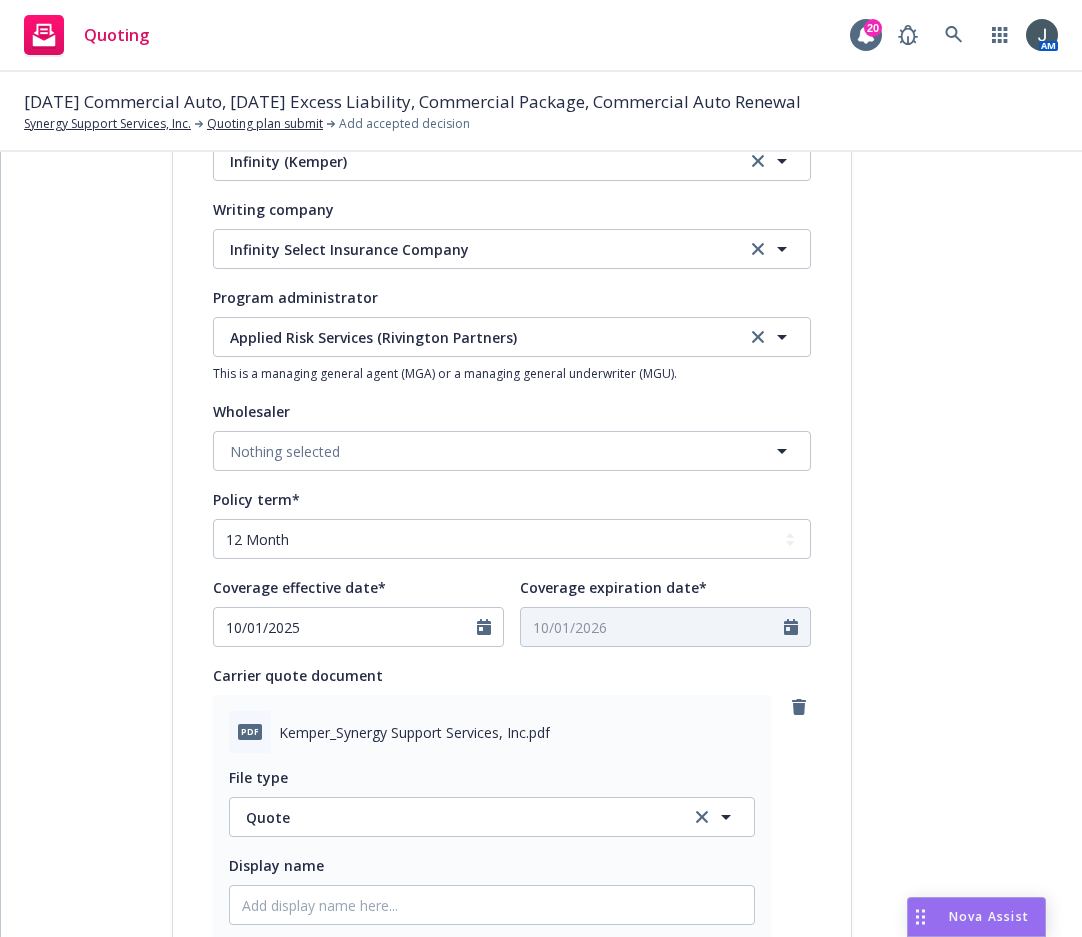 scroll, scrollTop: 933, scrollLeft: 0, axis: vertical 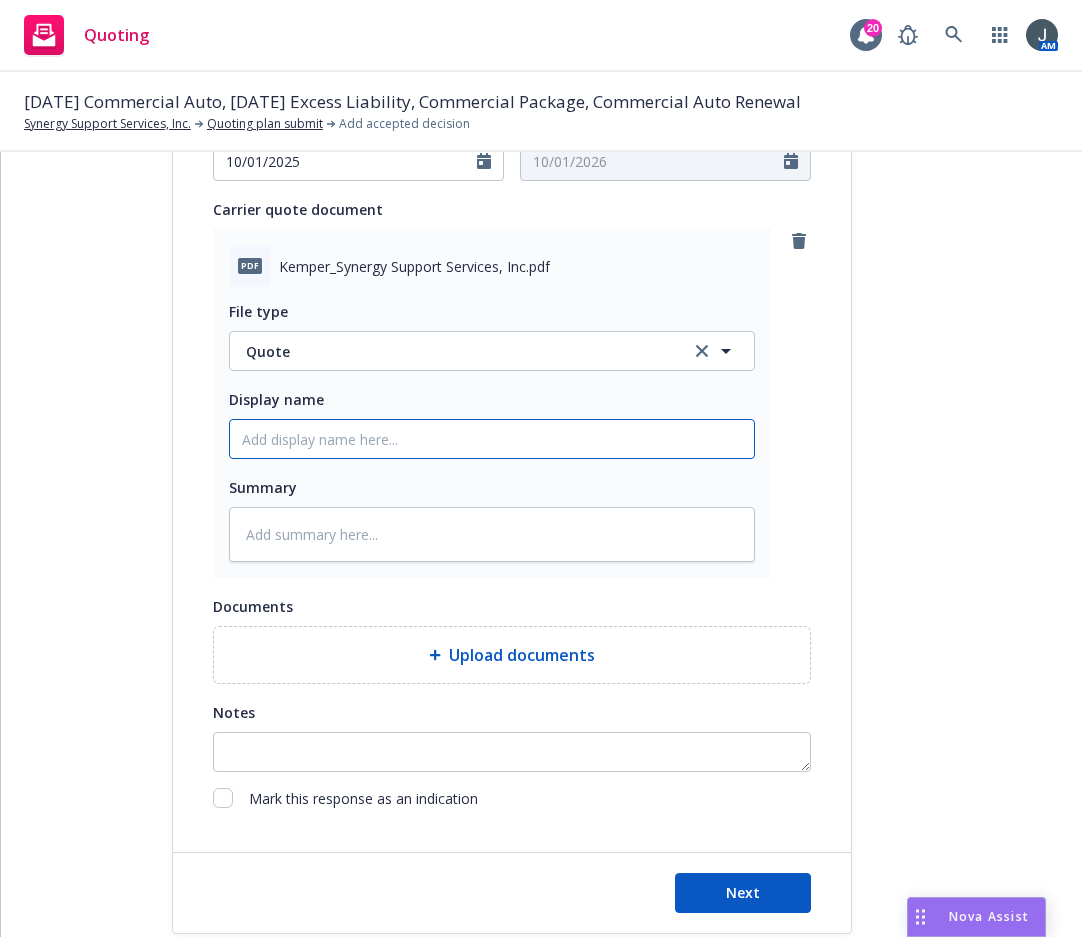 click on "Display name" at bounding box center (492, 439) 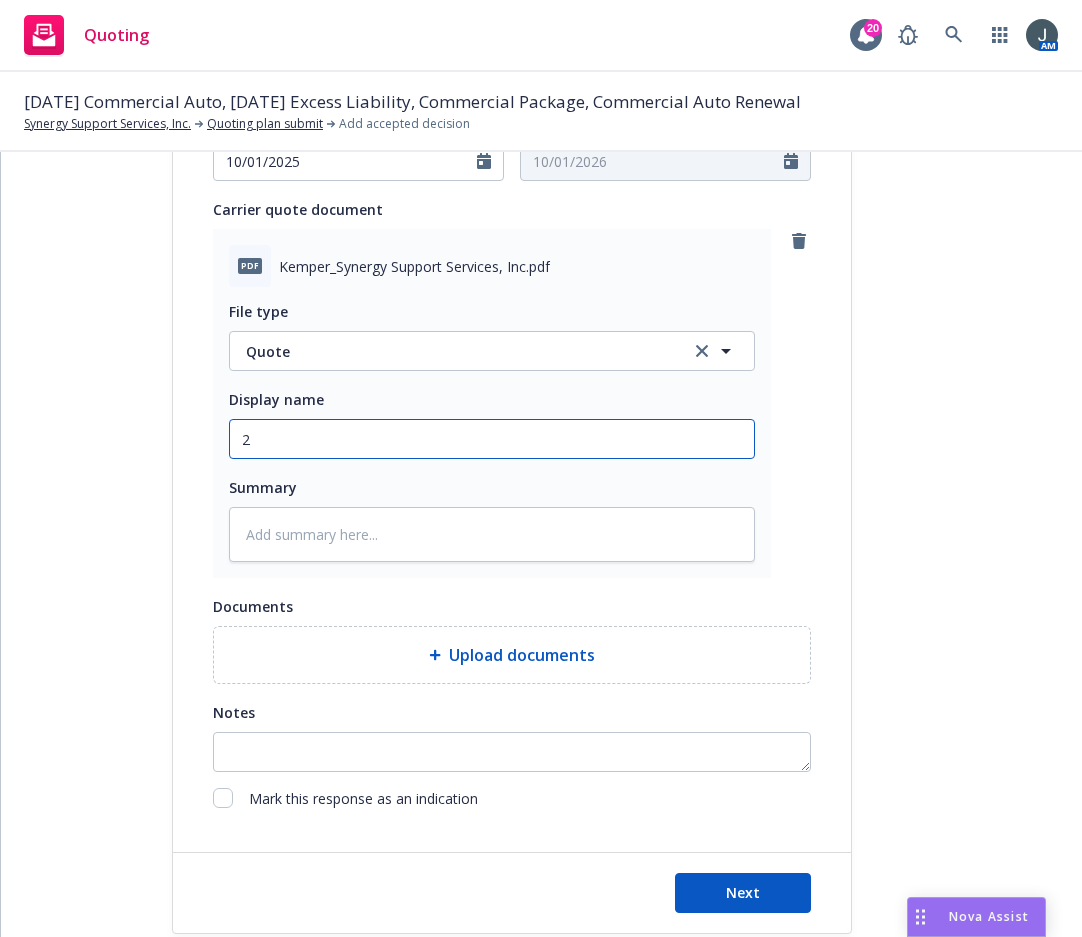 type on "x" 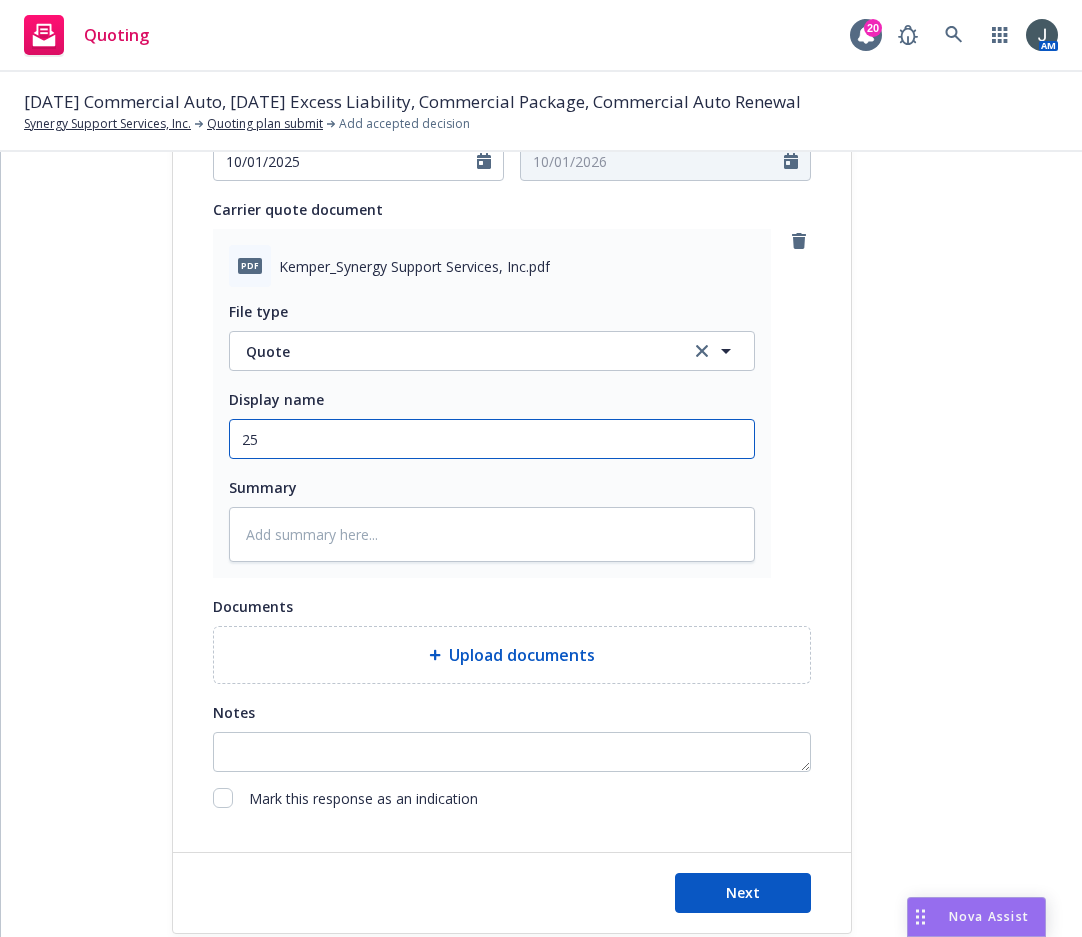type on "x" 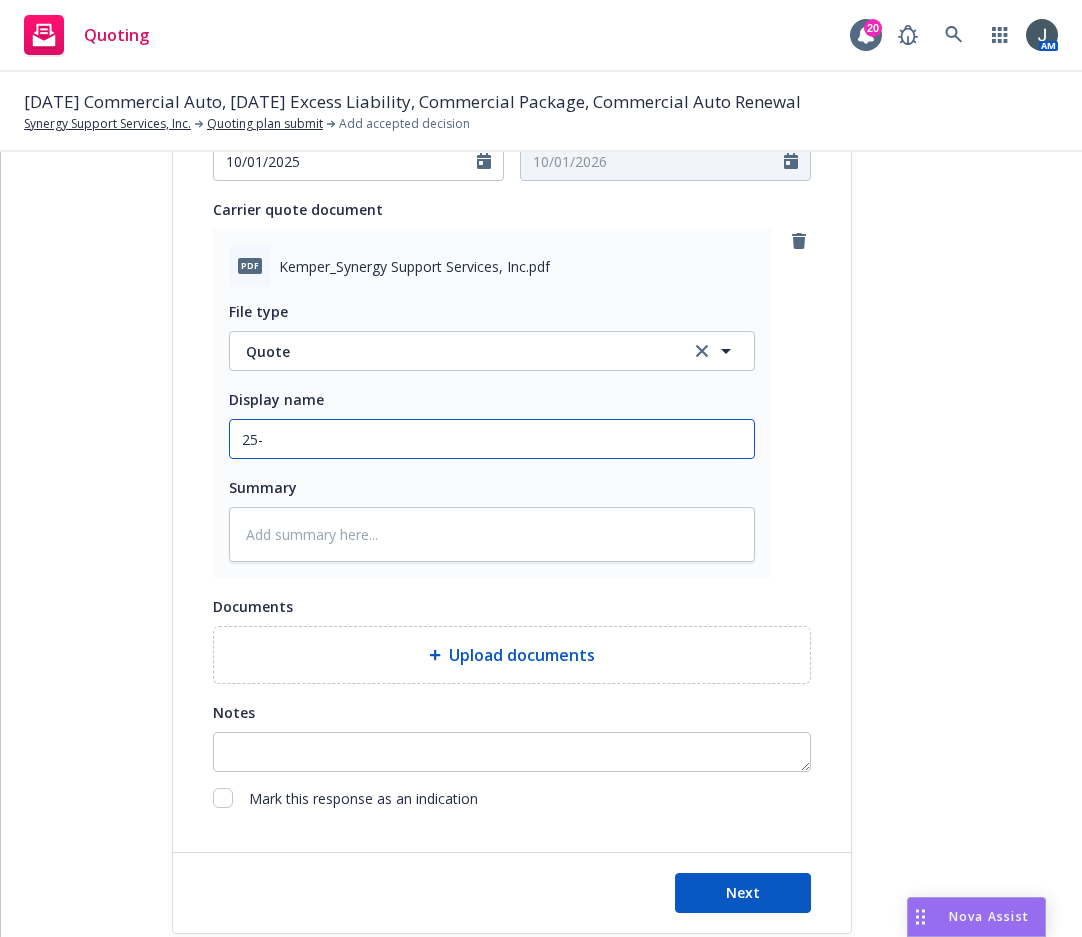 type on "x" 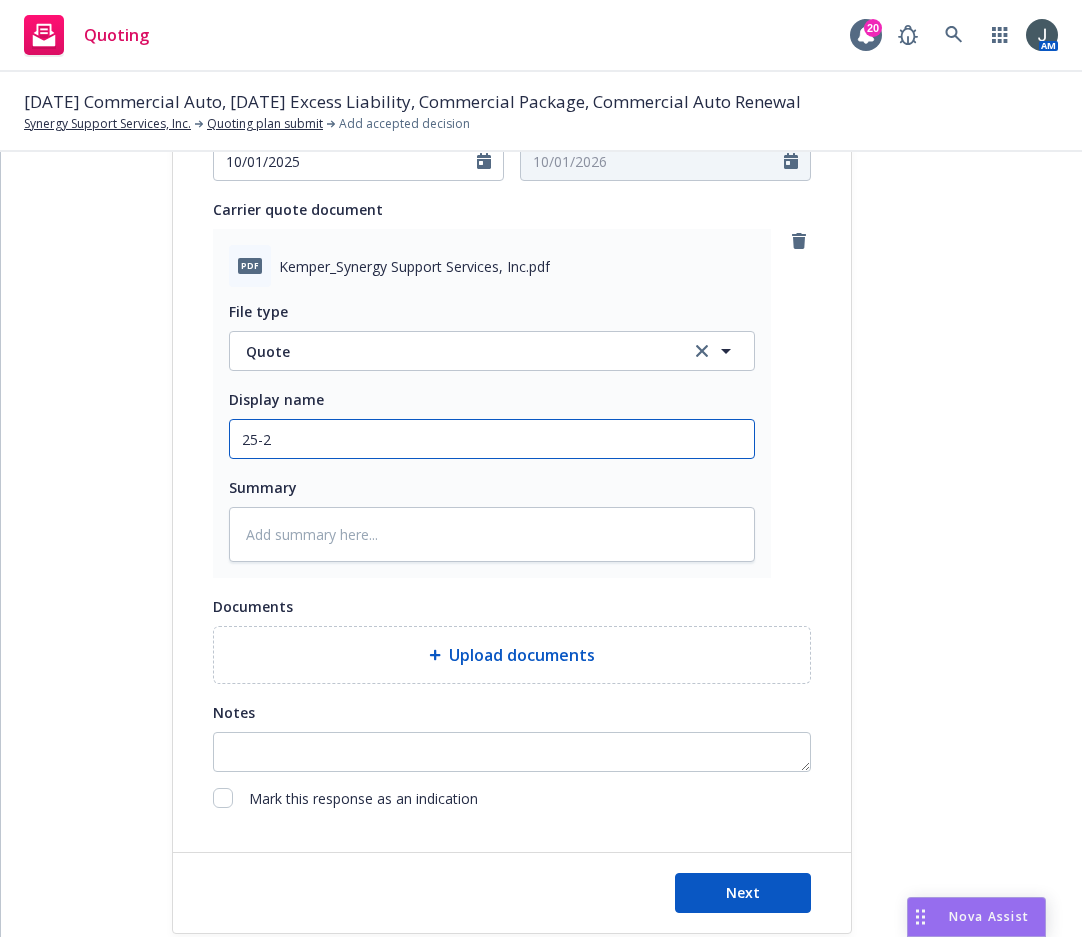 type on "x" 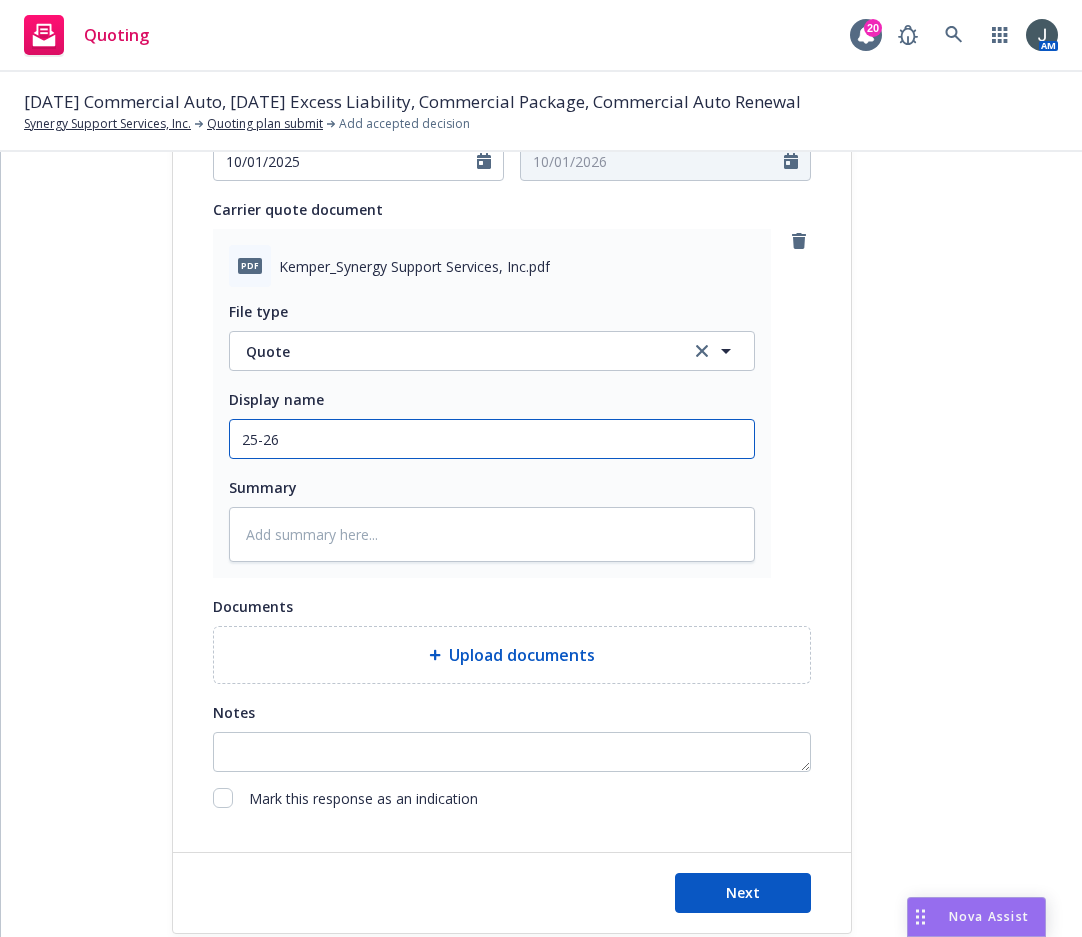 type on "x" 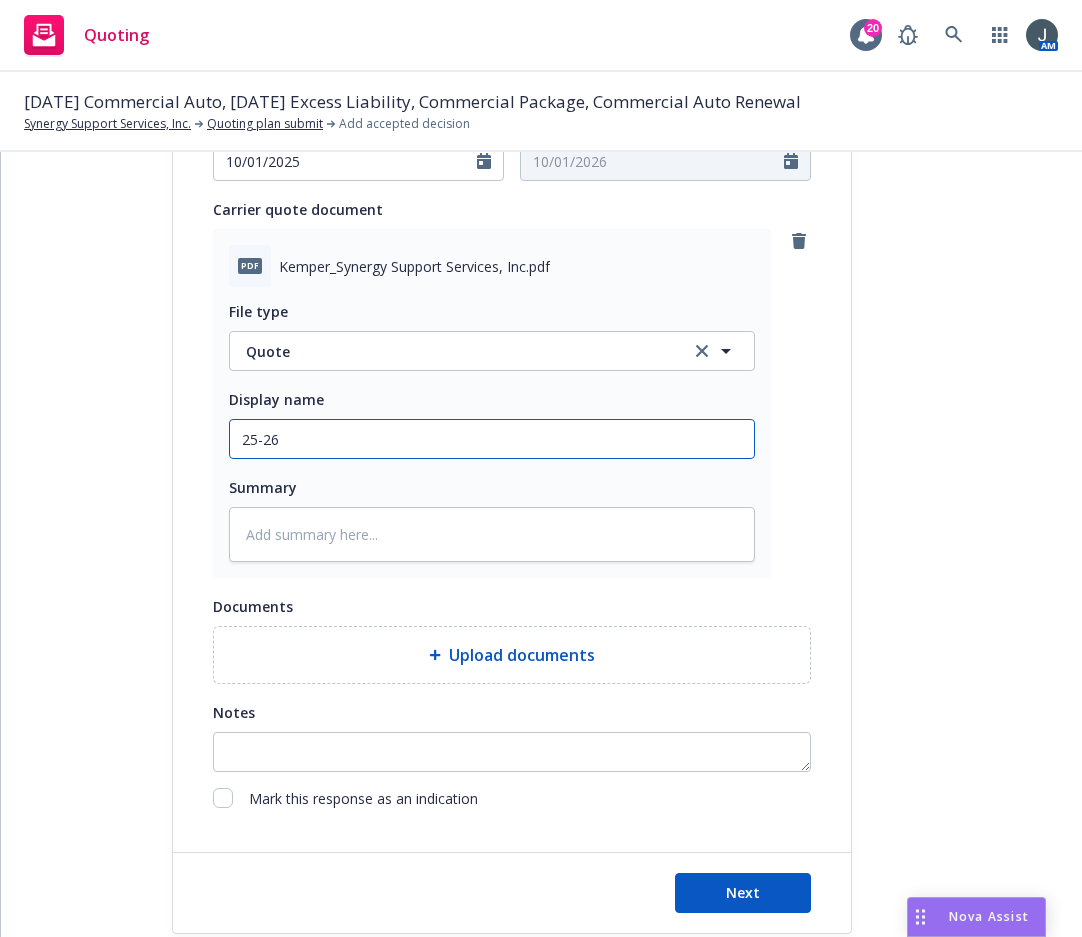 type on "25-26" 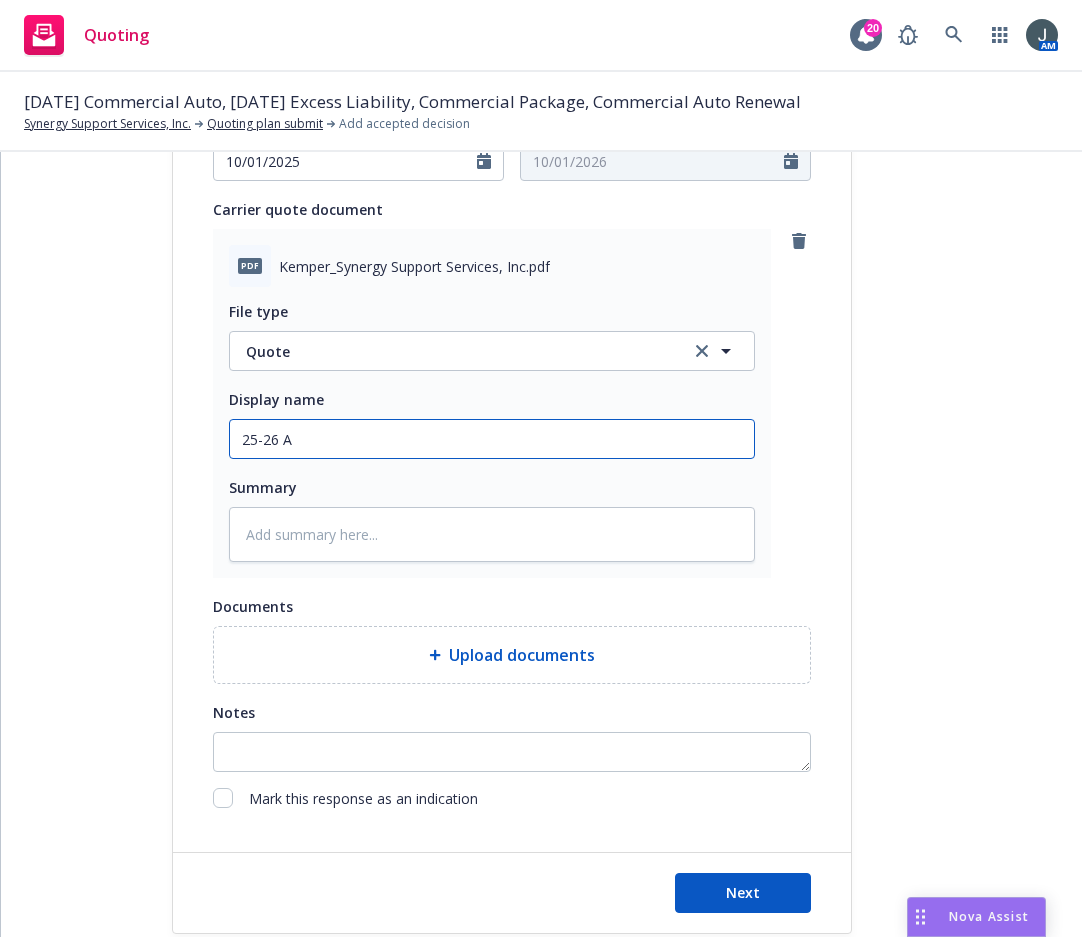 type on "x" 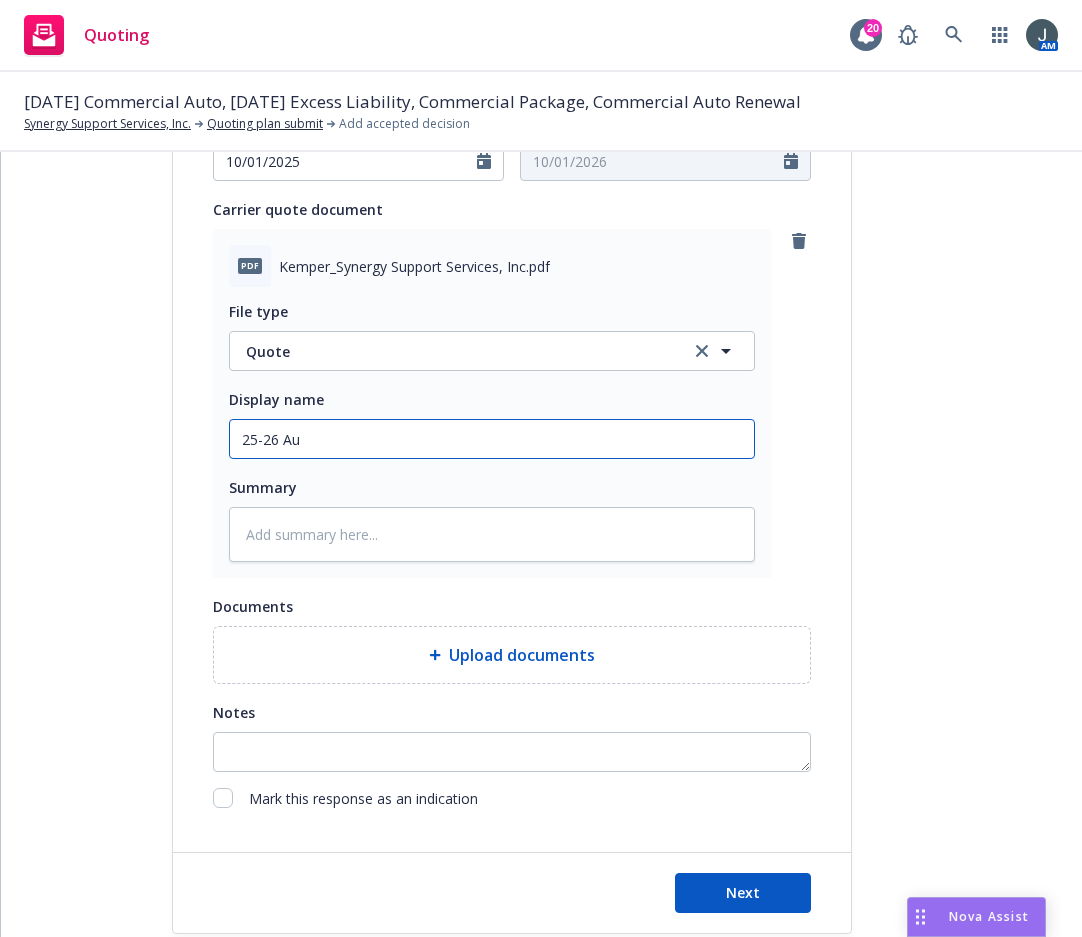 type on "25-26 Aut" 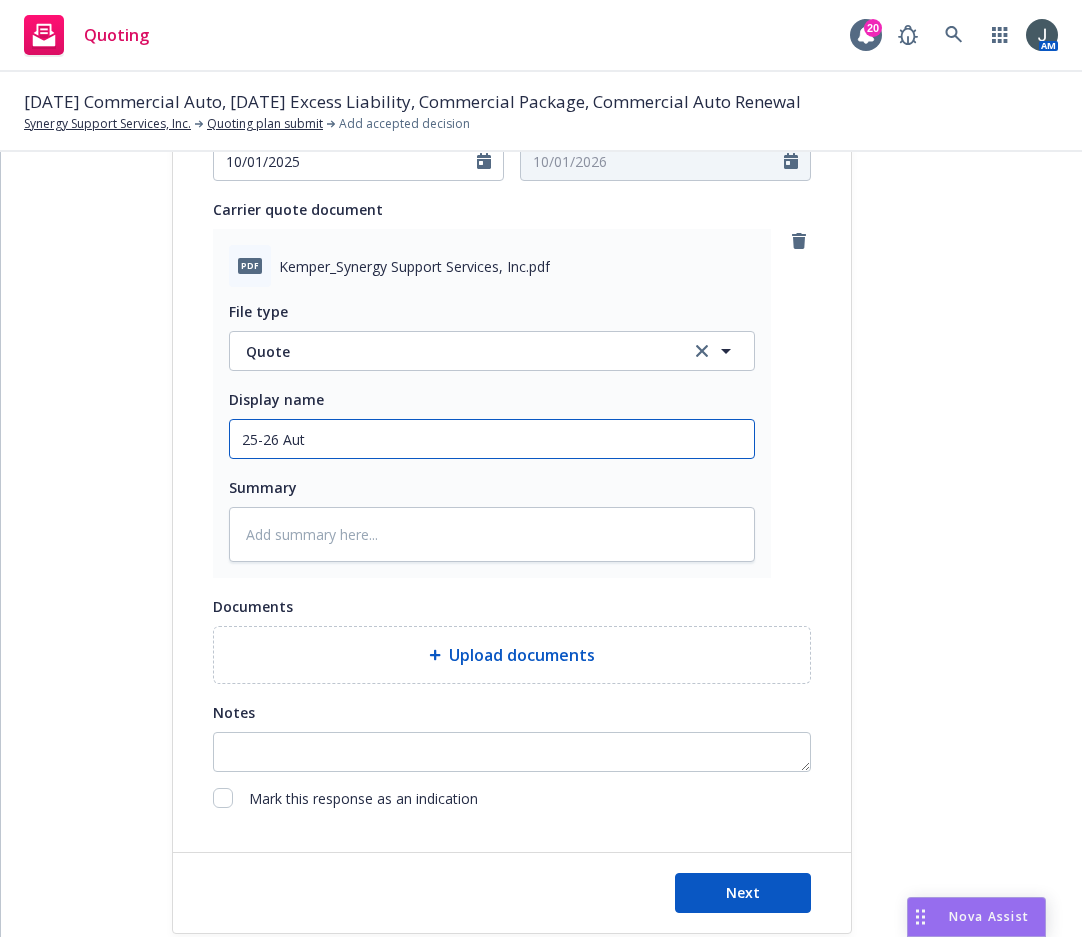 type on "x" 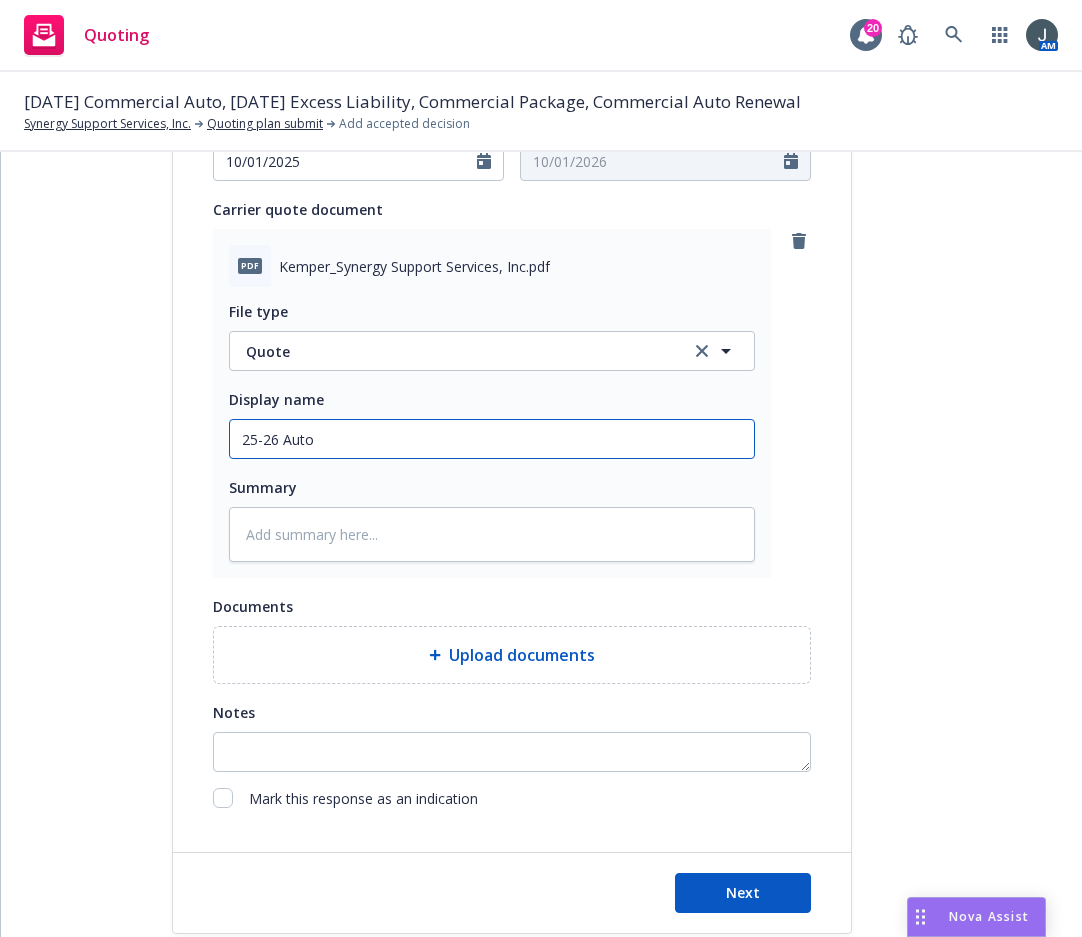 type on "x" 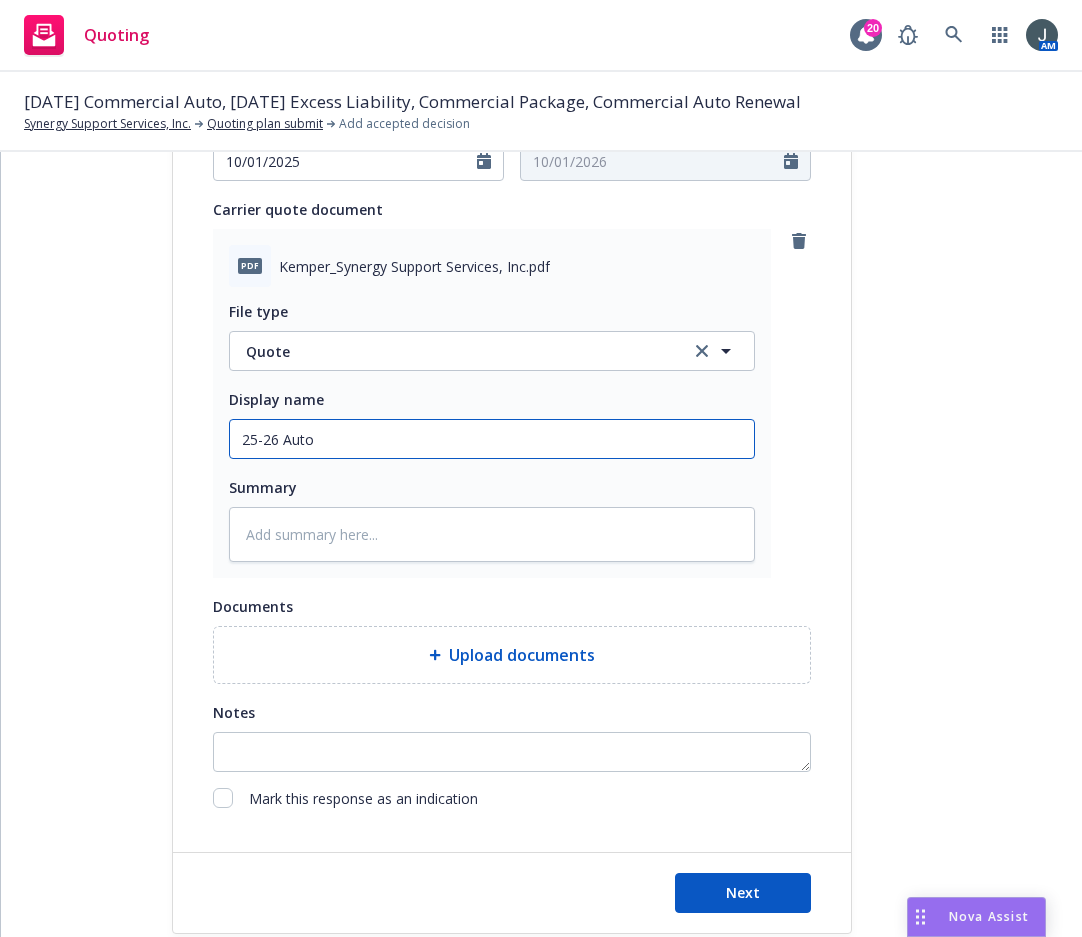 type on "x" 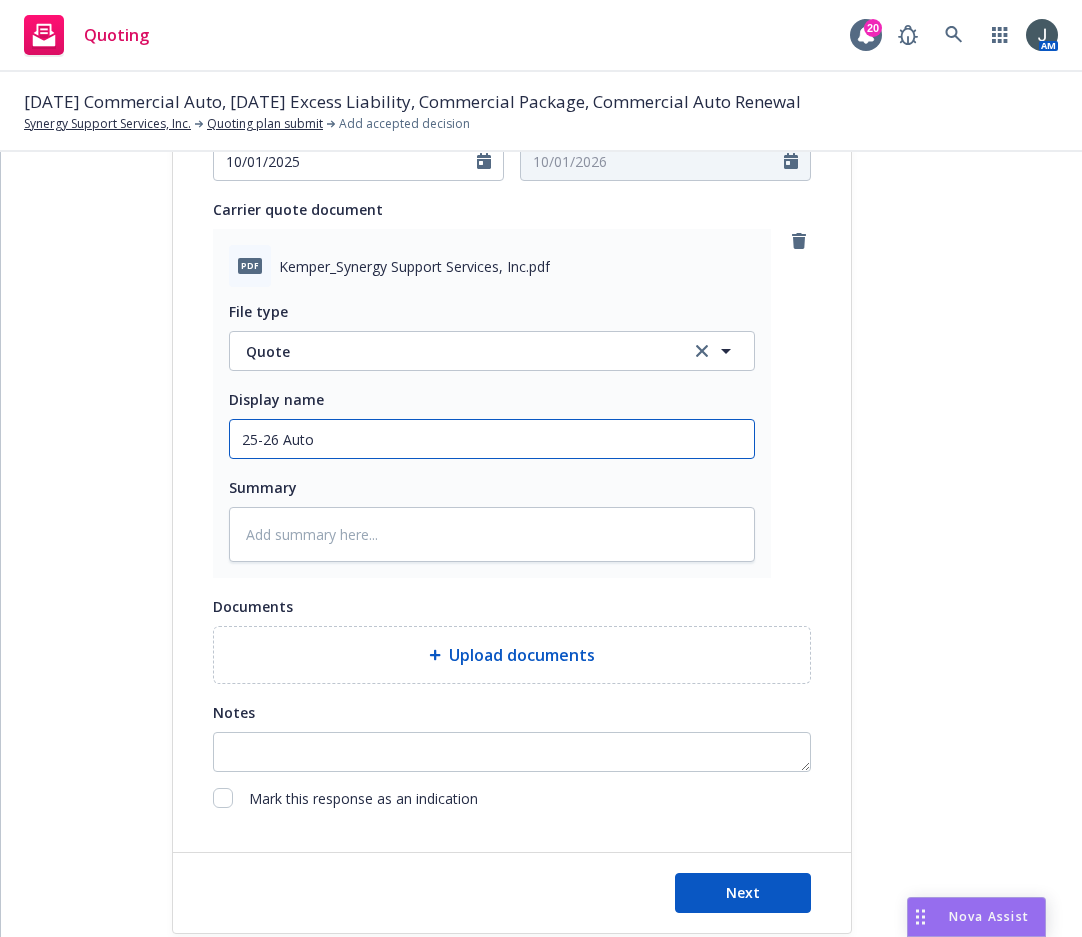 type on "25-26 Auto Q" 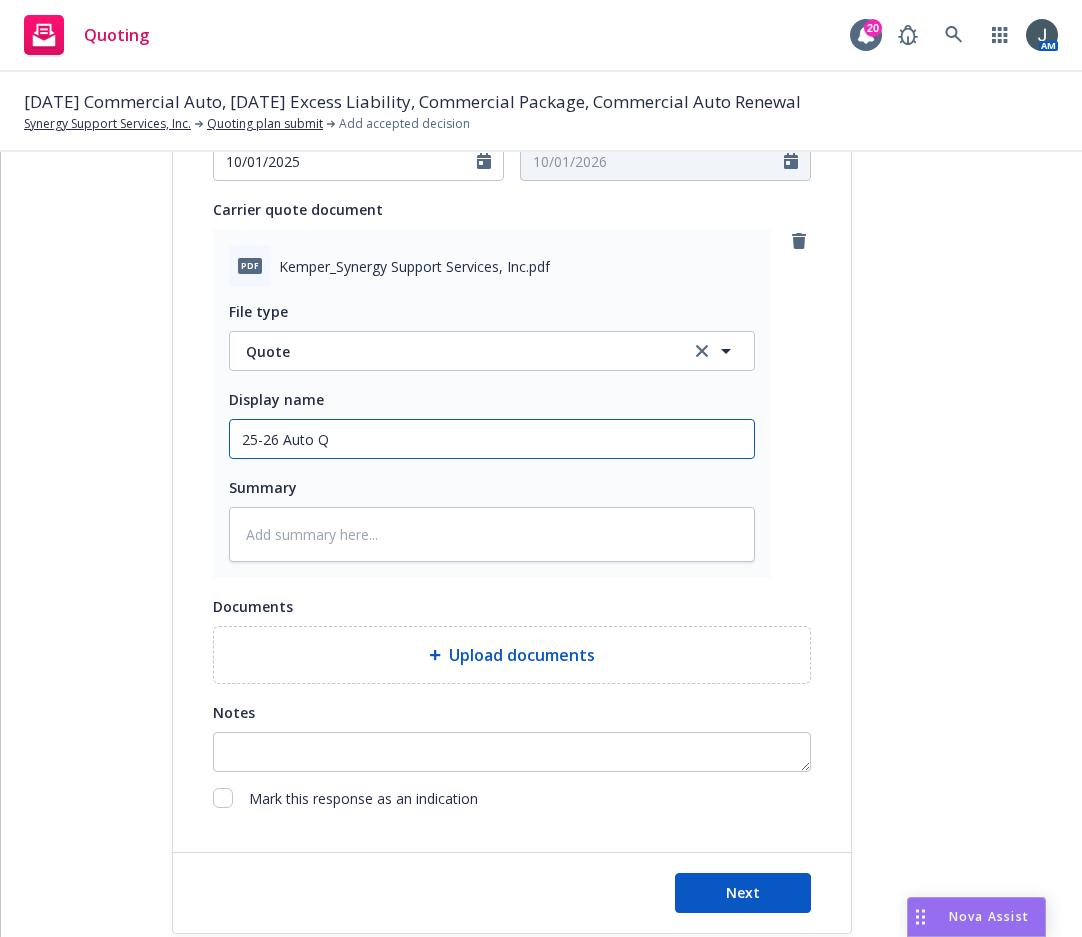 type on "x" 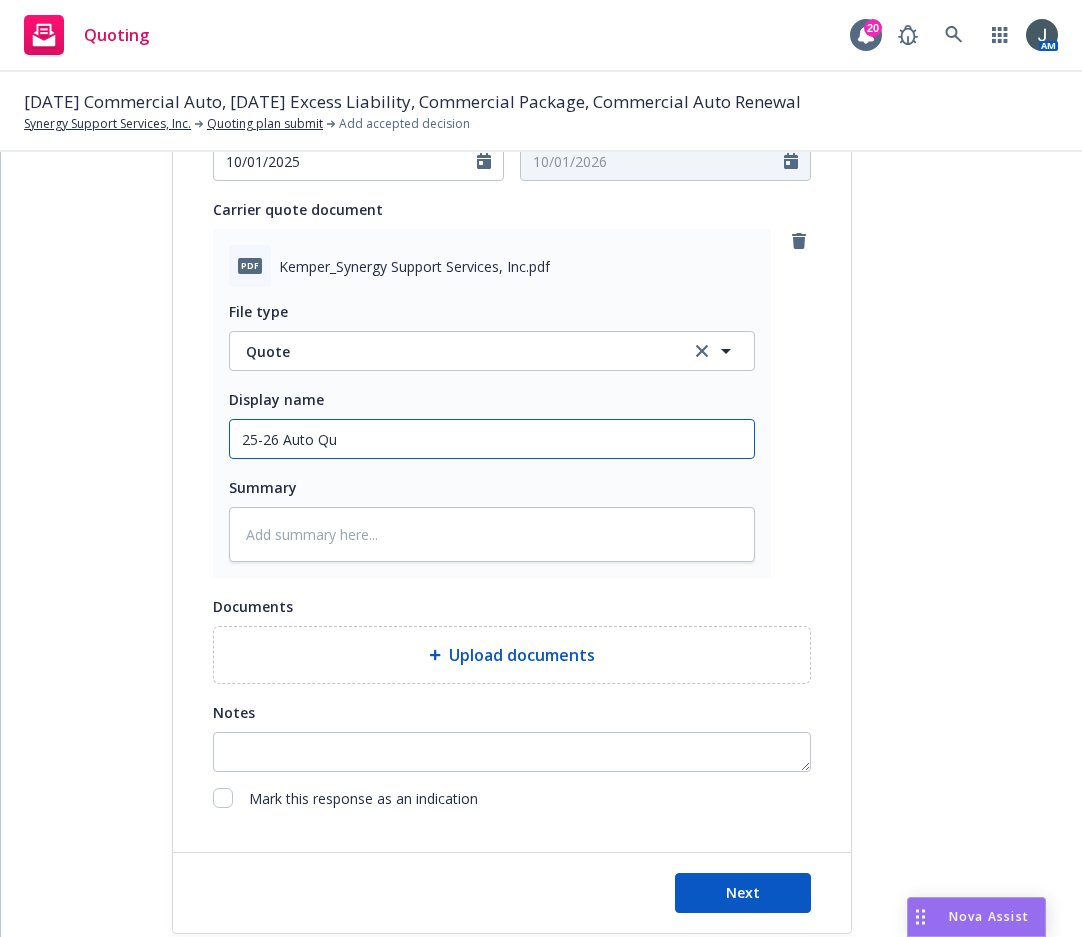type on "x" 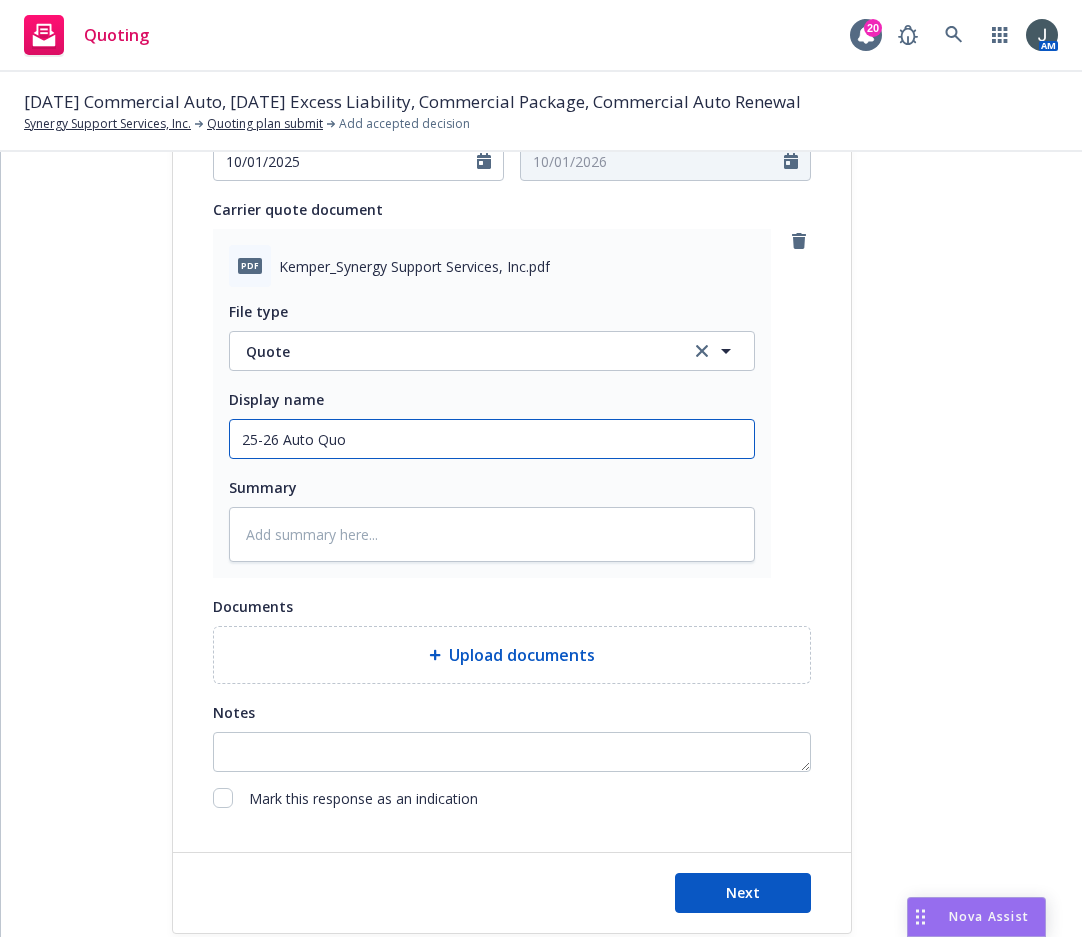 type on "x" 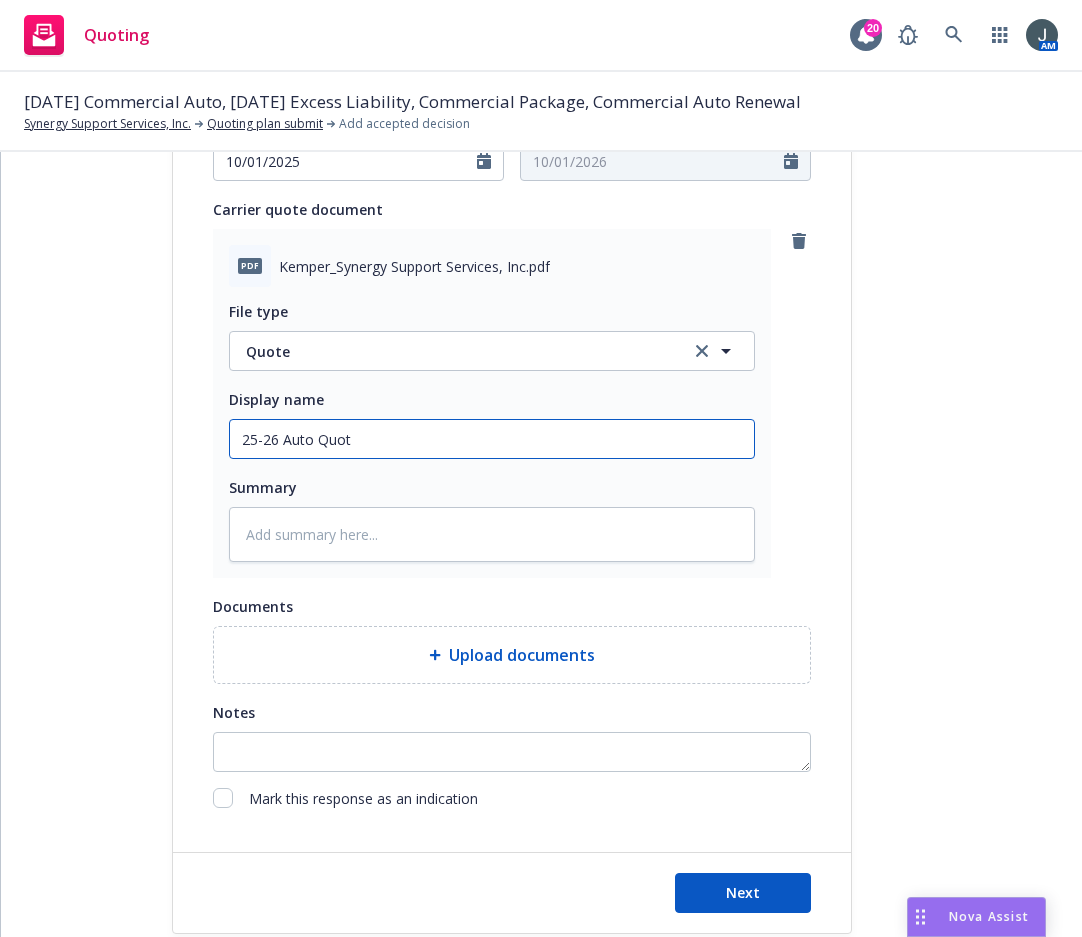 type on "x" 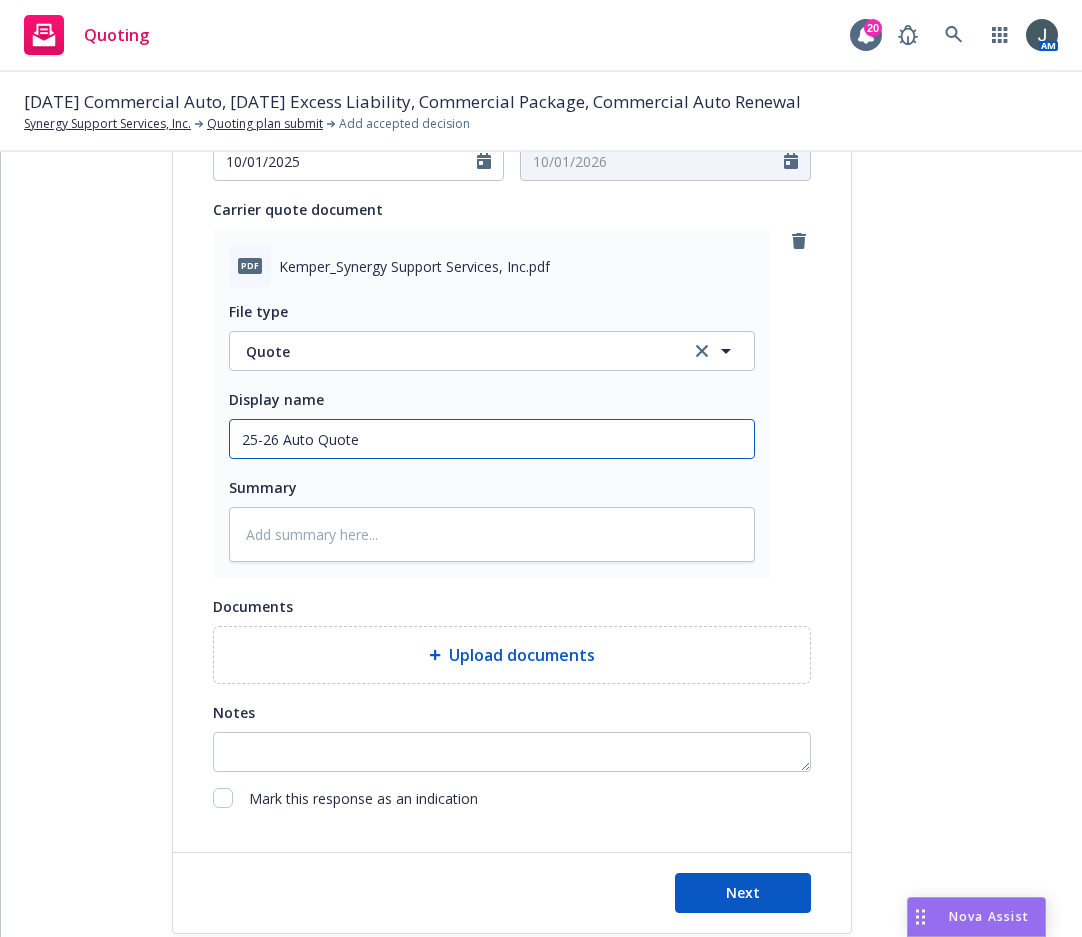 type on "x" 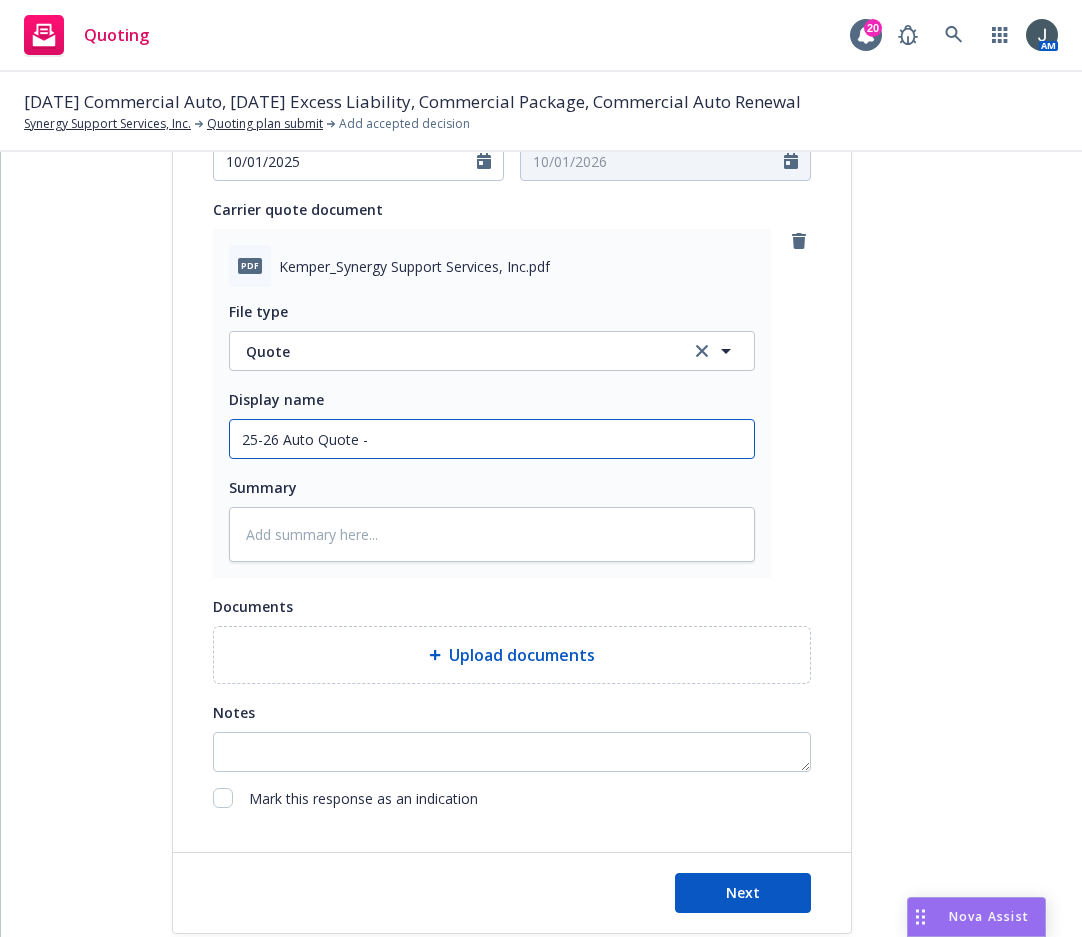 type on "x" 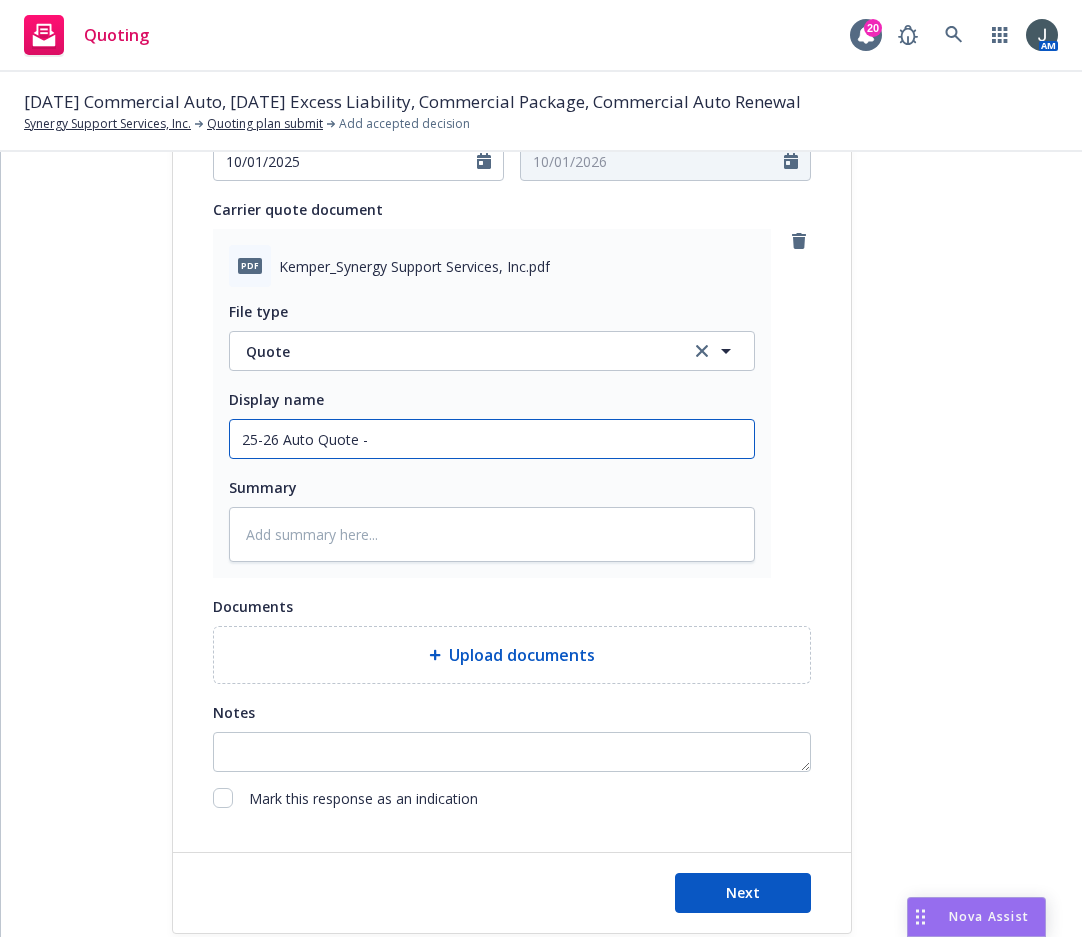 type on "x" 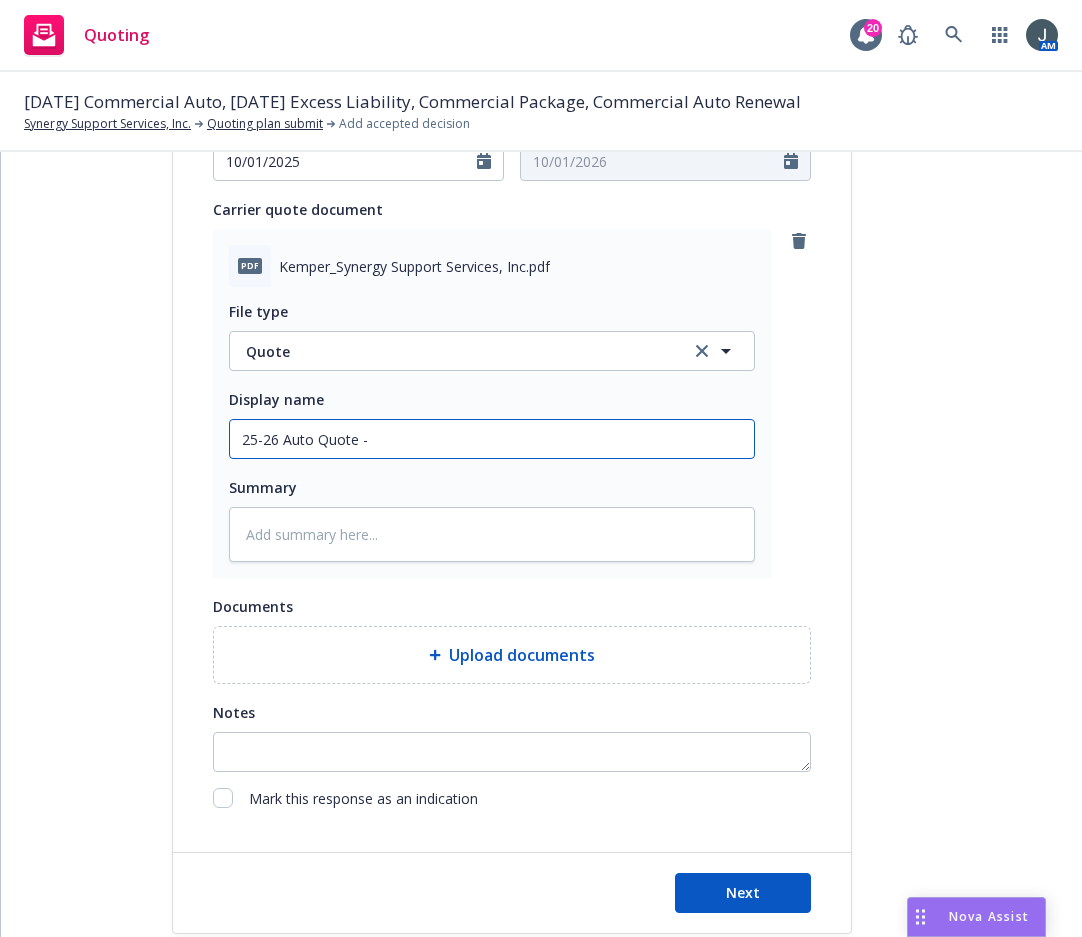 type on "25-26 Auto Quote - A" 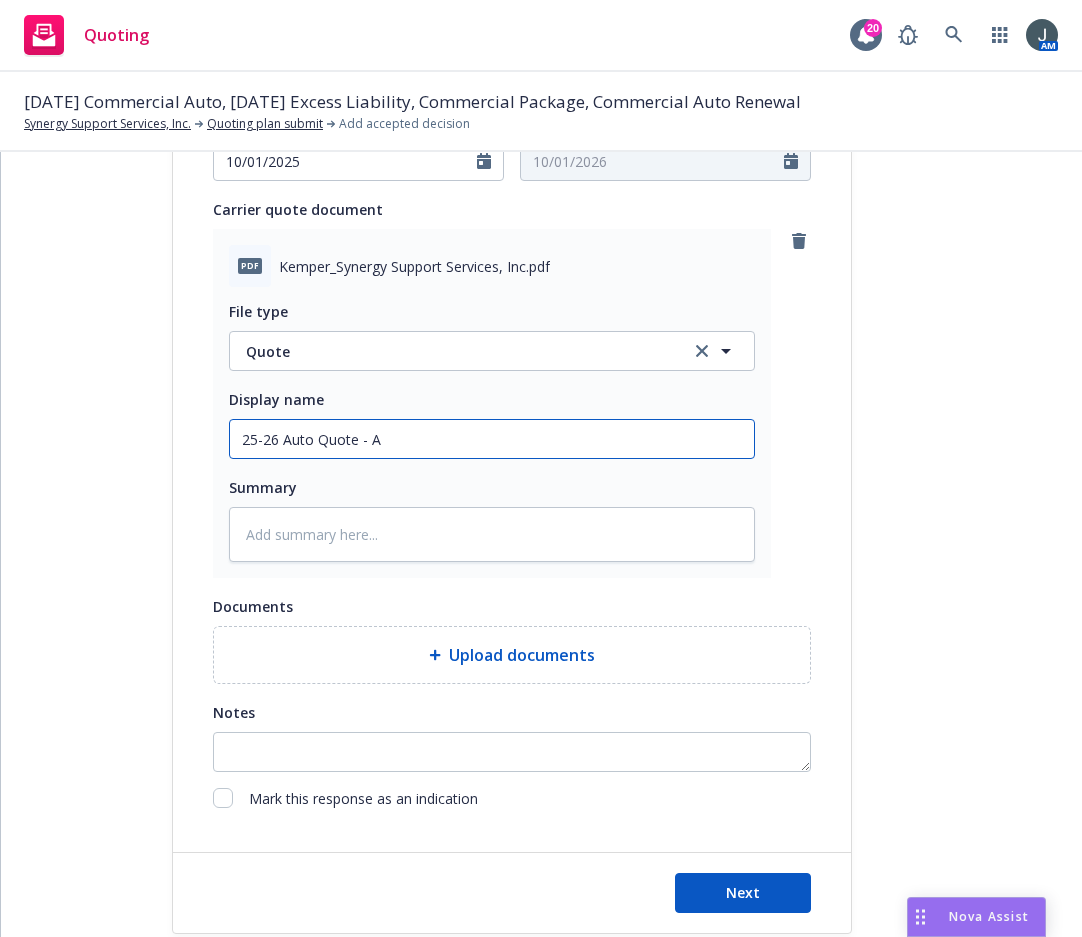type on "x" 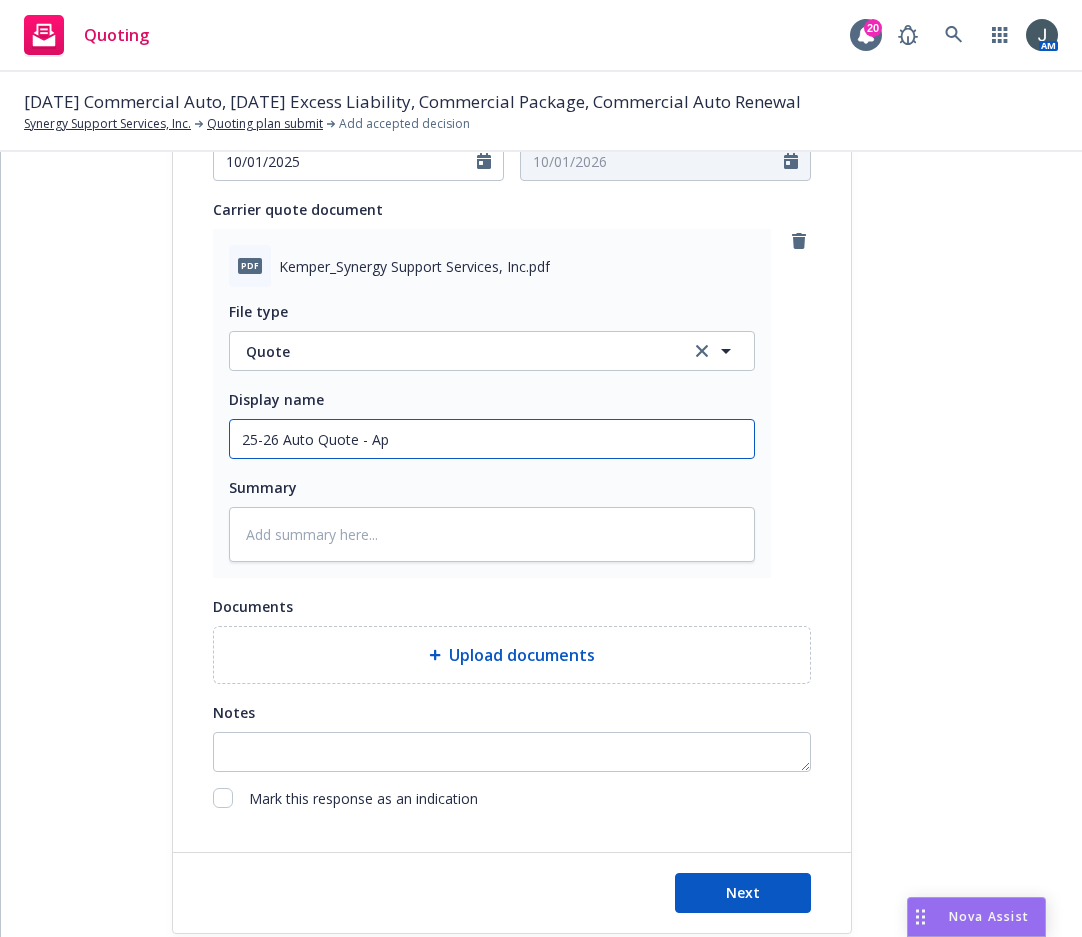 type on "x" 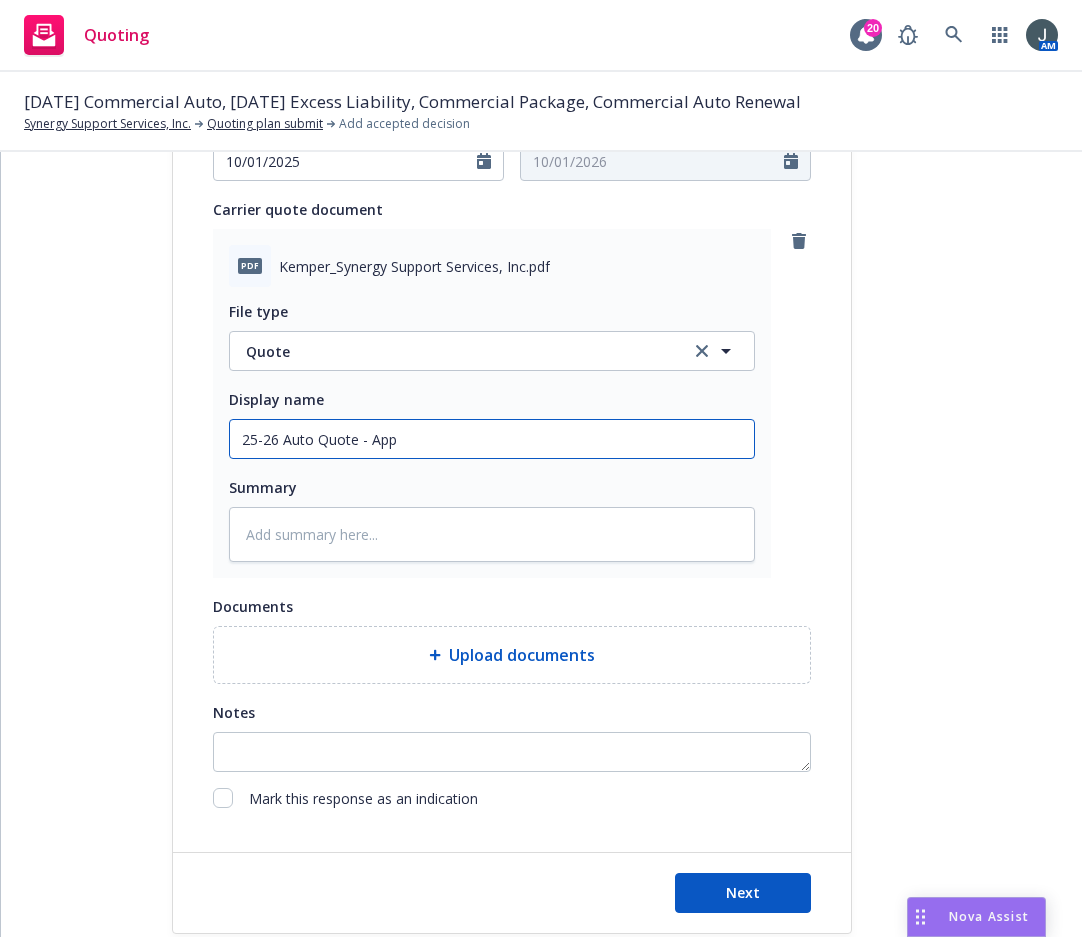 type on "x" 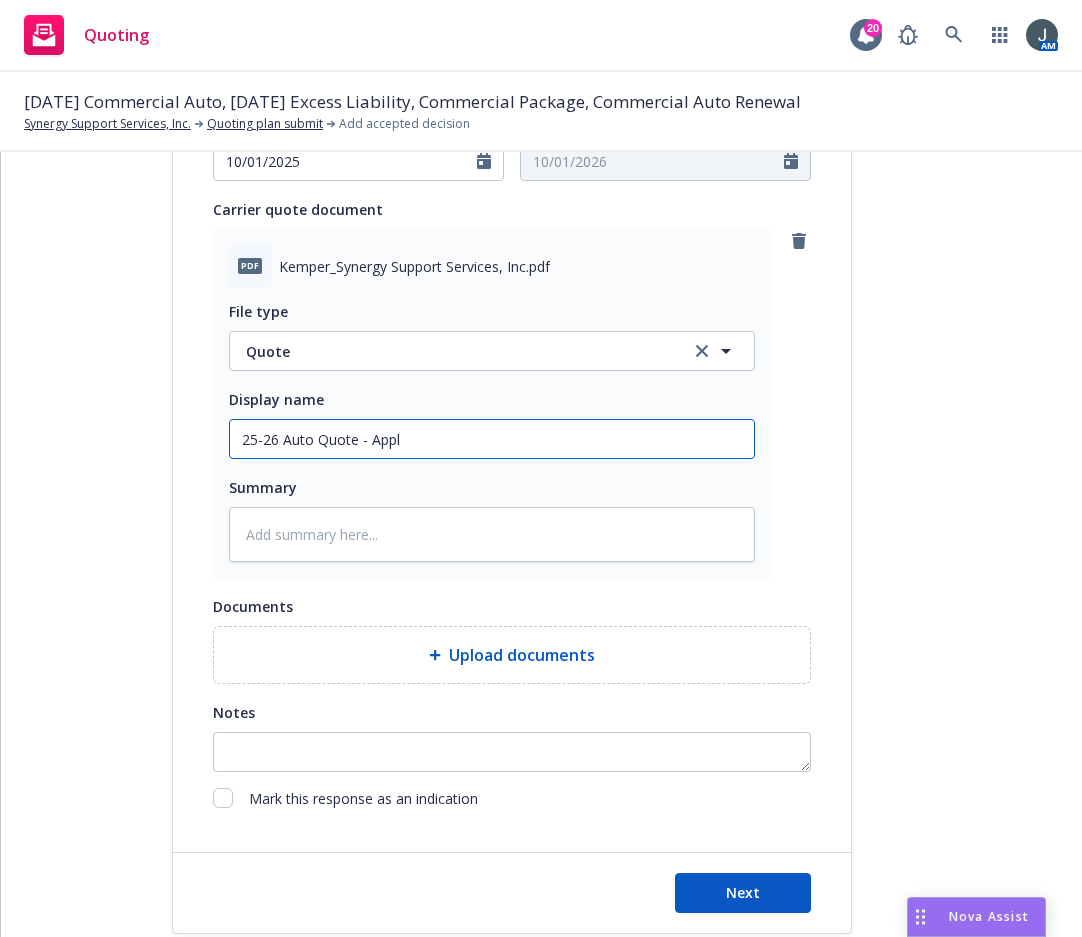 type on "x" 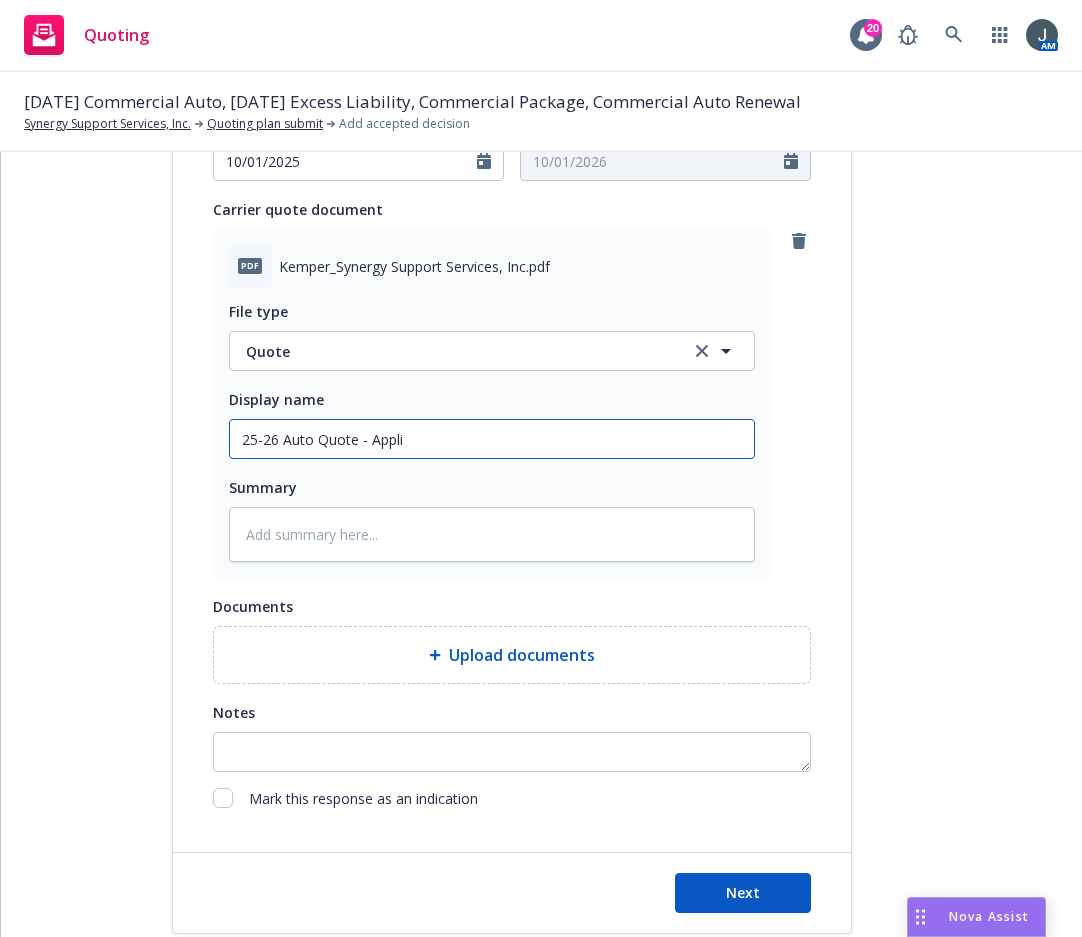 type on "25-26 Auto Quote - Applie" 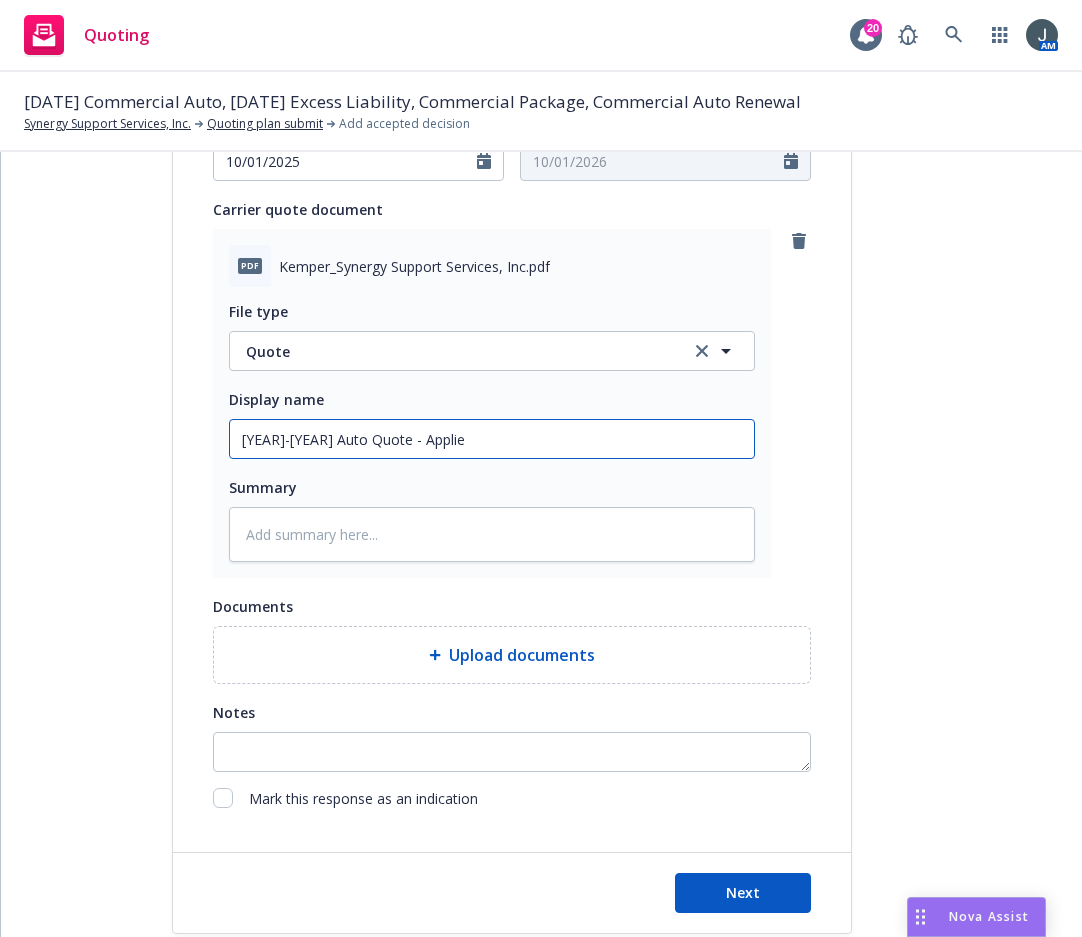 type on "x" 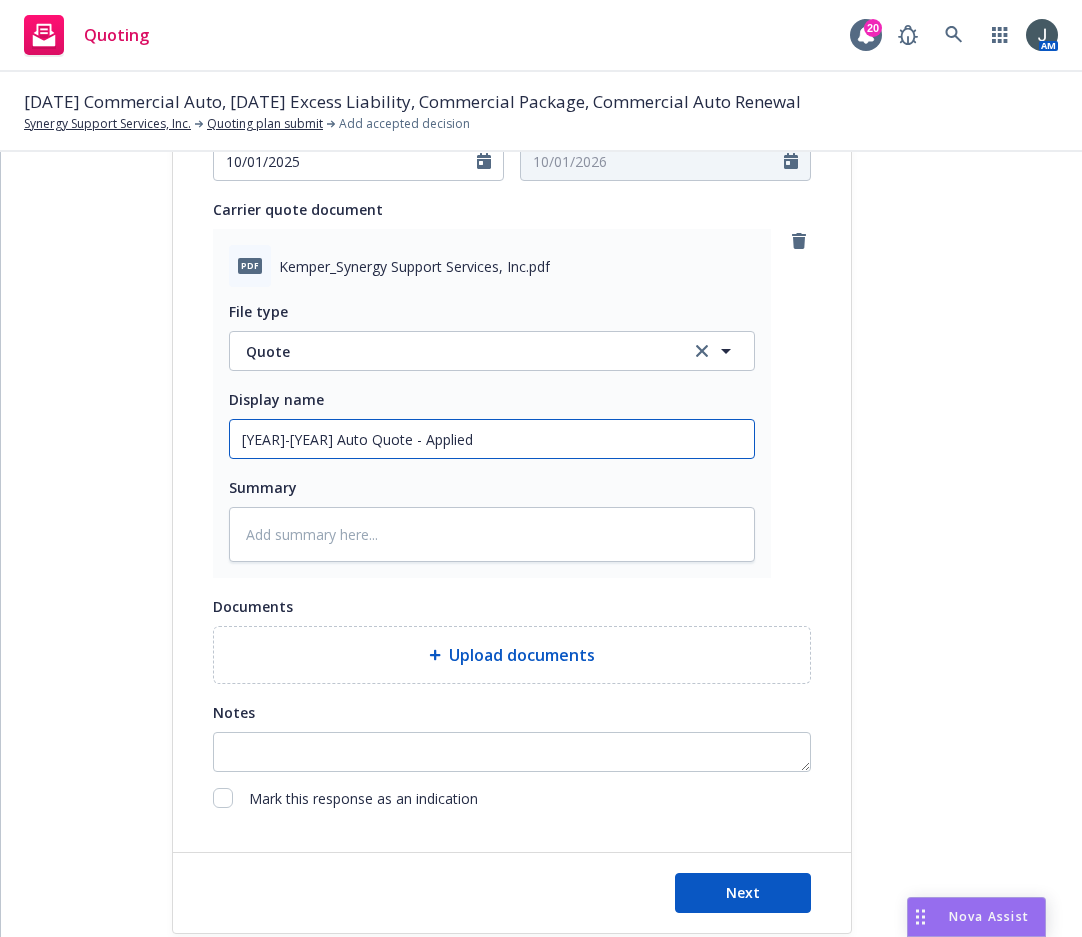 type on "x" 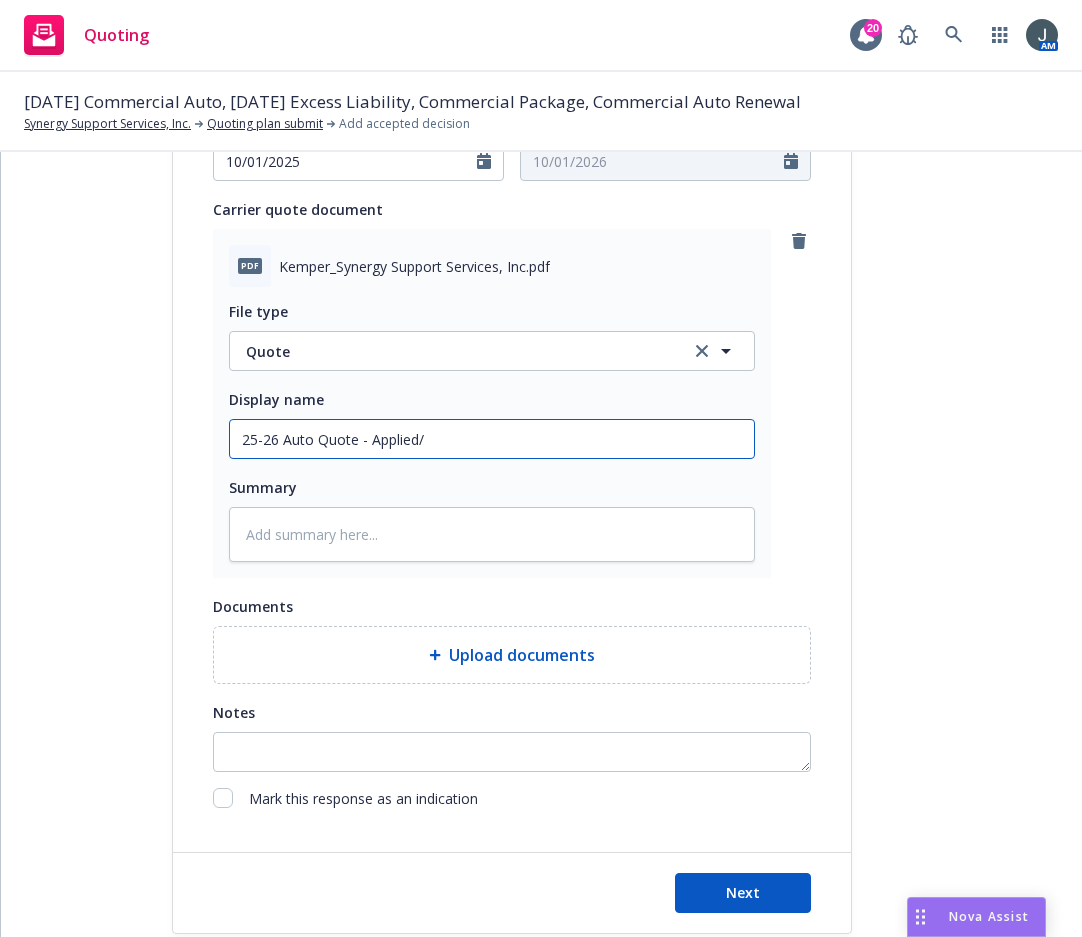 type on "x" 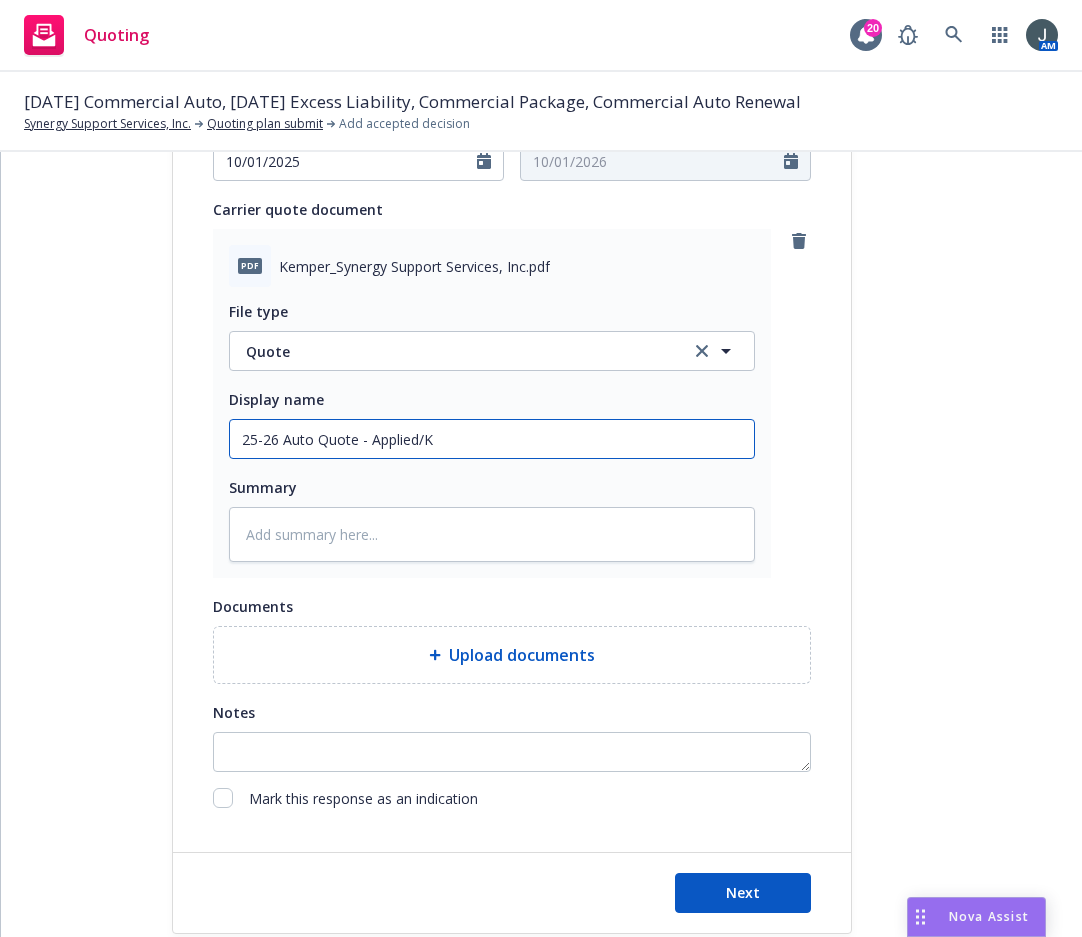 type on "x" 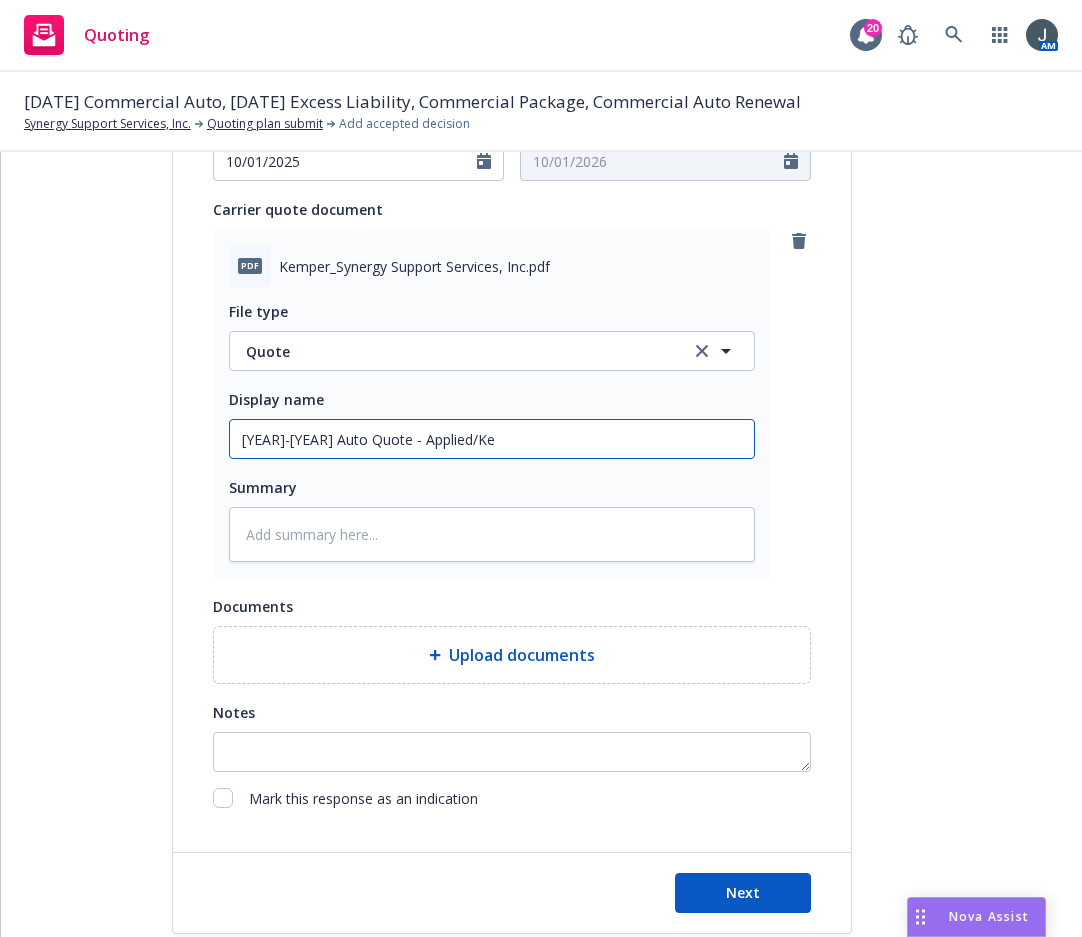 type on "25-26 Auto Quote - Applied/Kem" 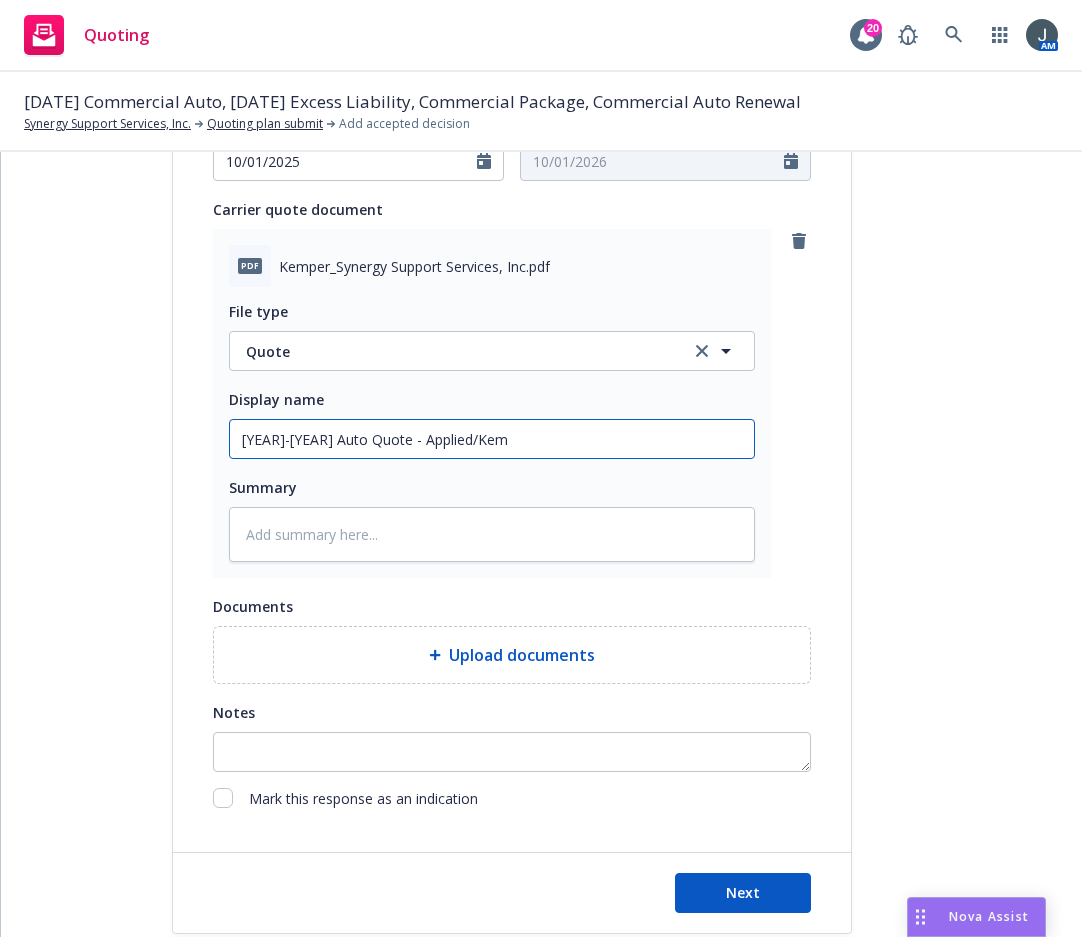 type on "x" 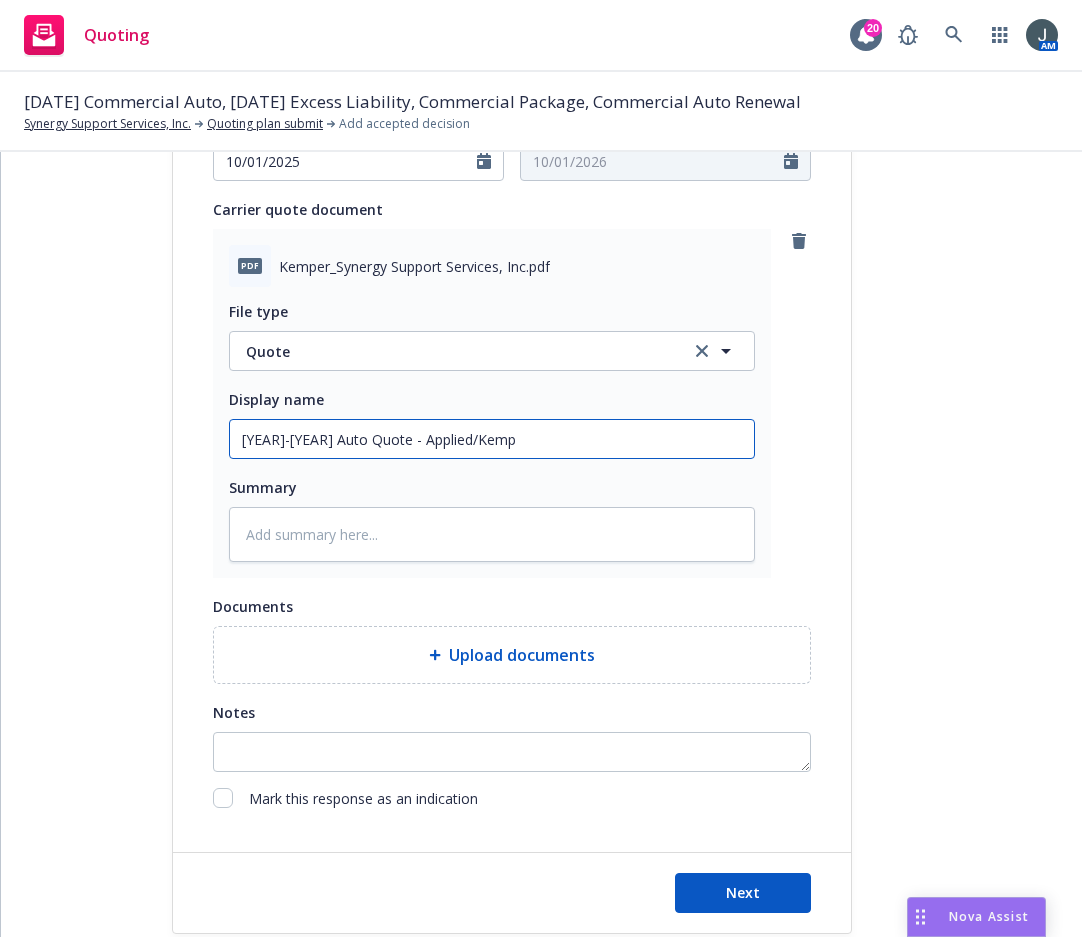 type on "x" 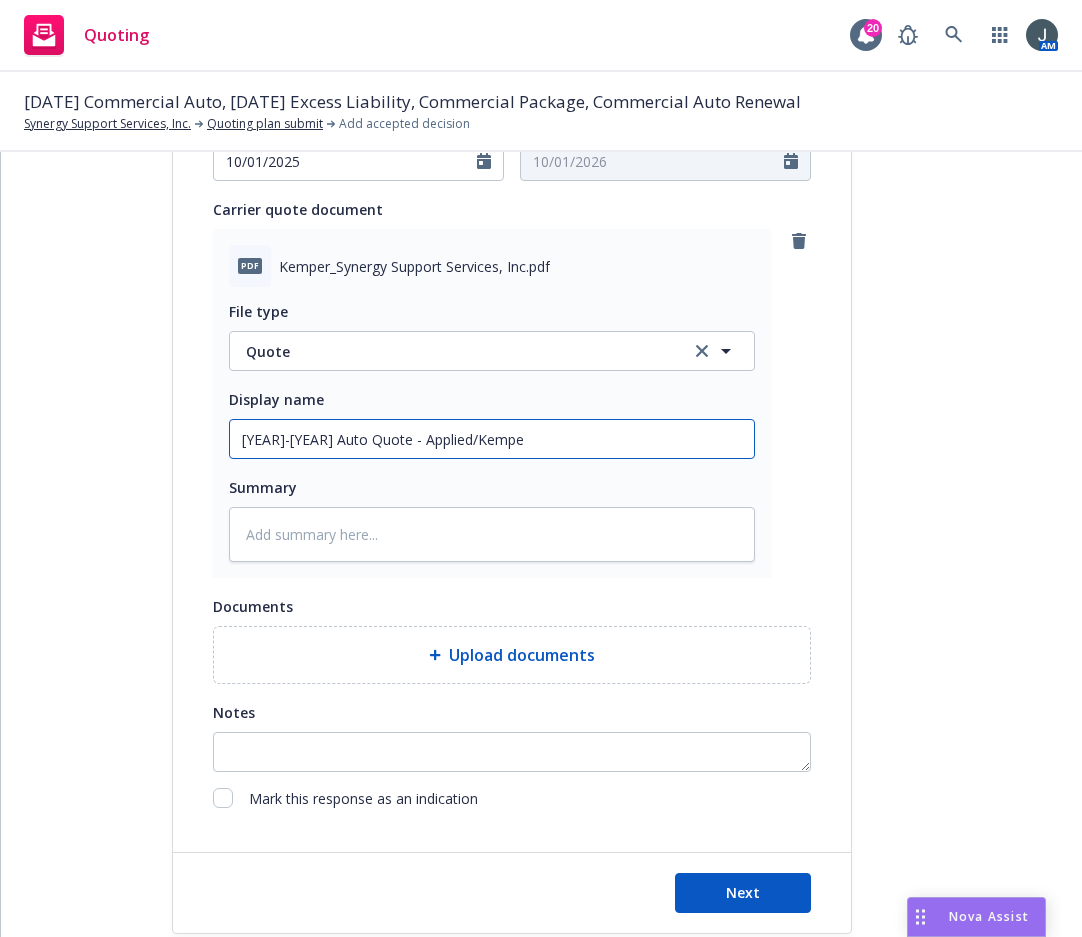 type on "x" 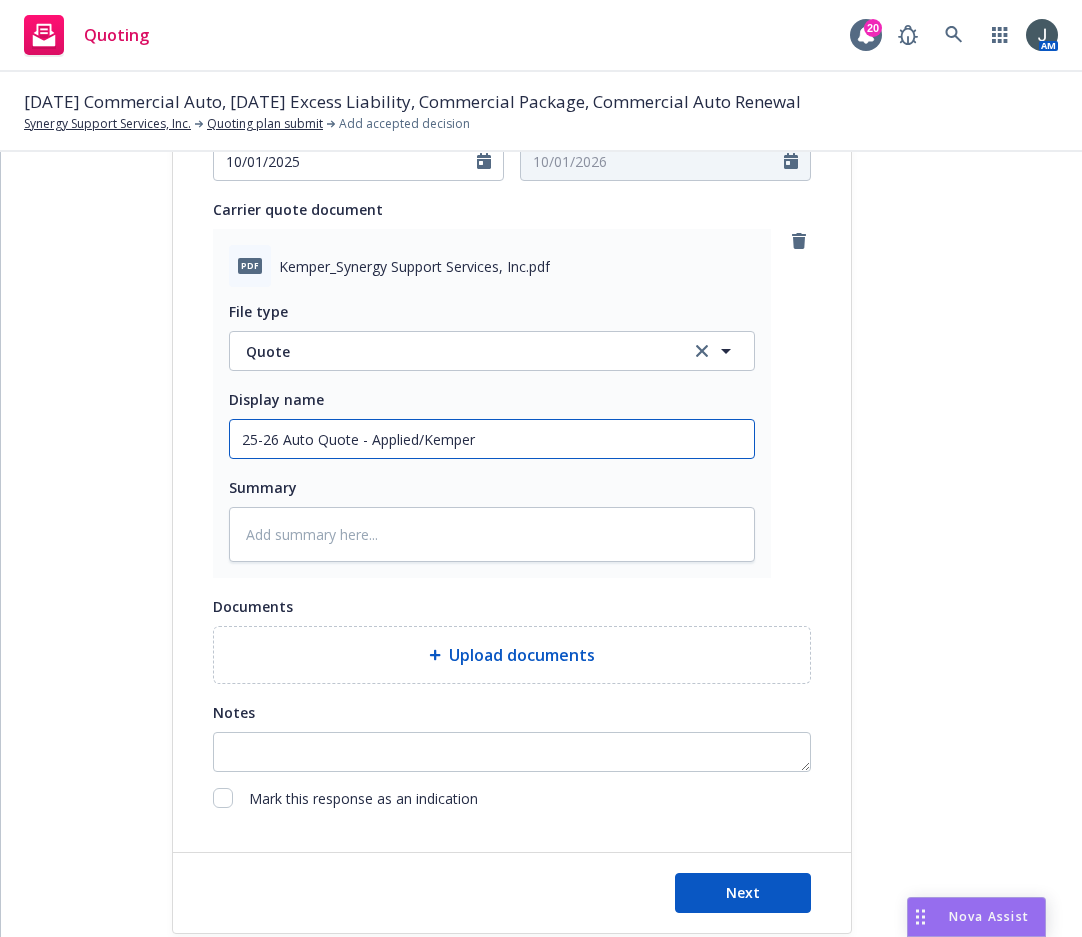 type on "x" 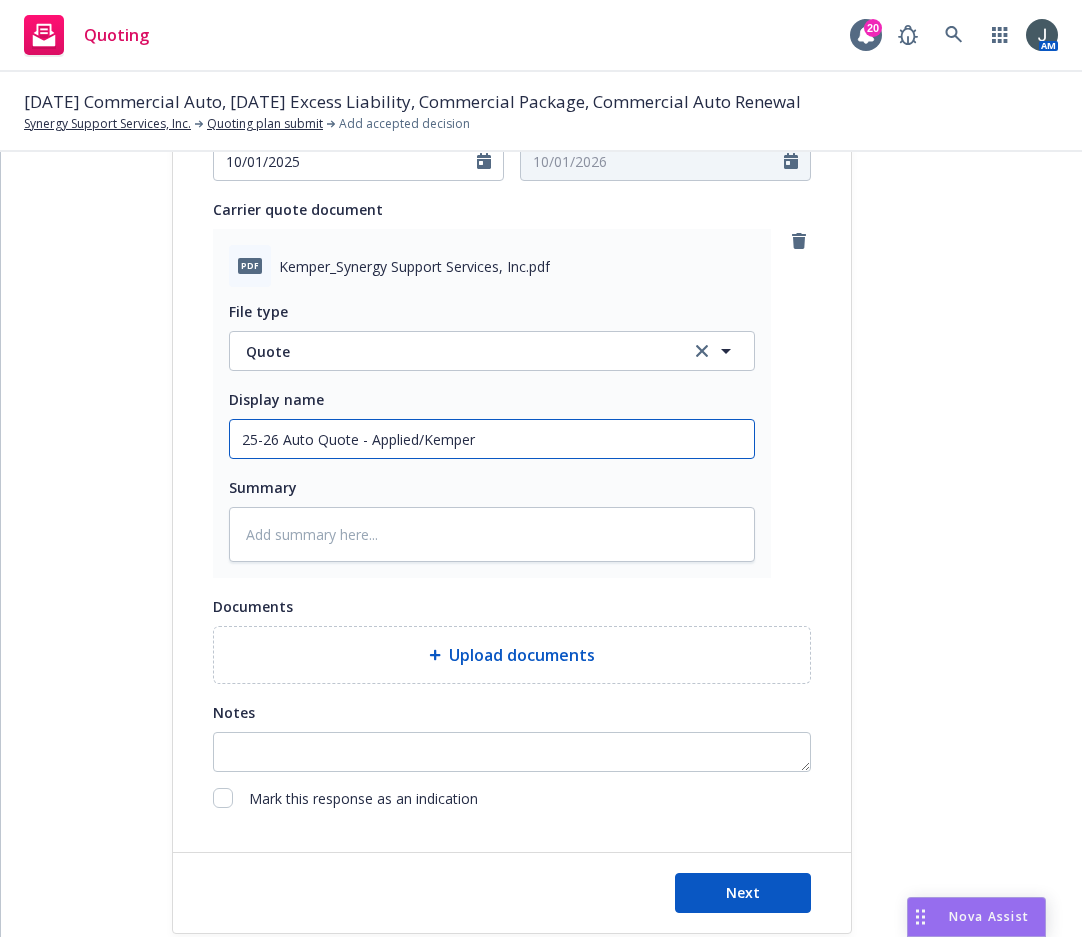 type on "25-26 Auto Quote - Applied/Kemper" 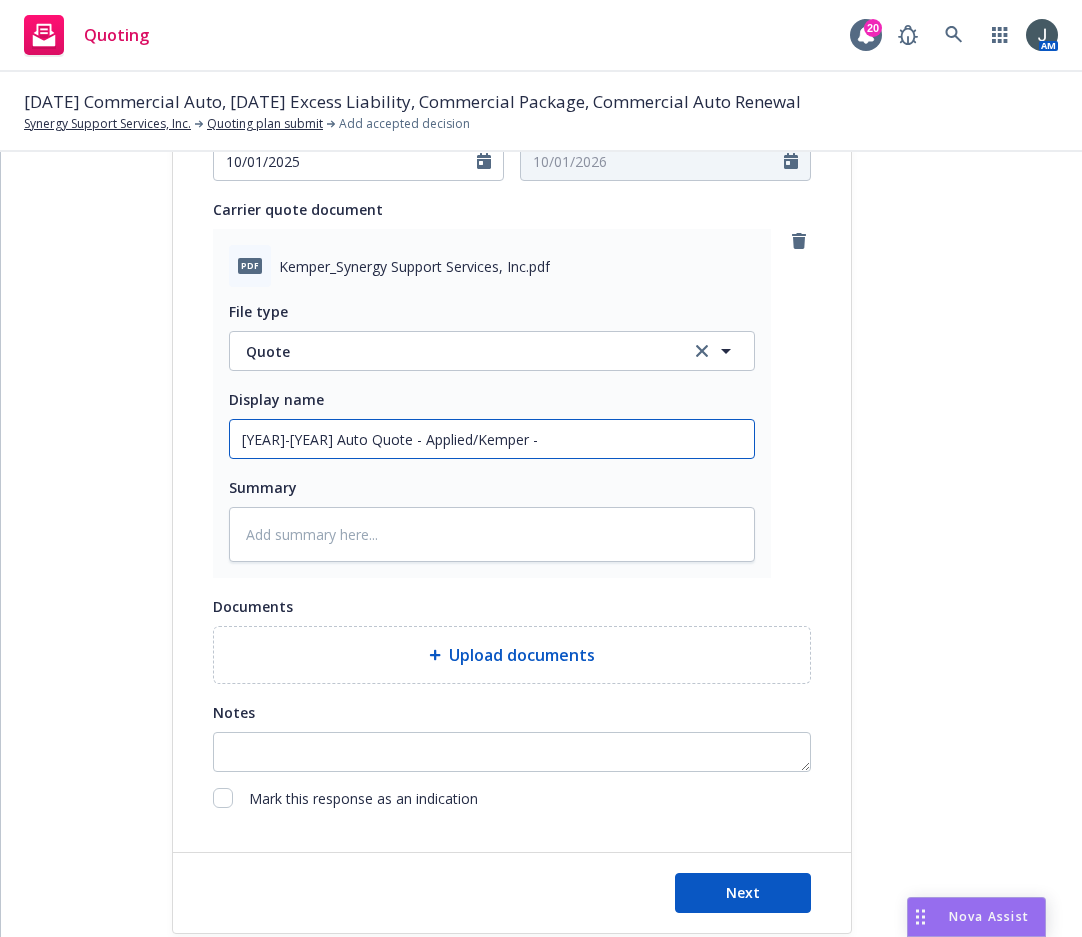 type on "x" 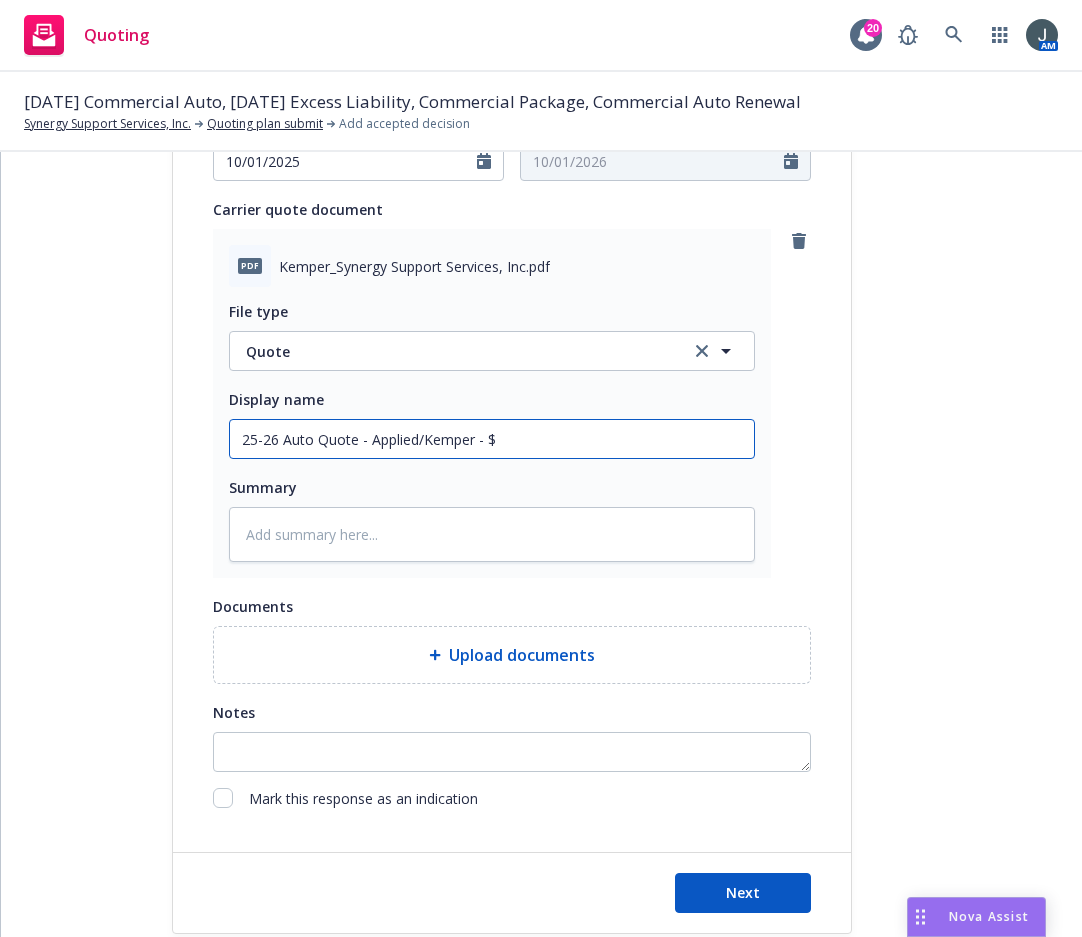 type on "x" 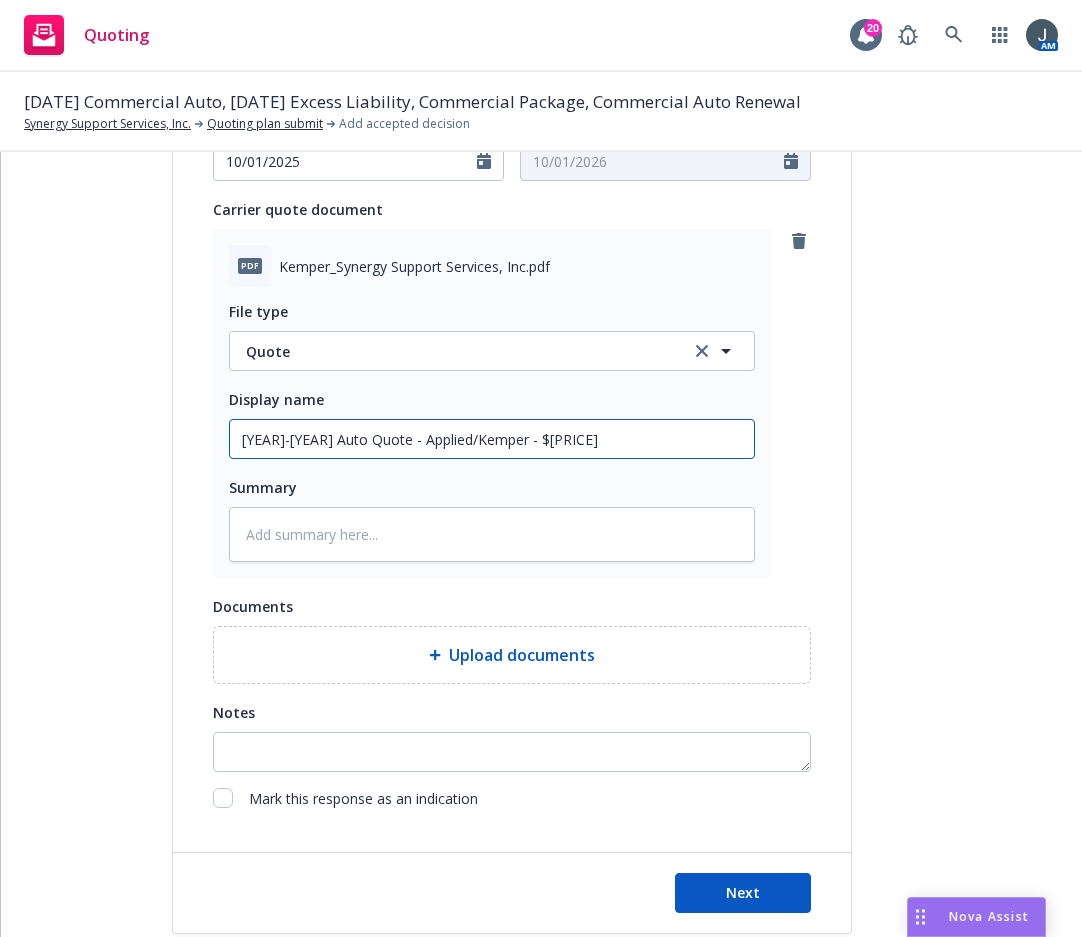 type on "x" 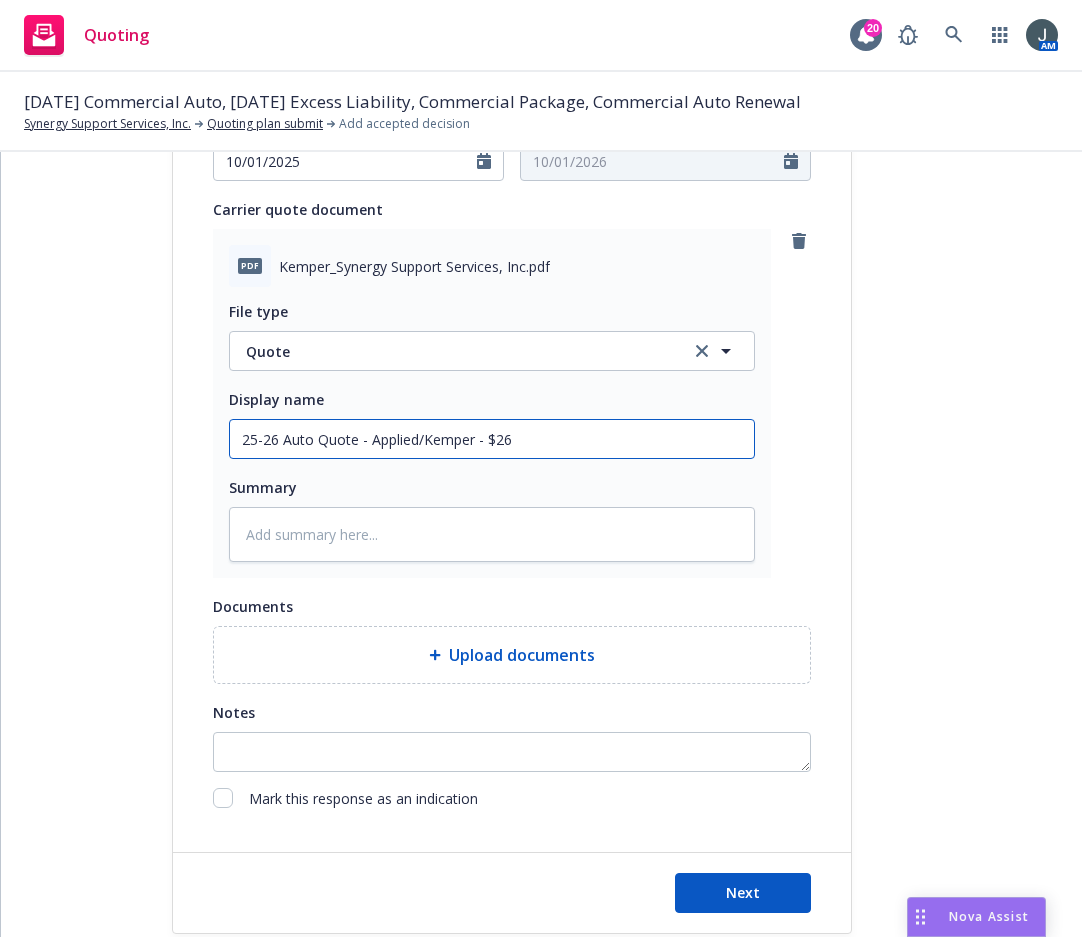type on "x" 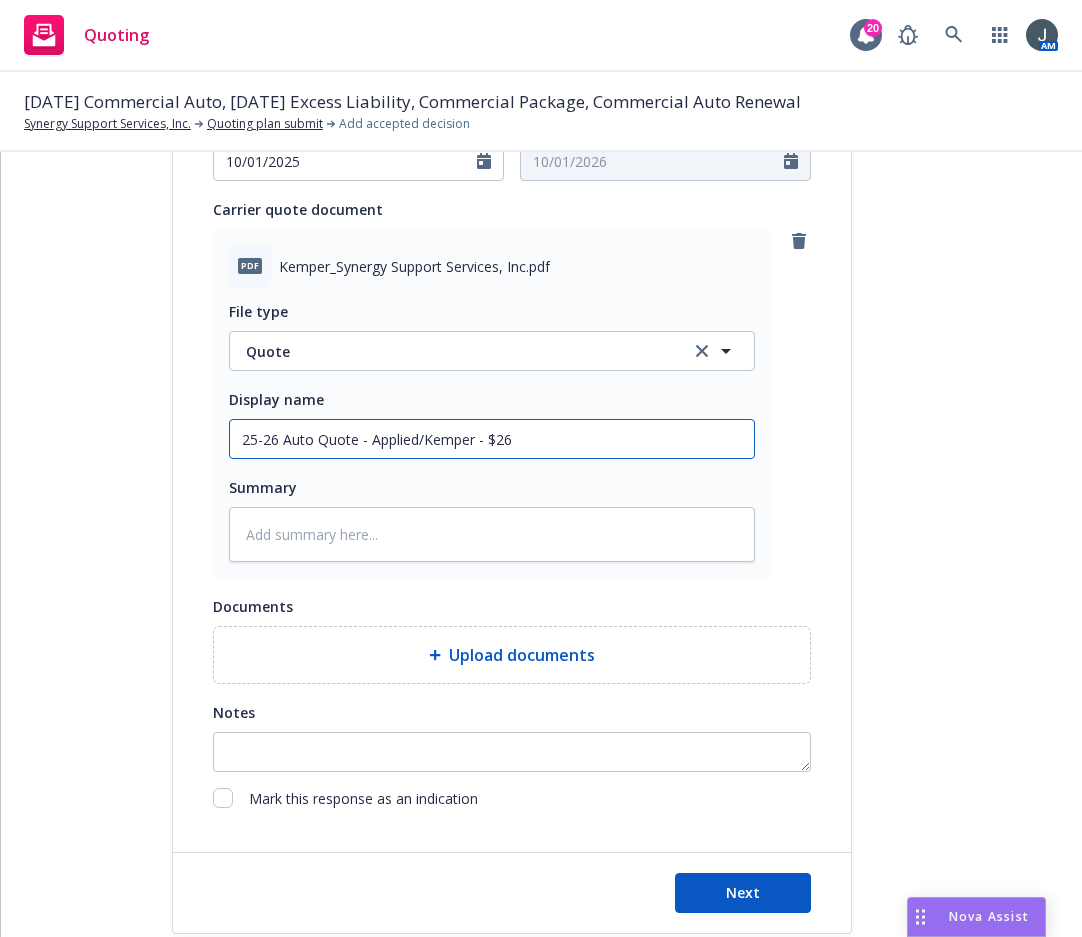 type on "25-26 Auto Quote - Applied/Kemper - $2" 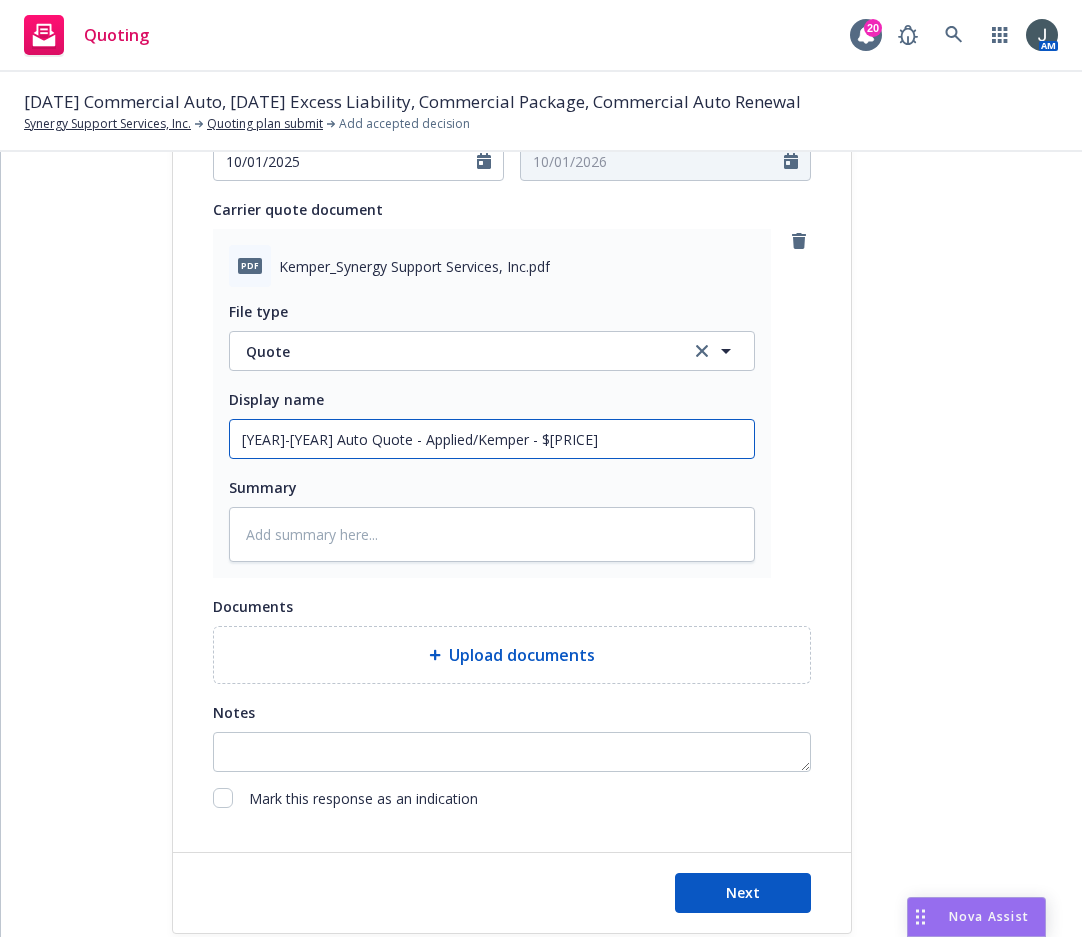 type on "x" 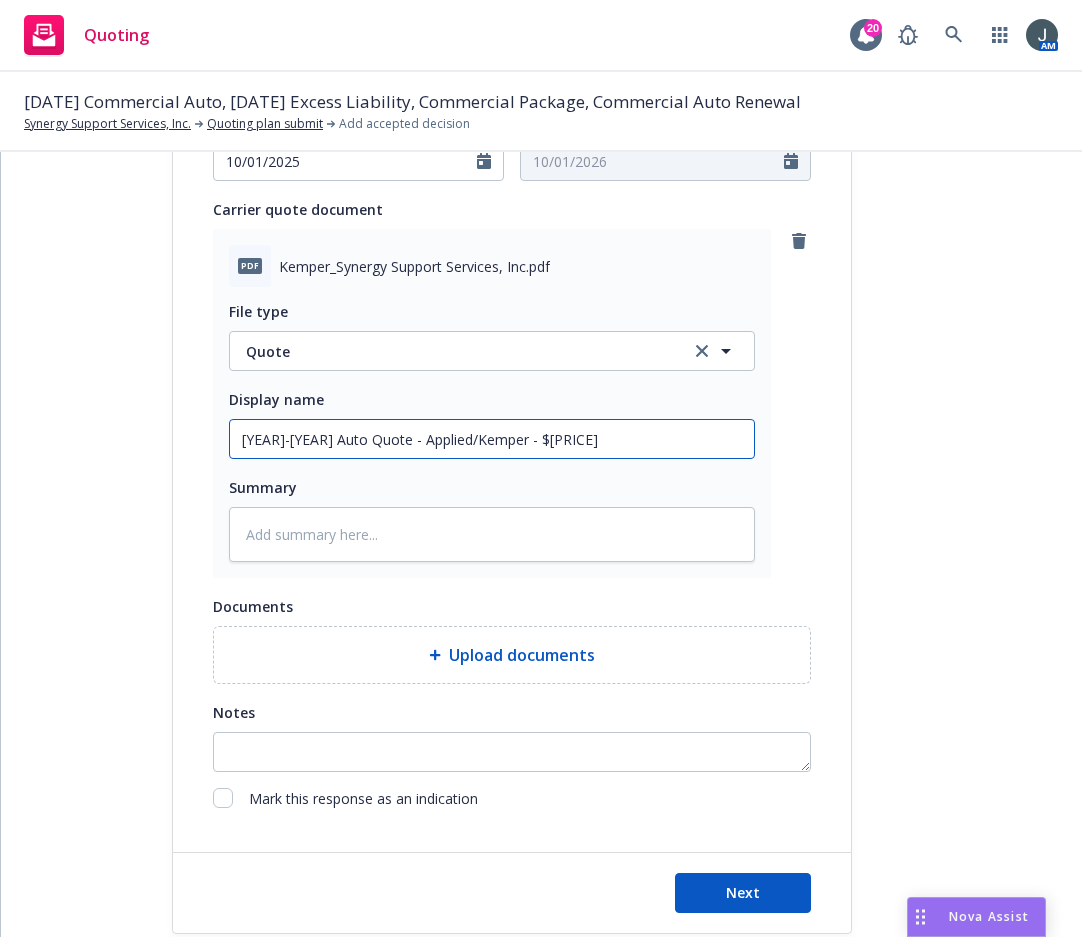 type on "25-26 Auto Quote - Applied/Kemper - $27" 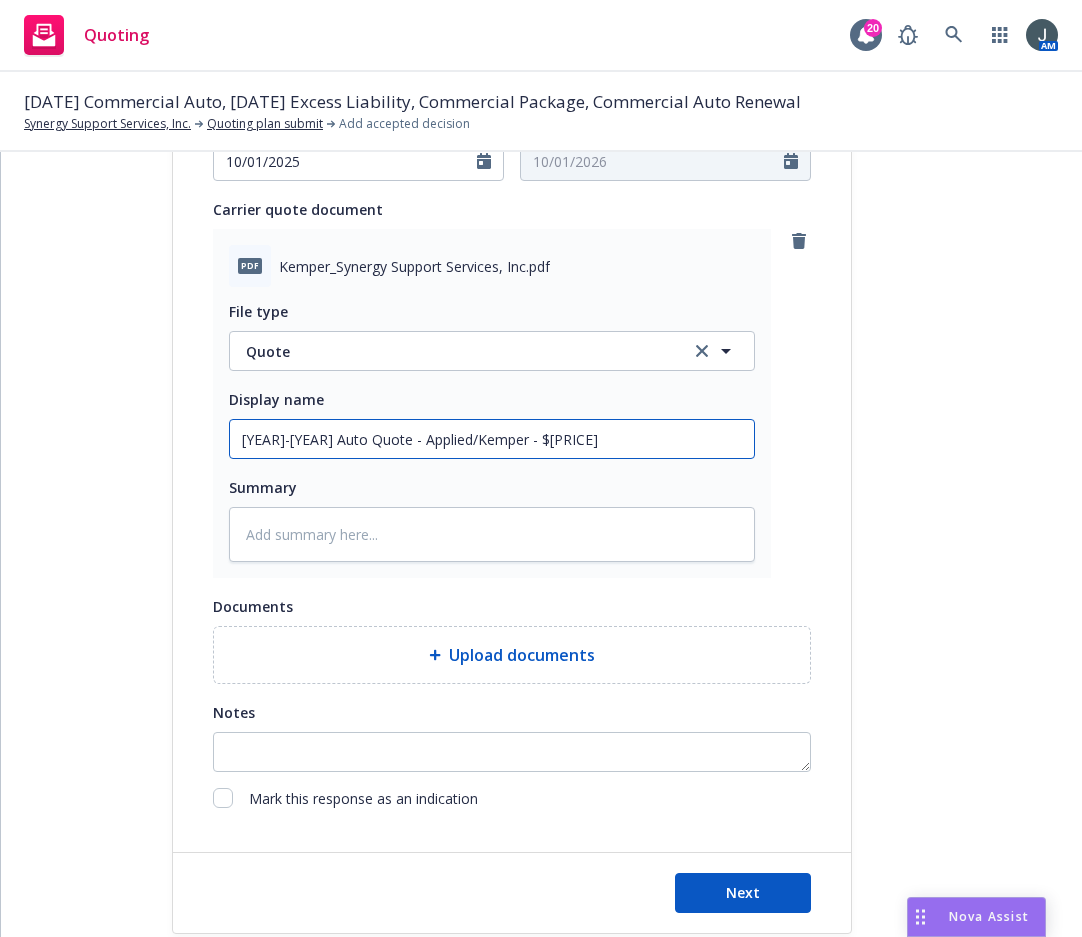type on "x" 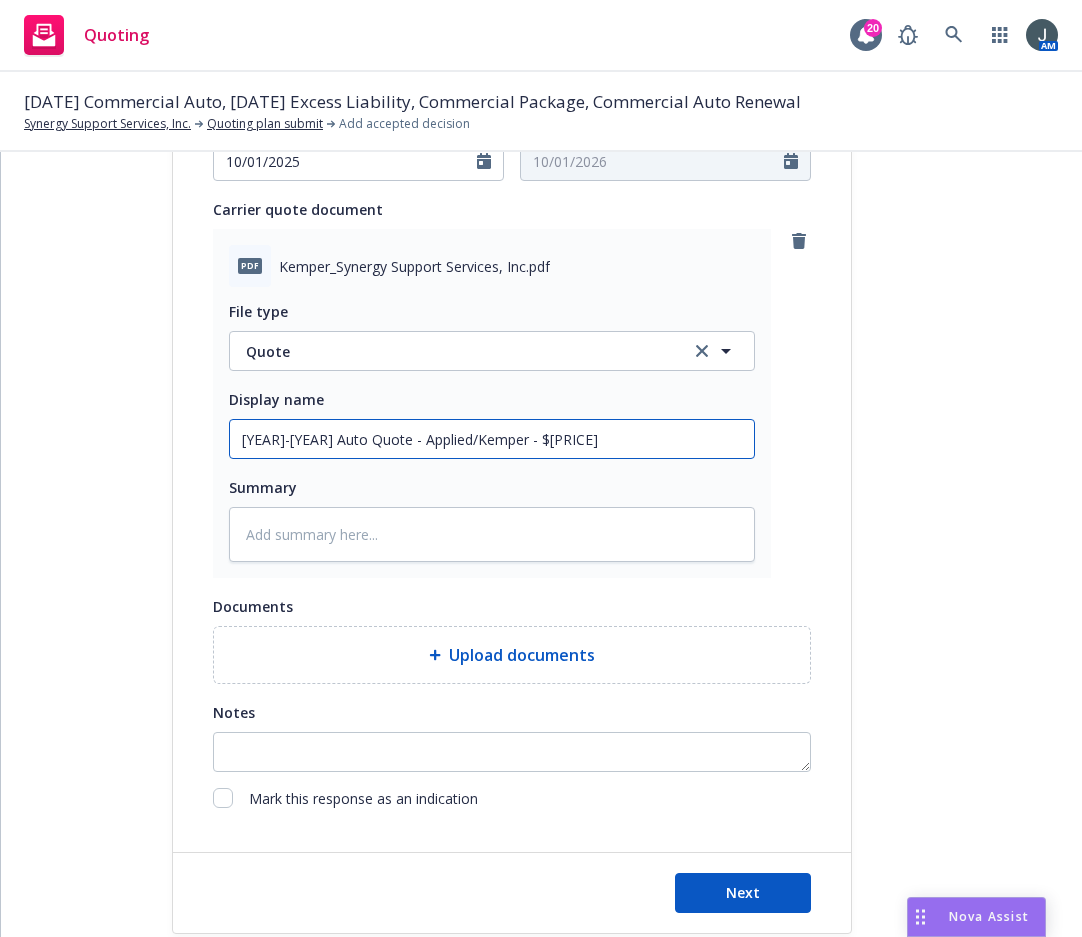 type on "25-26 Auto Quote - Applied/Kemper - $27," 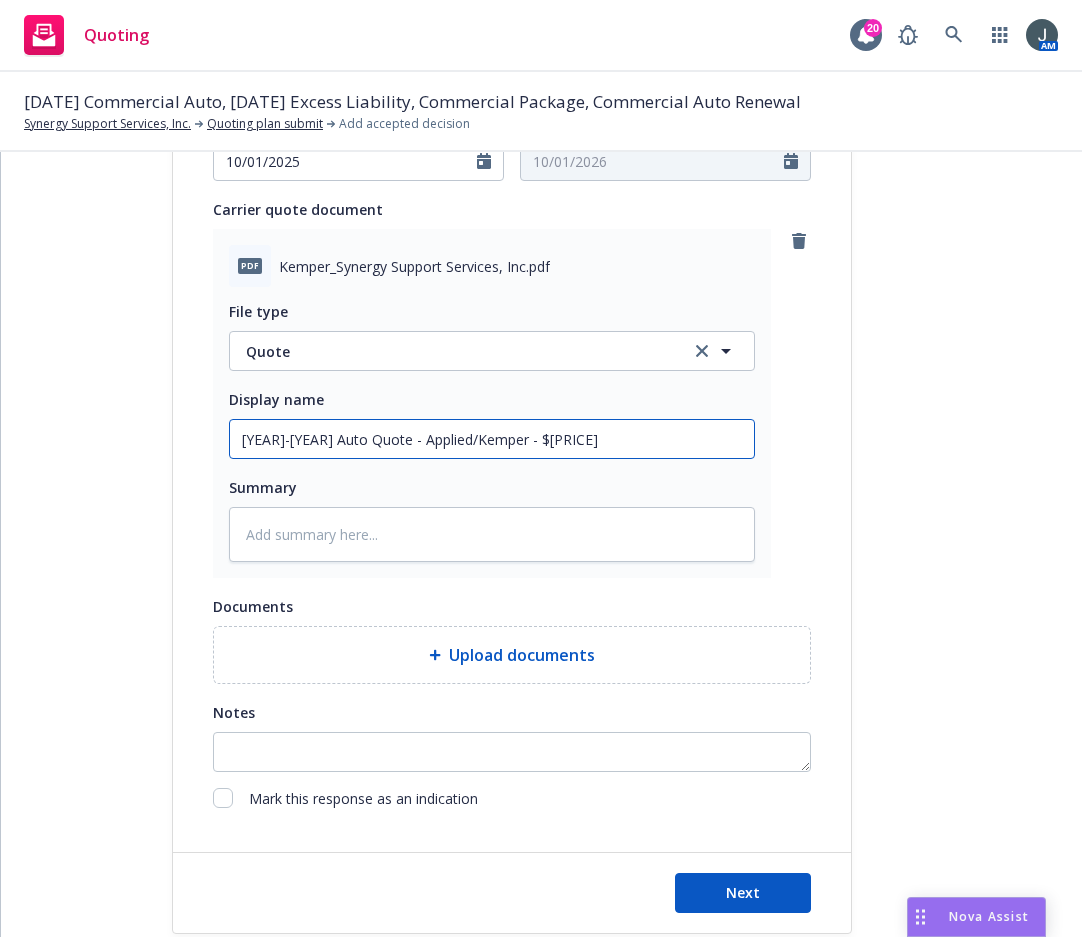 drag, startPoint x: 309, startPoint y: 416, endPoint x: 280, endPoint y: 435, distance: 34.669872 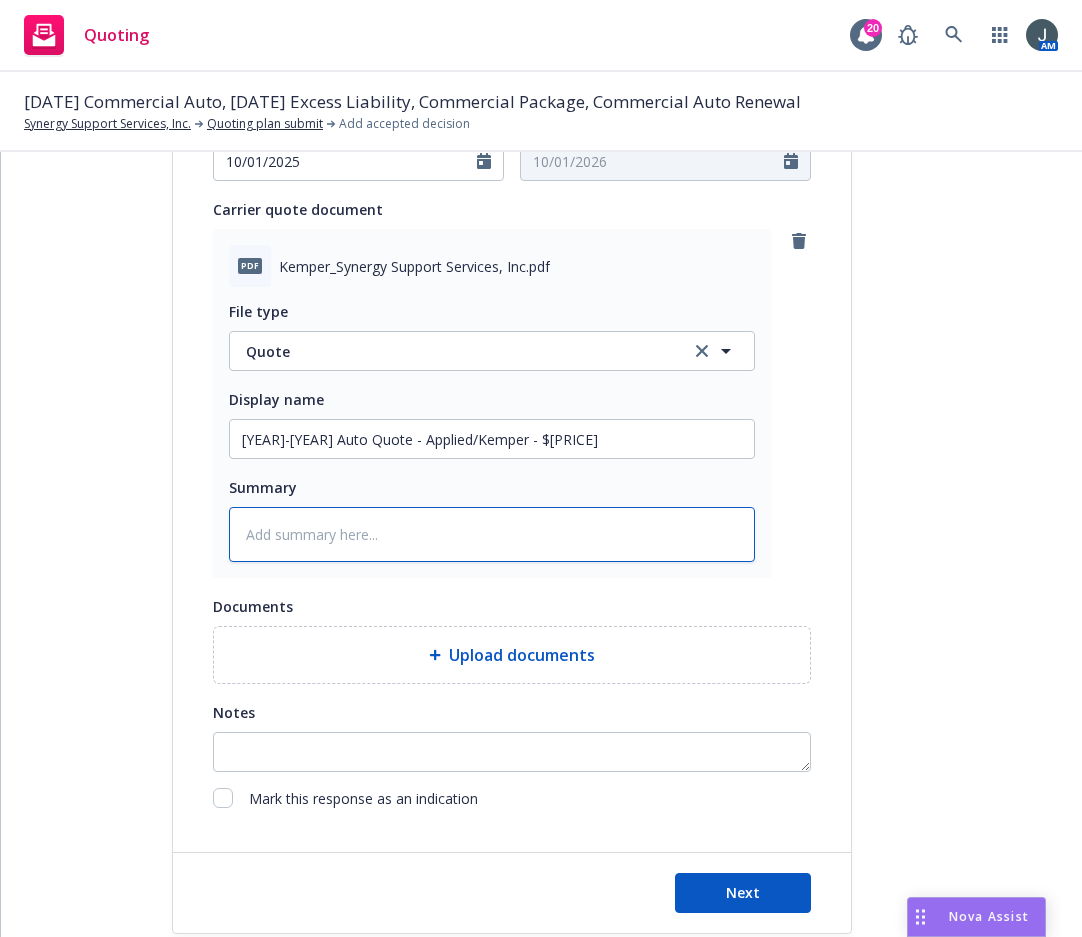 click at bounding box center (492, 534) 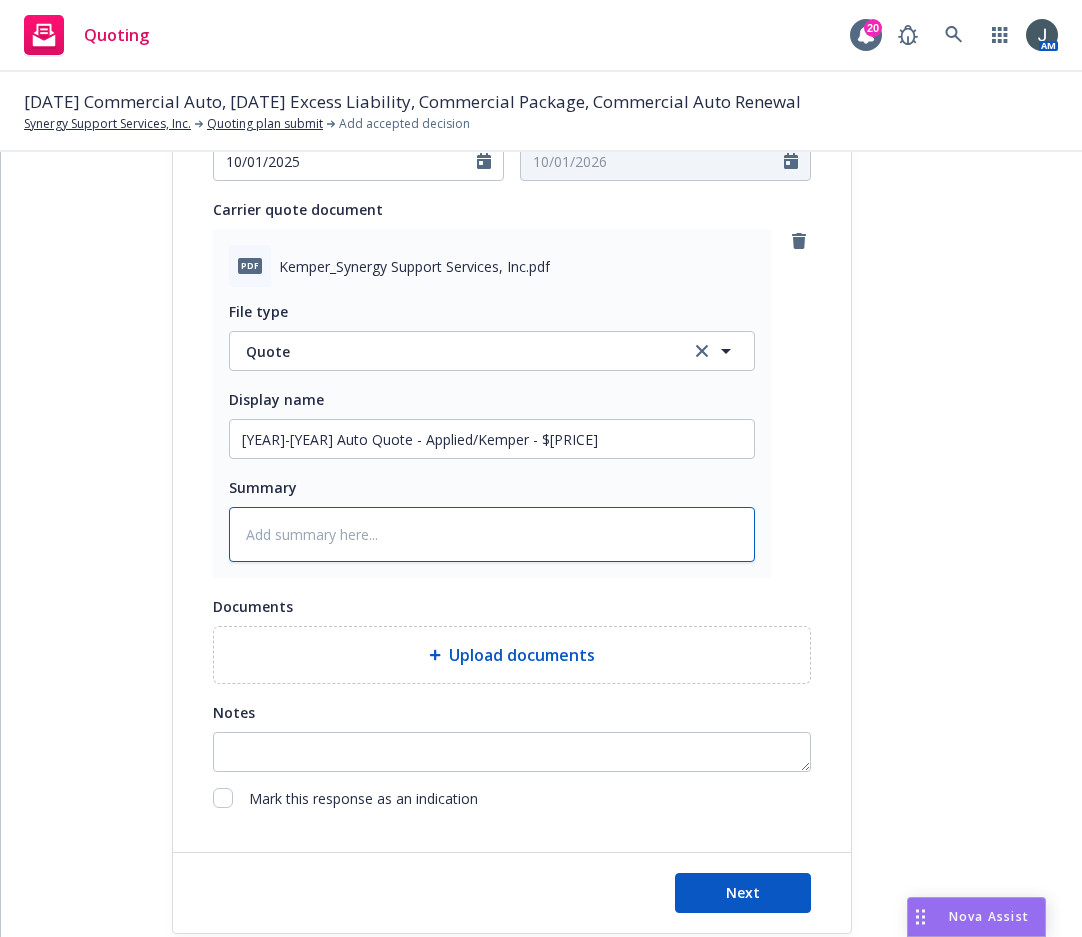 paste on "25-26 Auto Quote - Applied/Kemper - $27,445" 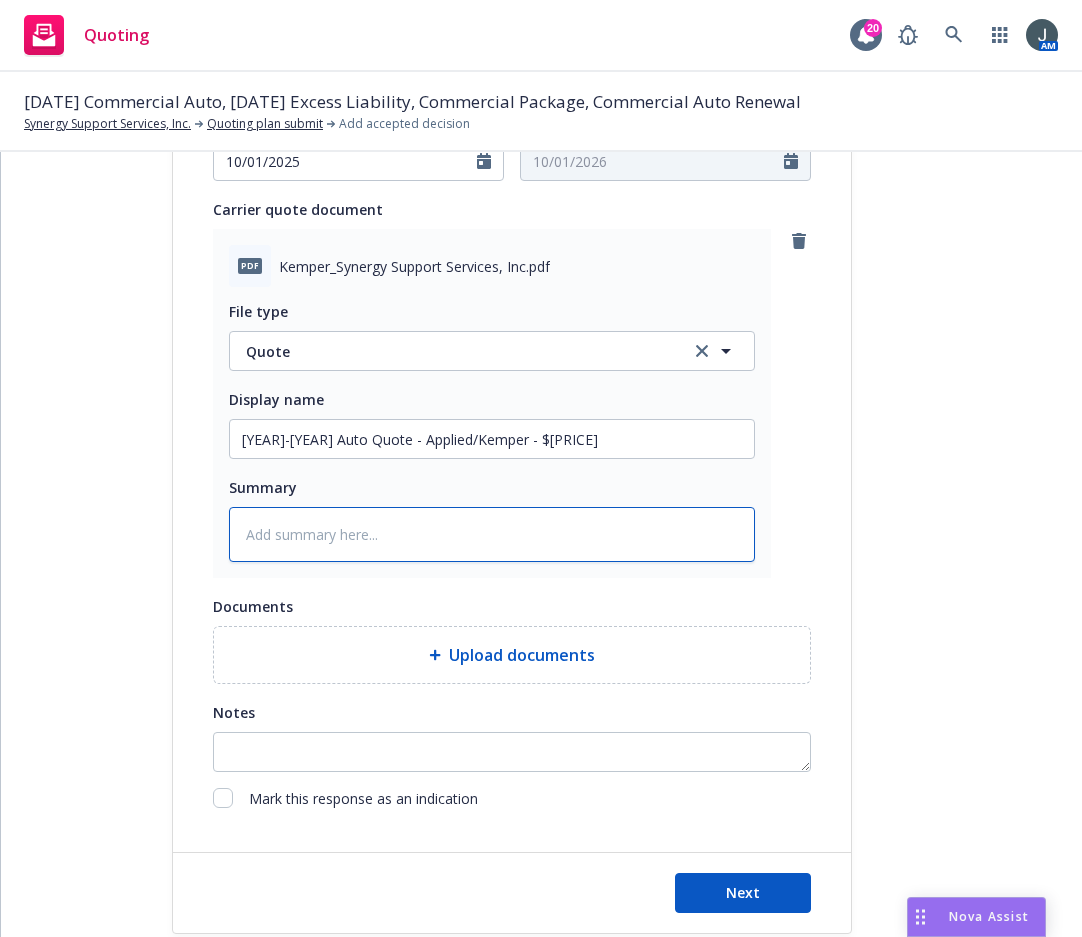 type on "x" 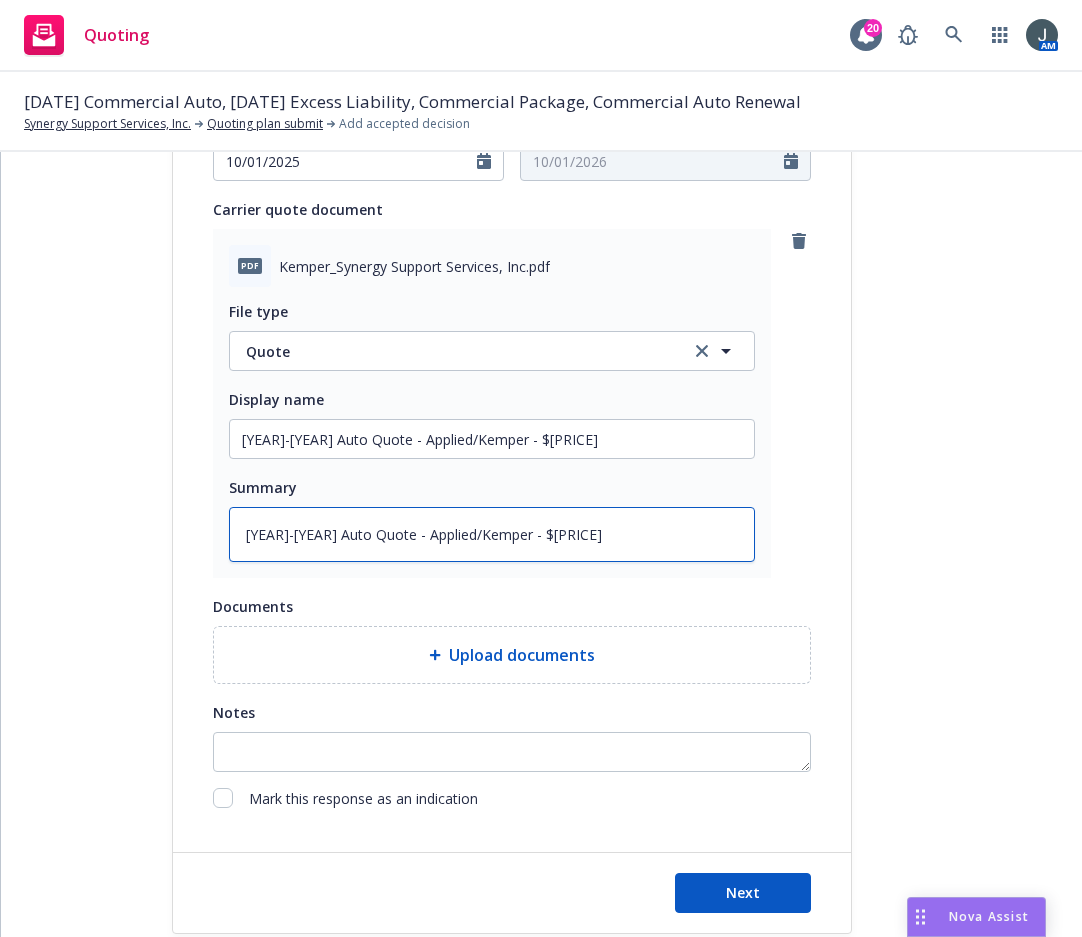 type on "25-26 Auto Quote - Applied/Kemper - $27,445" 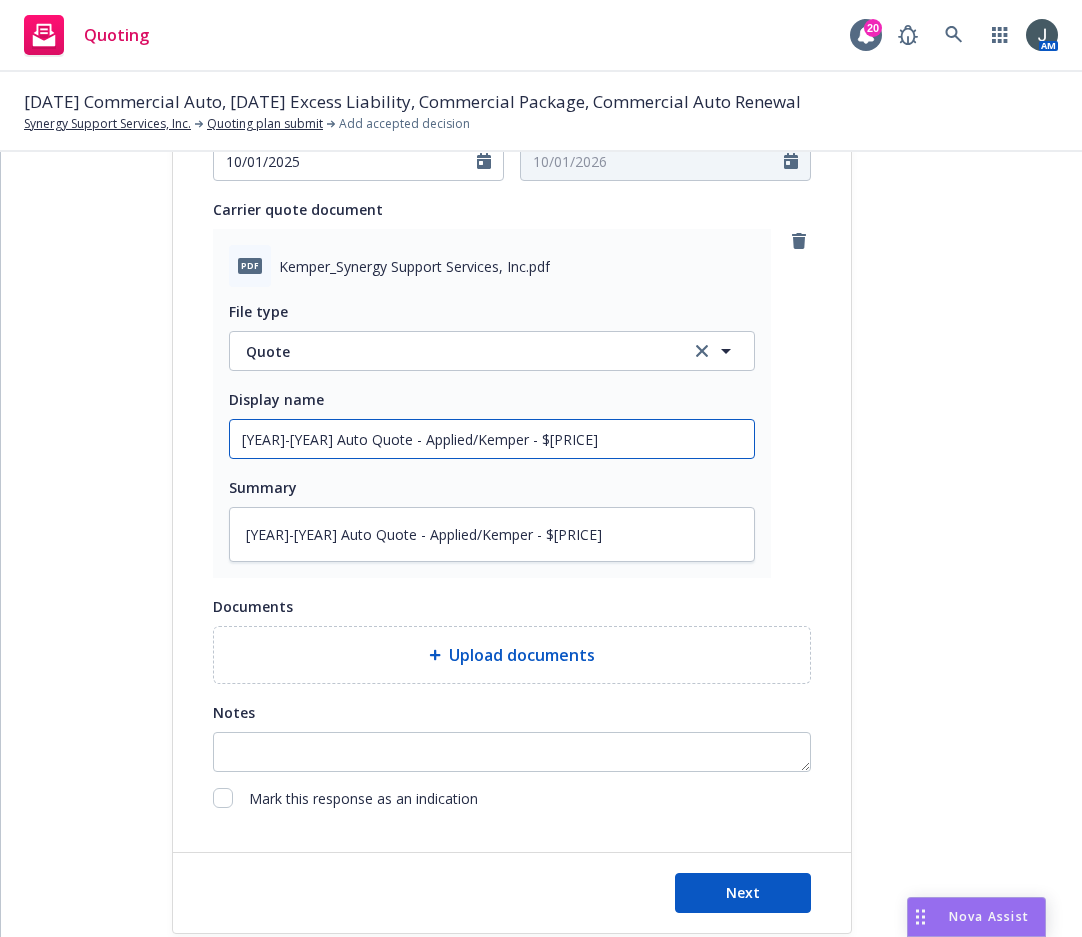 click on "25-26 Auto Quote - Applied/Kemper - $27,445" at bounding box center (492, 439) 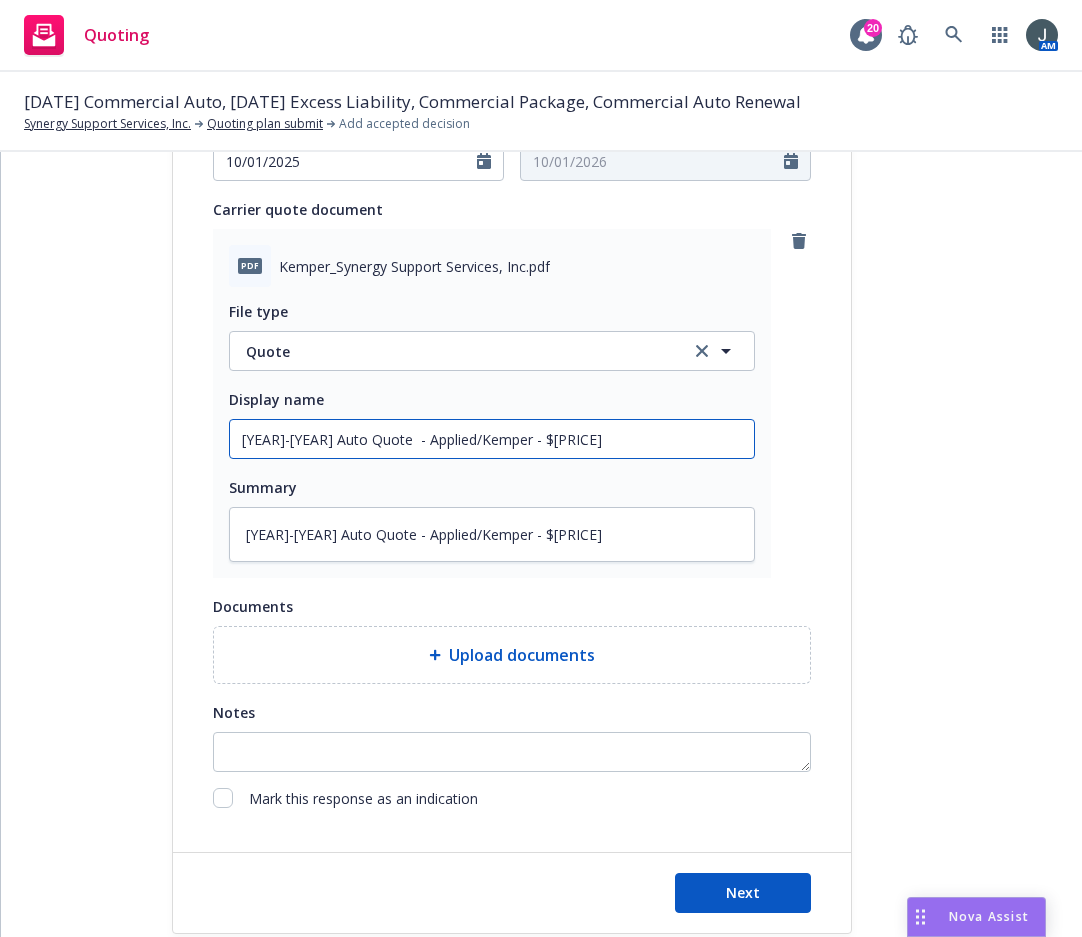 type on "x" 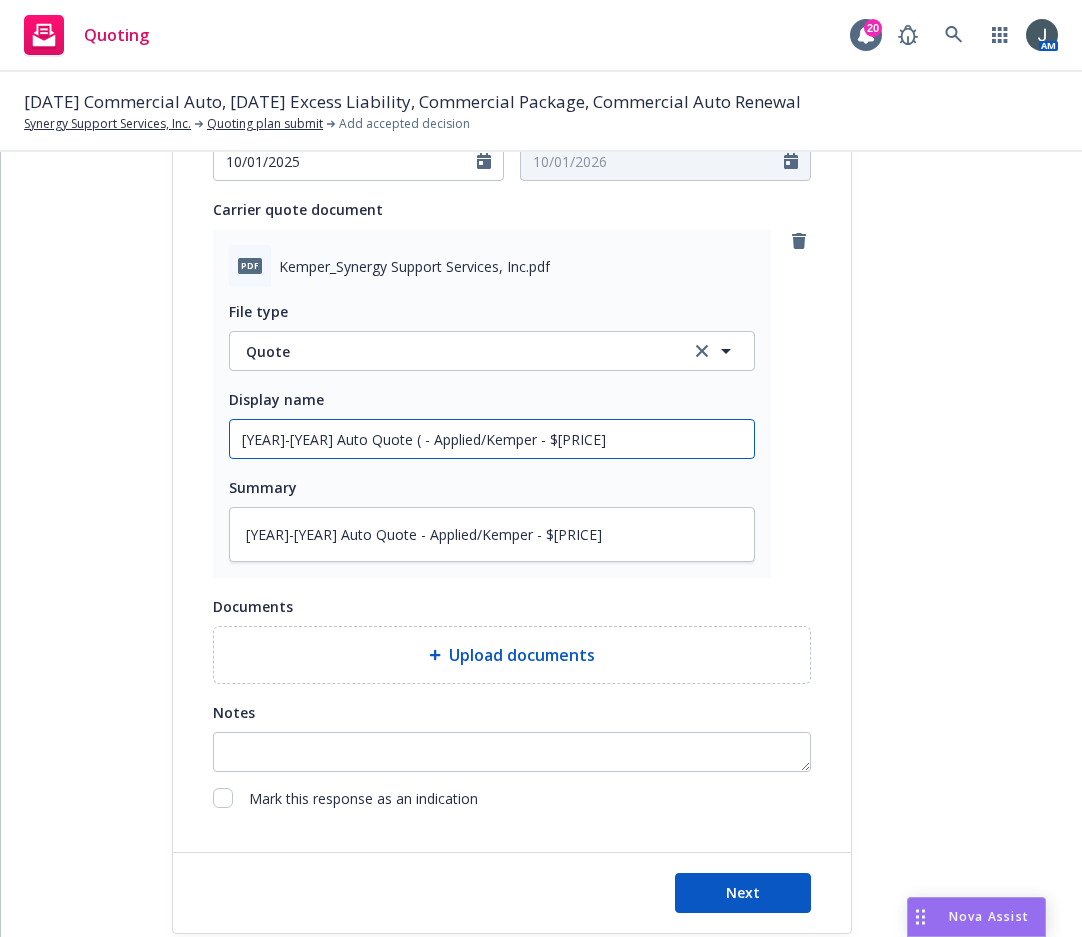 type on "x" 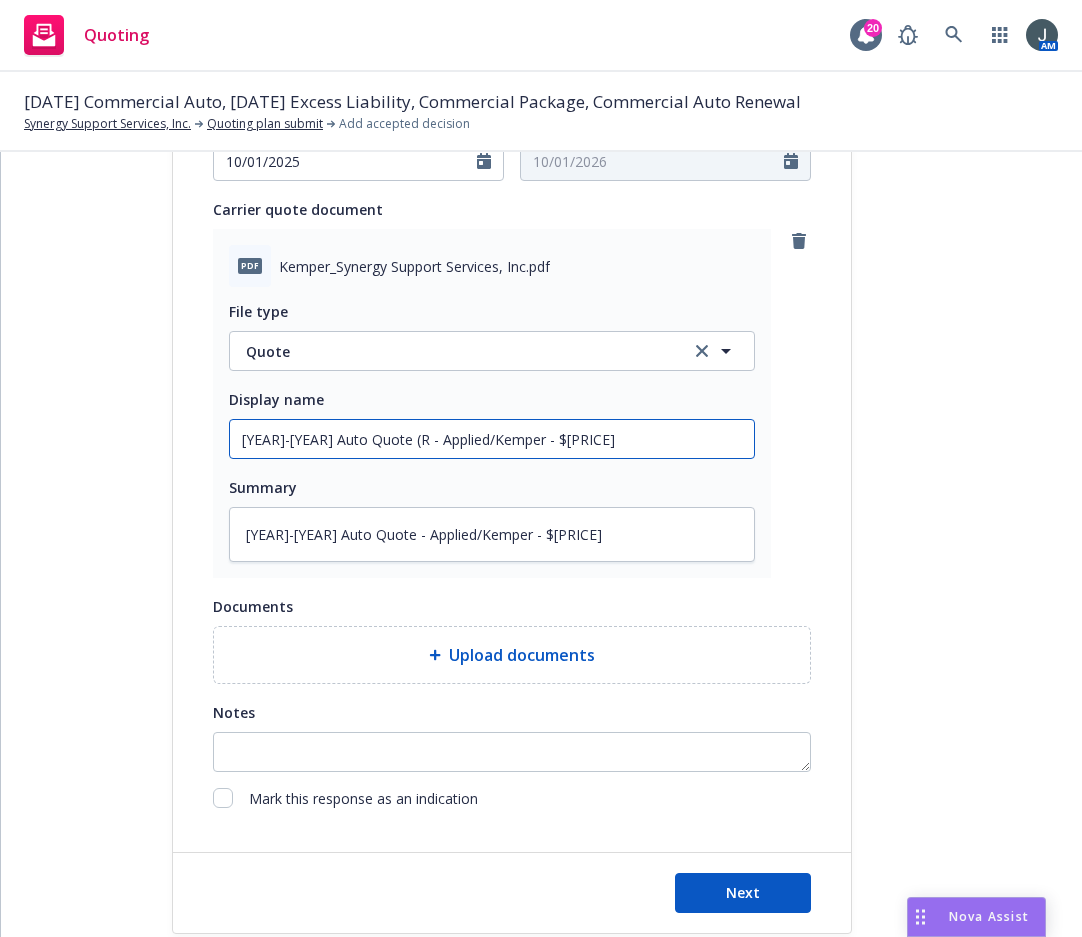 type on "x" 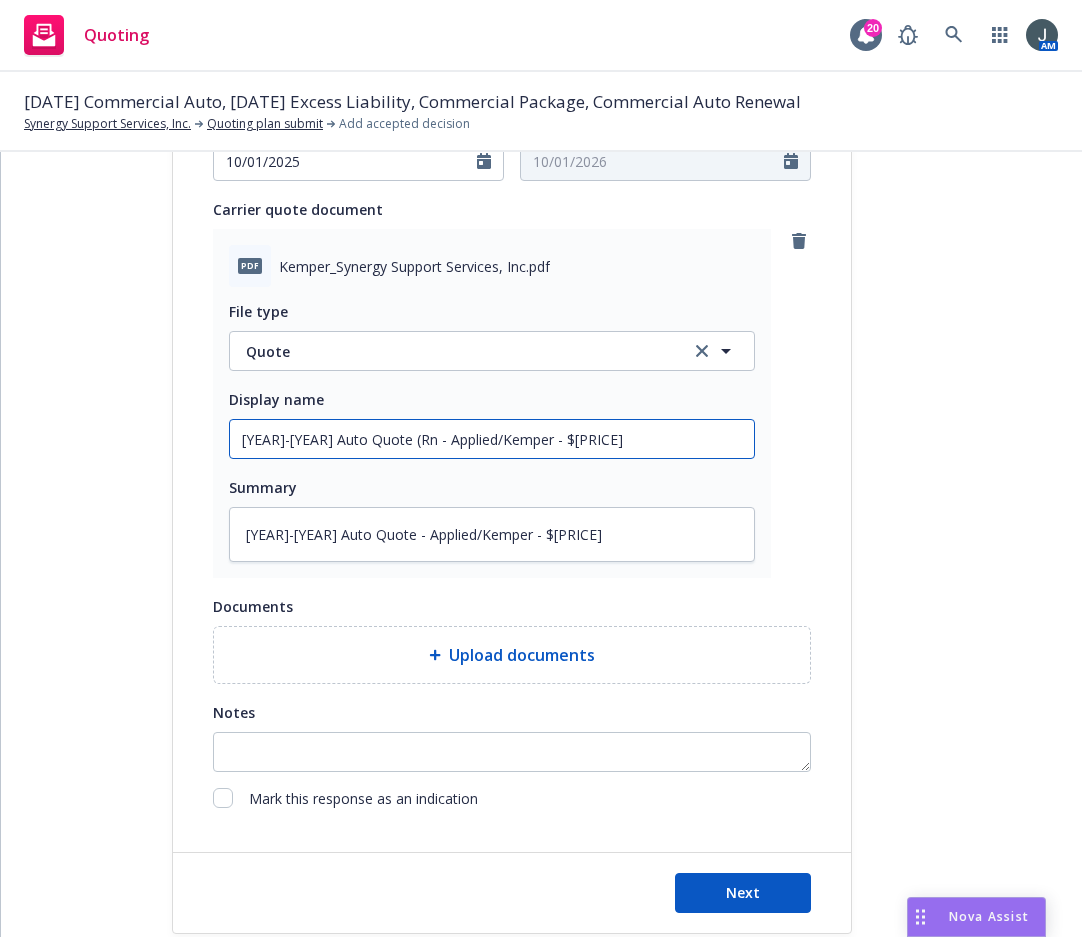 type on "x" 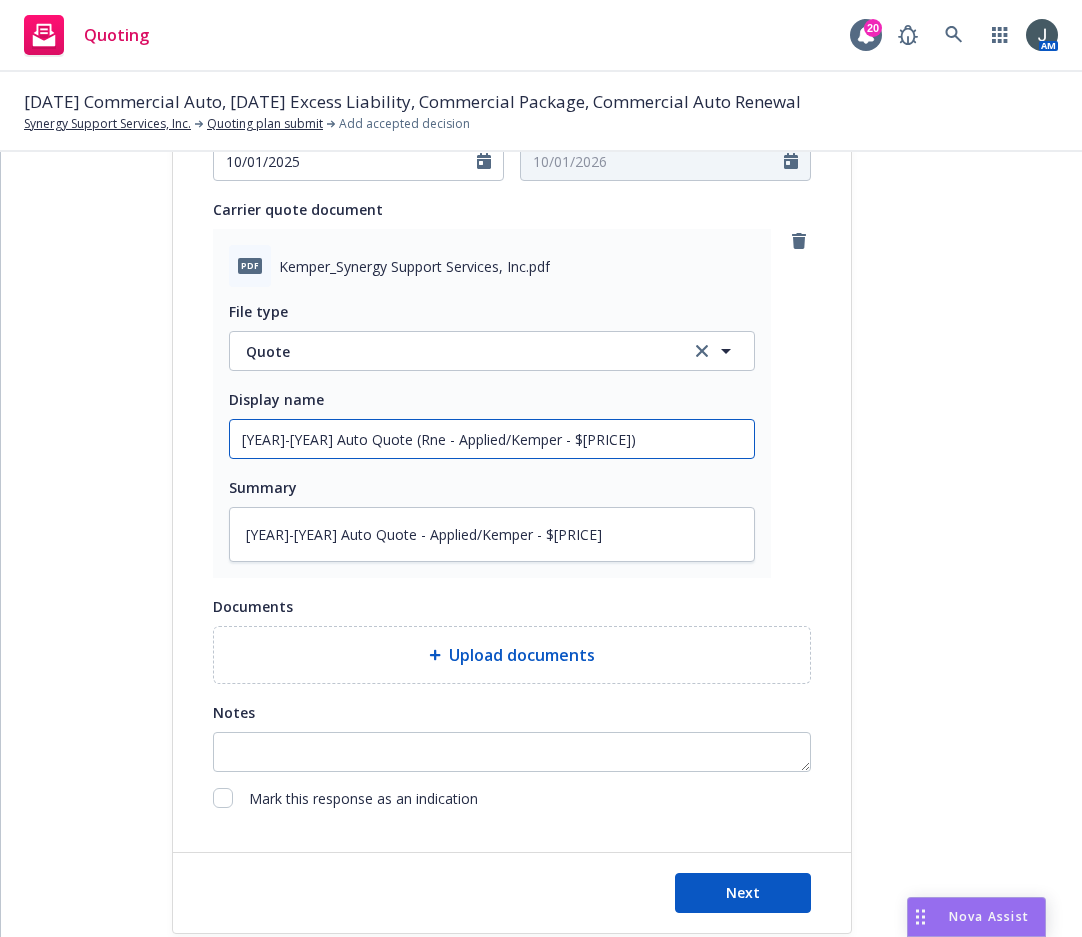 type on "x" 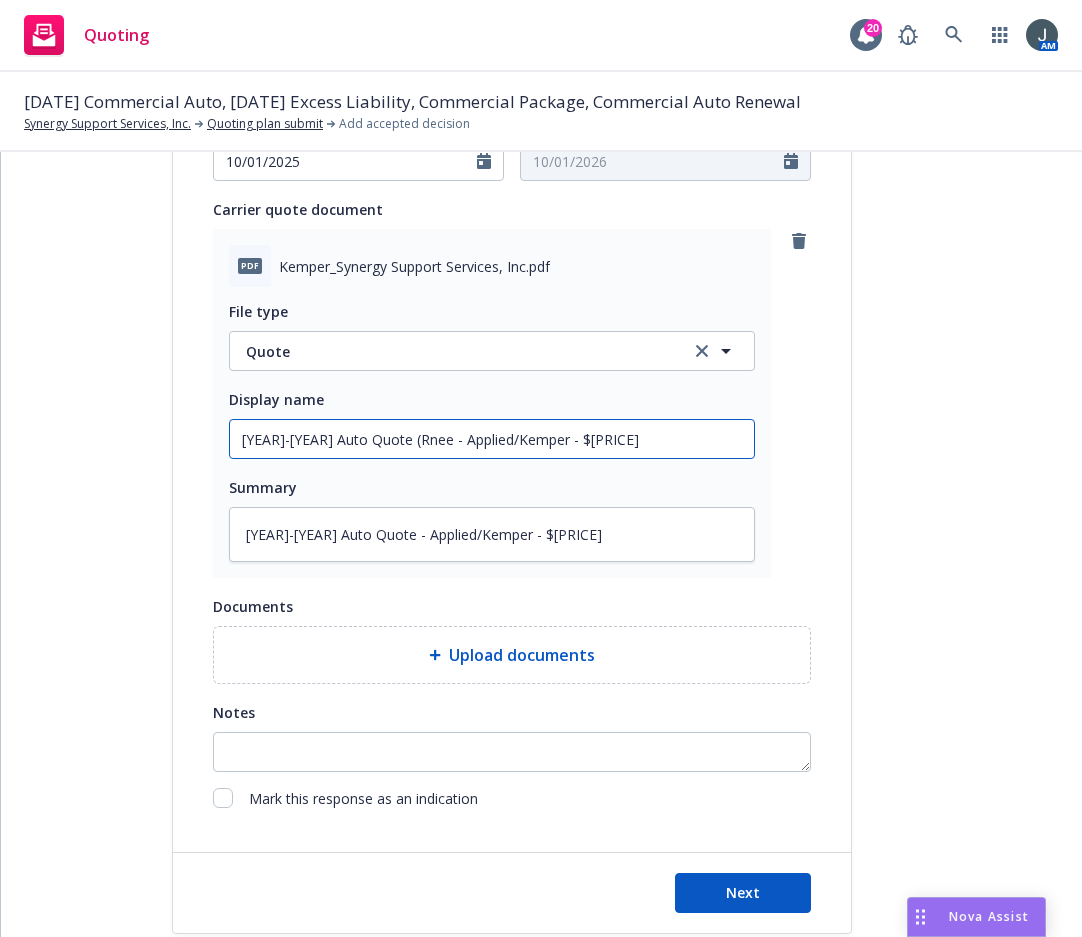 type on "x" 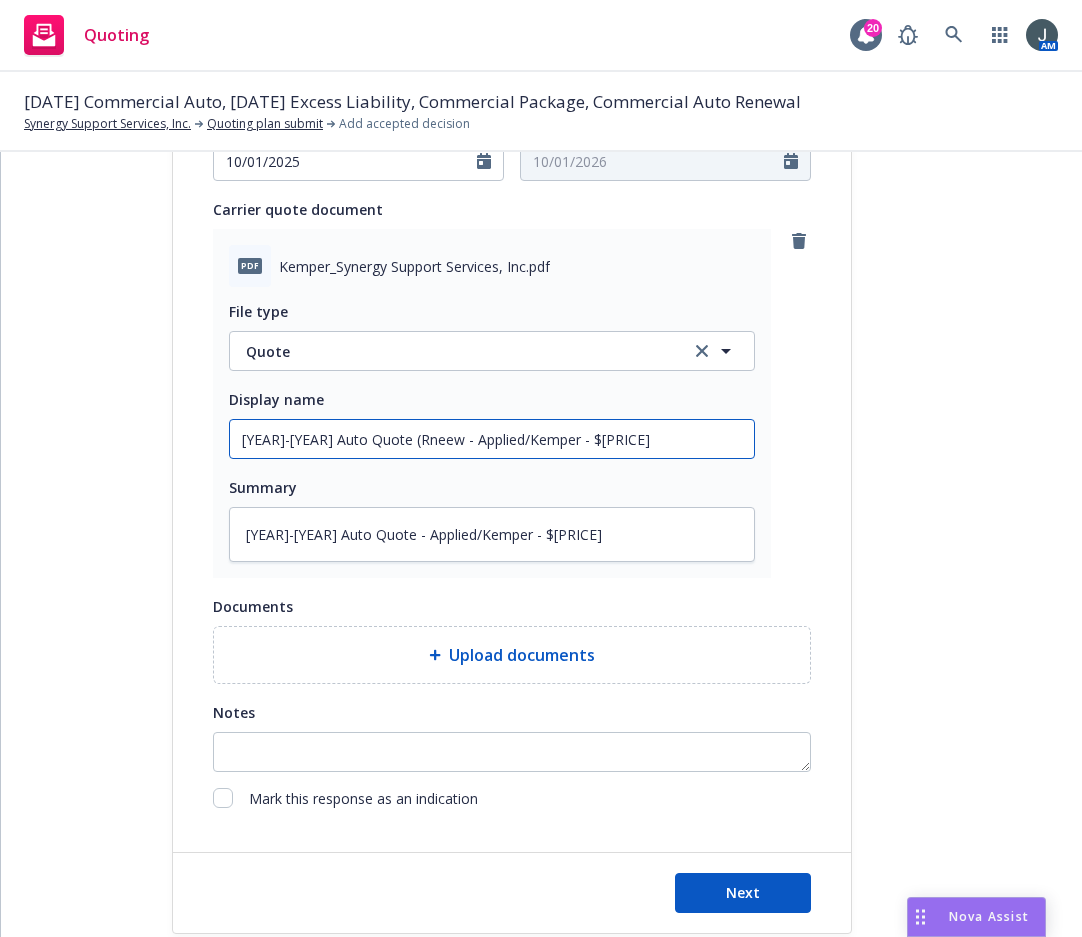 type on "x" 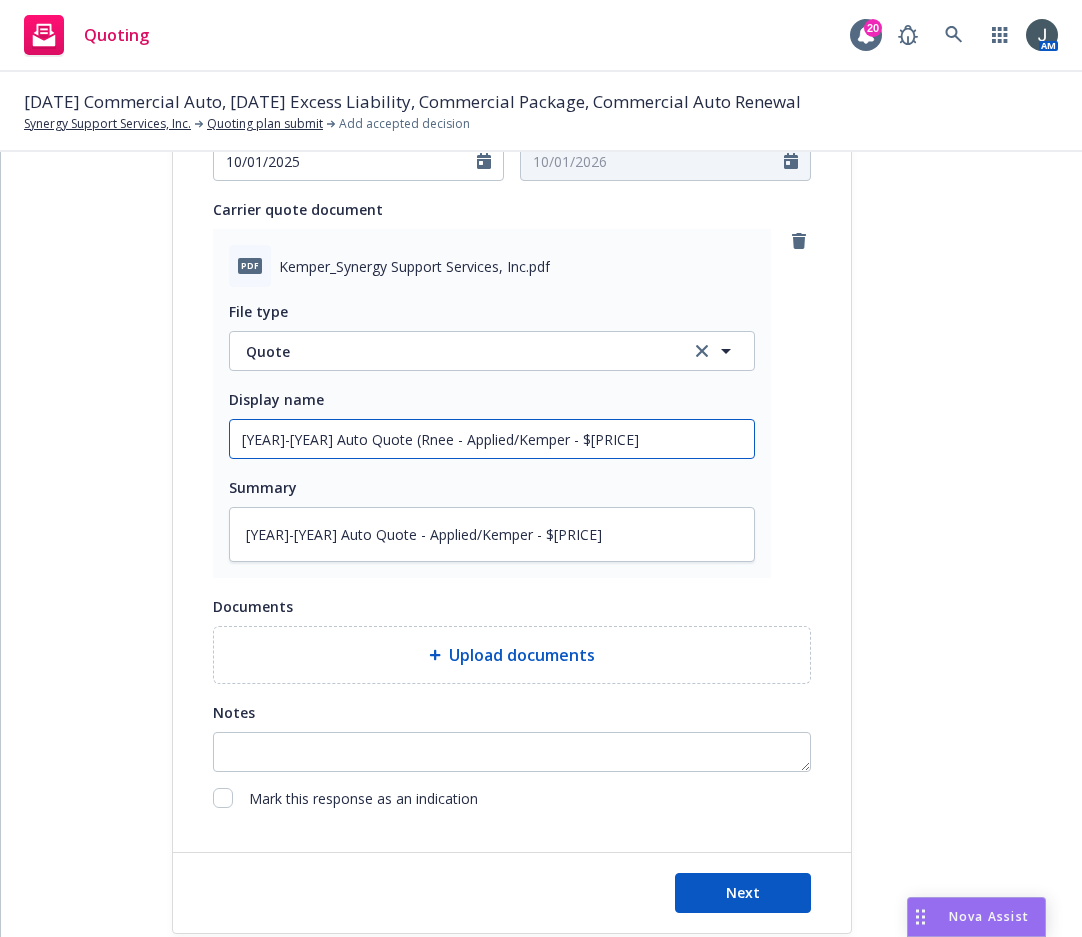 type on "x" 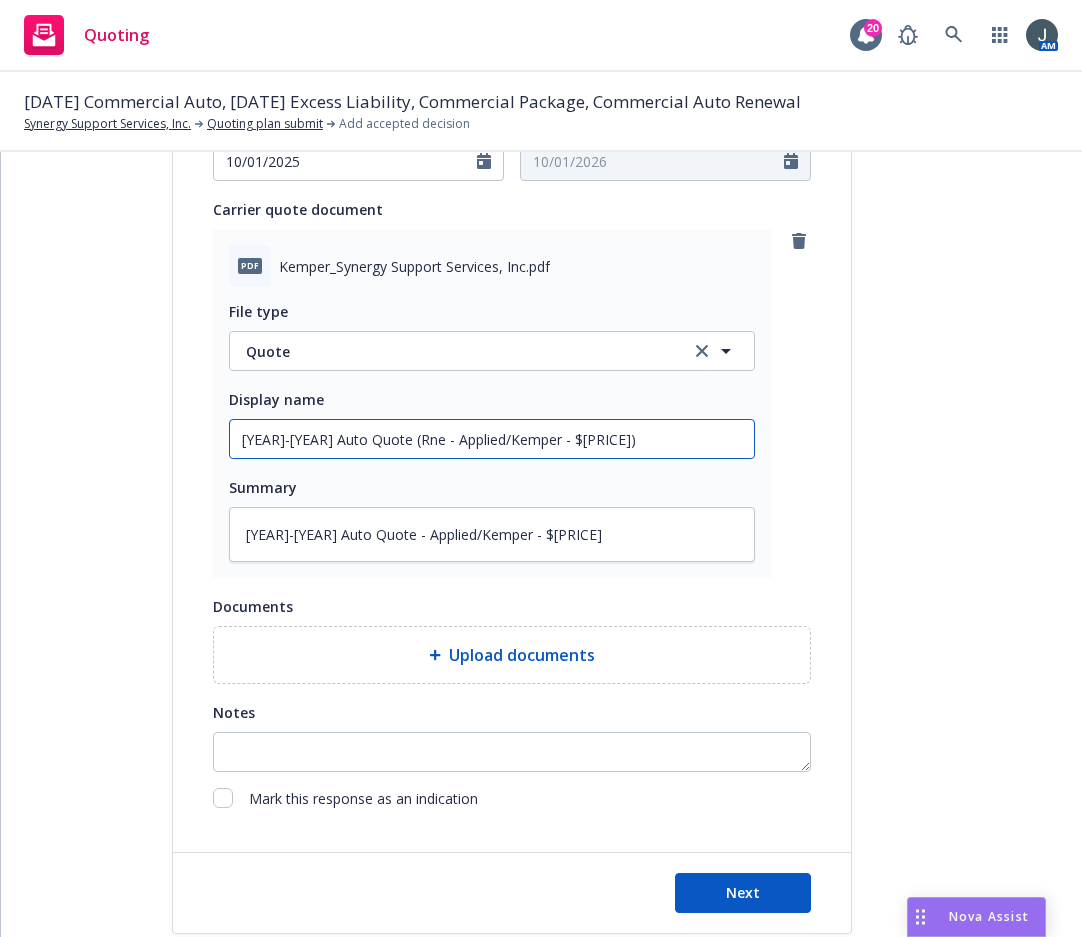 type on "x" 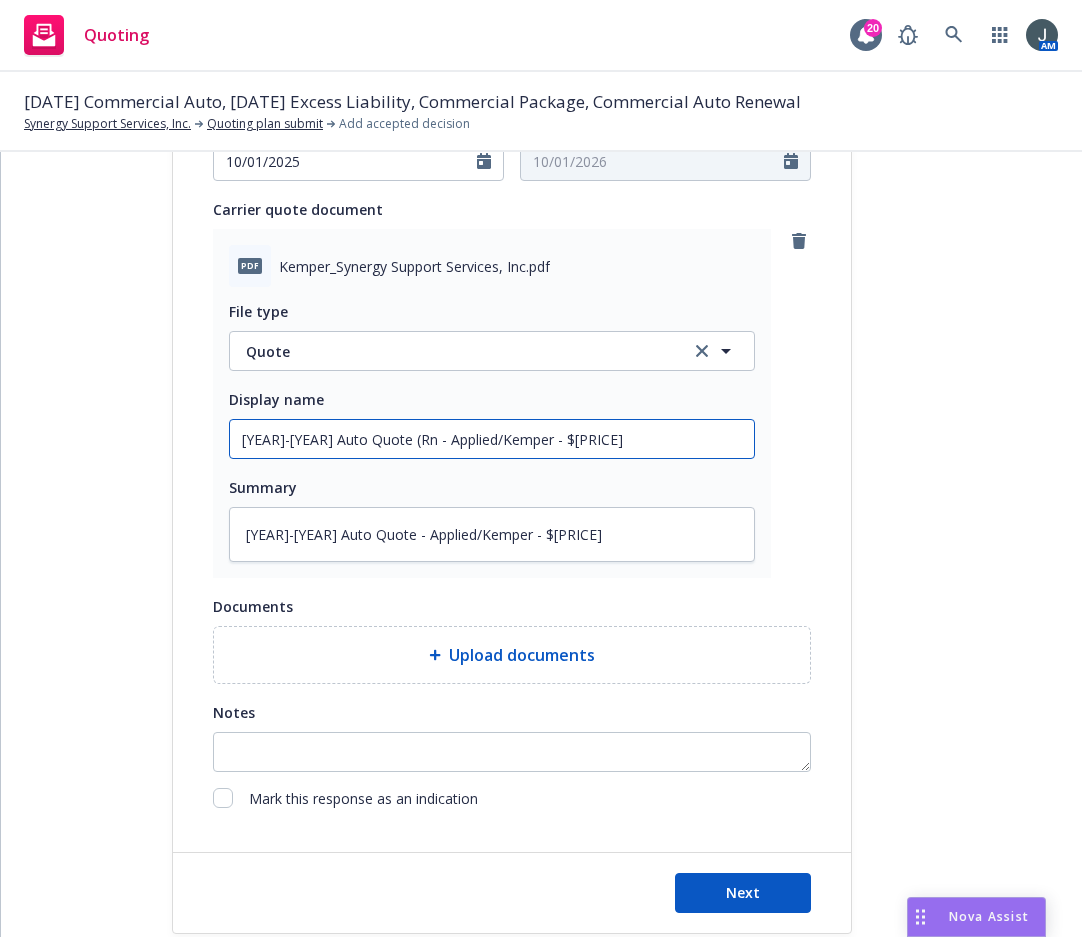 type on "x" 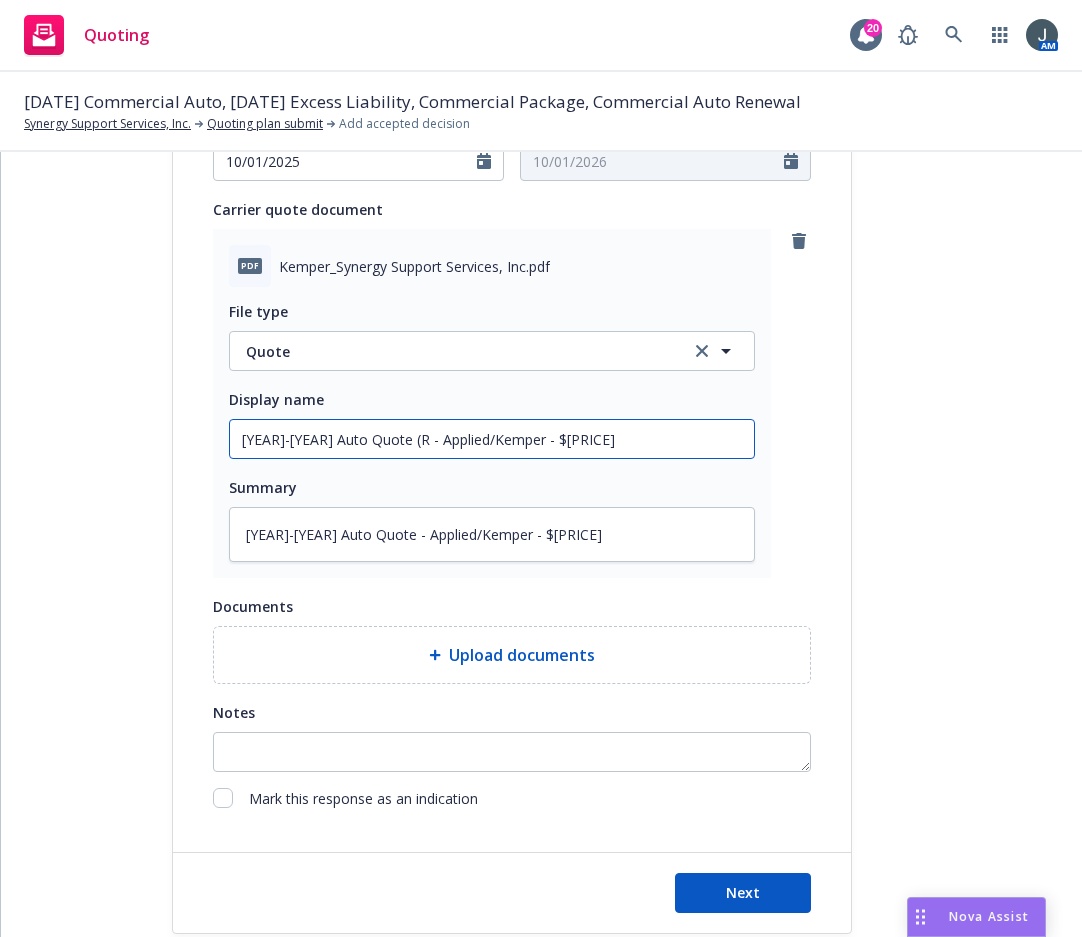 type on "x" 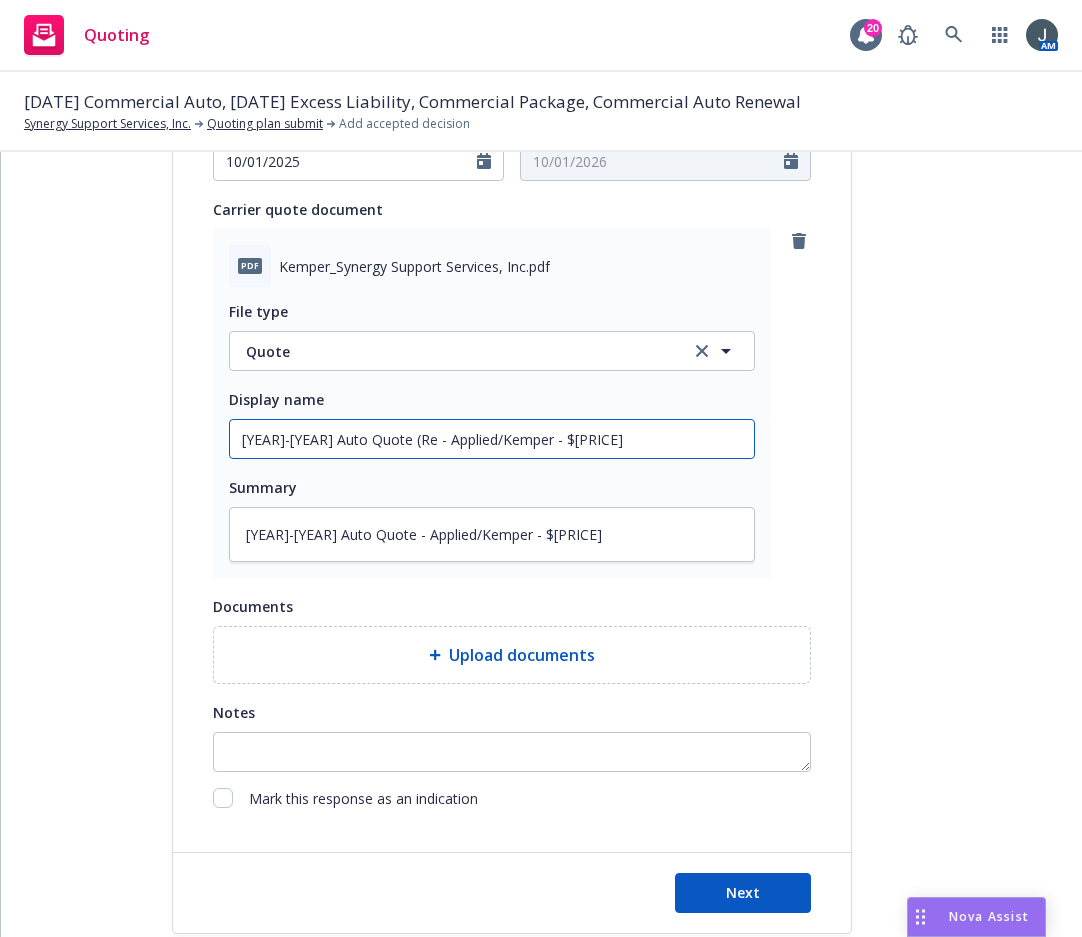 type on "x" 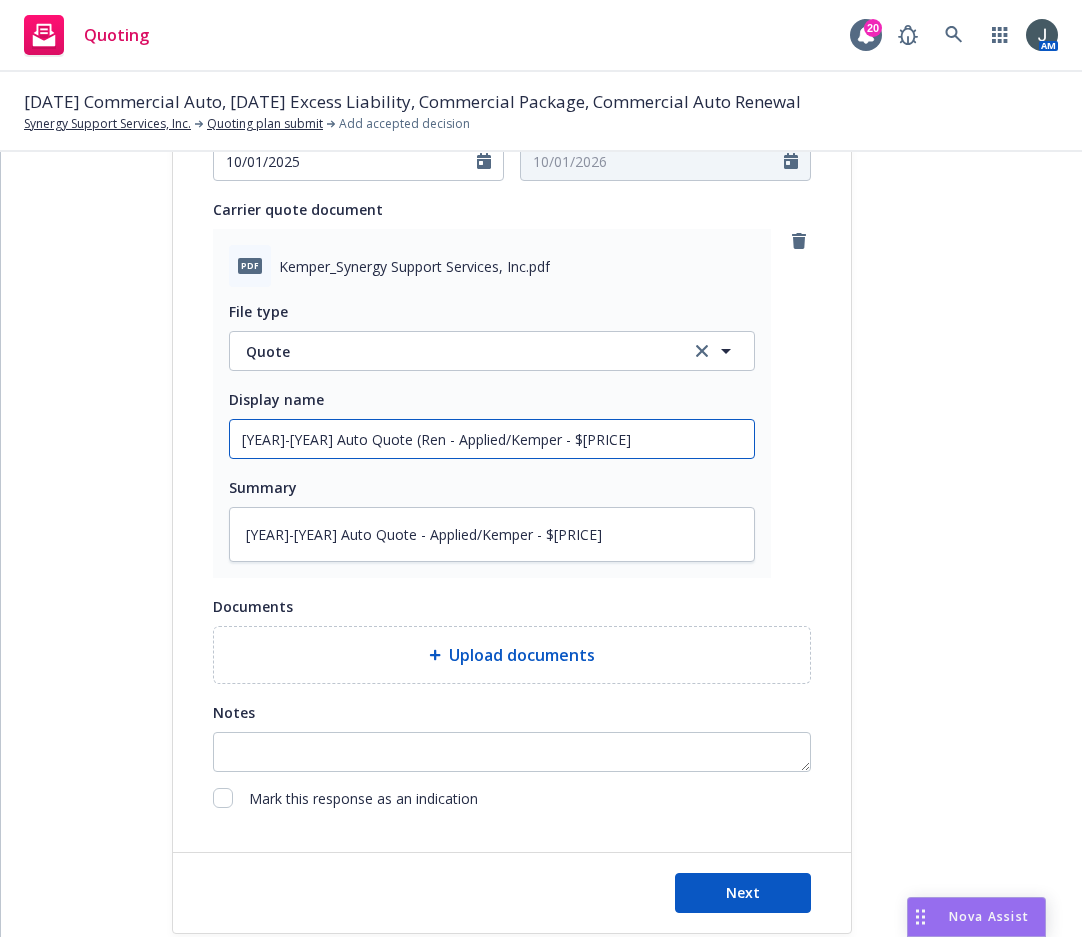 type on "x" 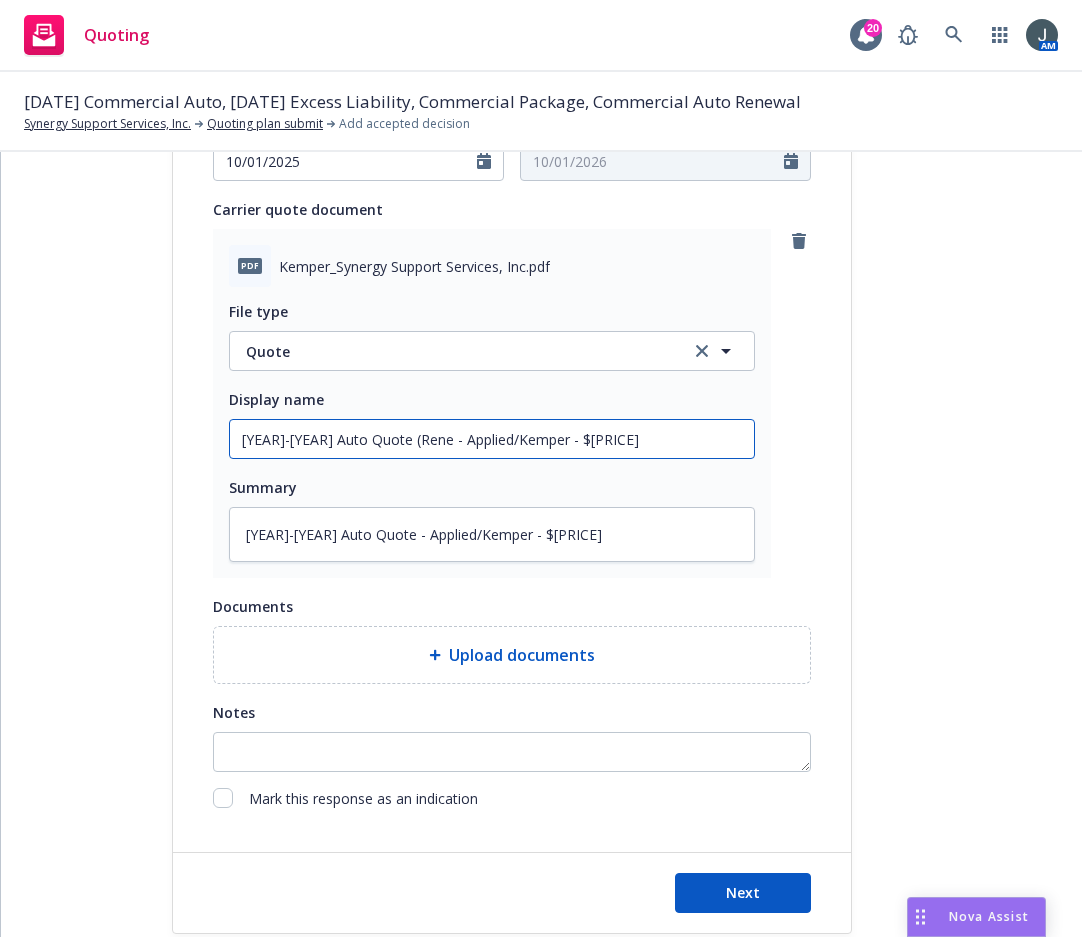 type on "x" 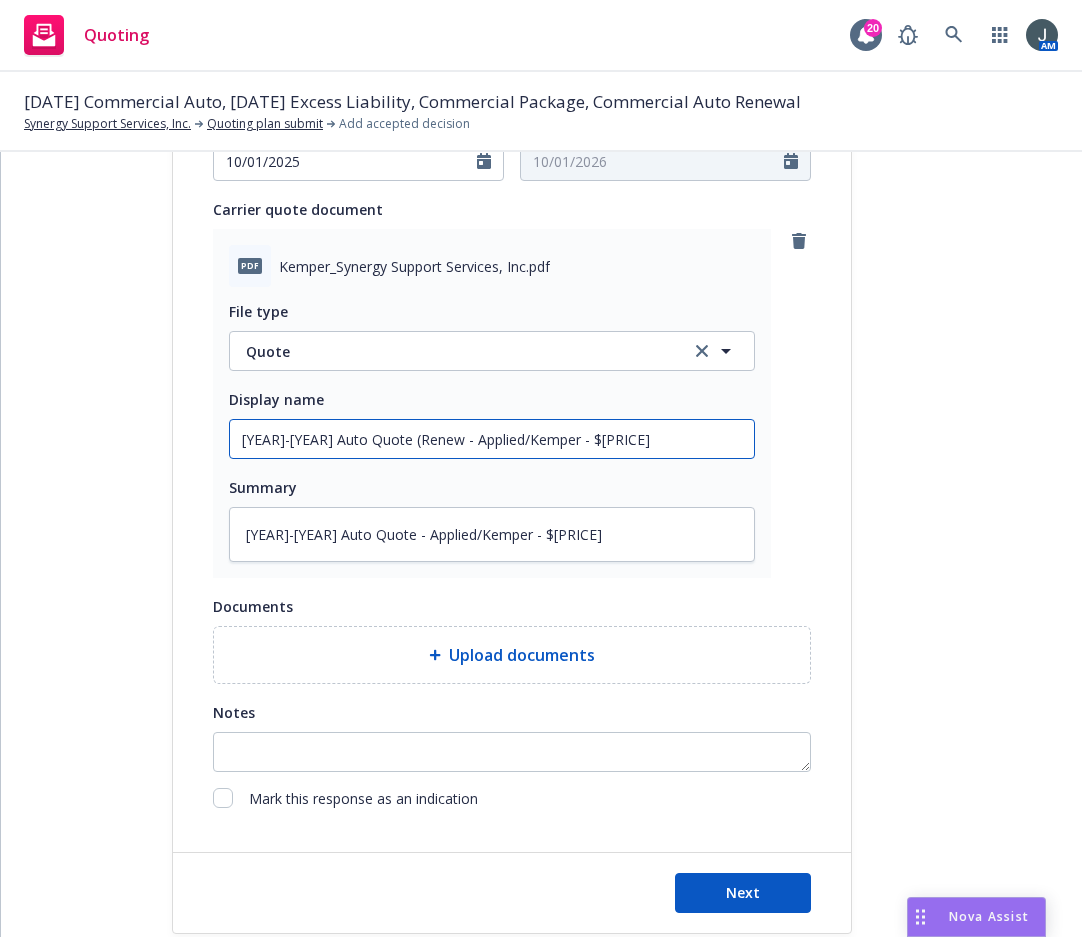 type on "x" 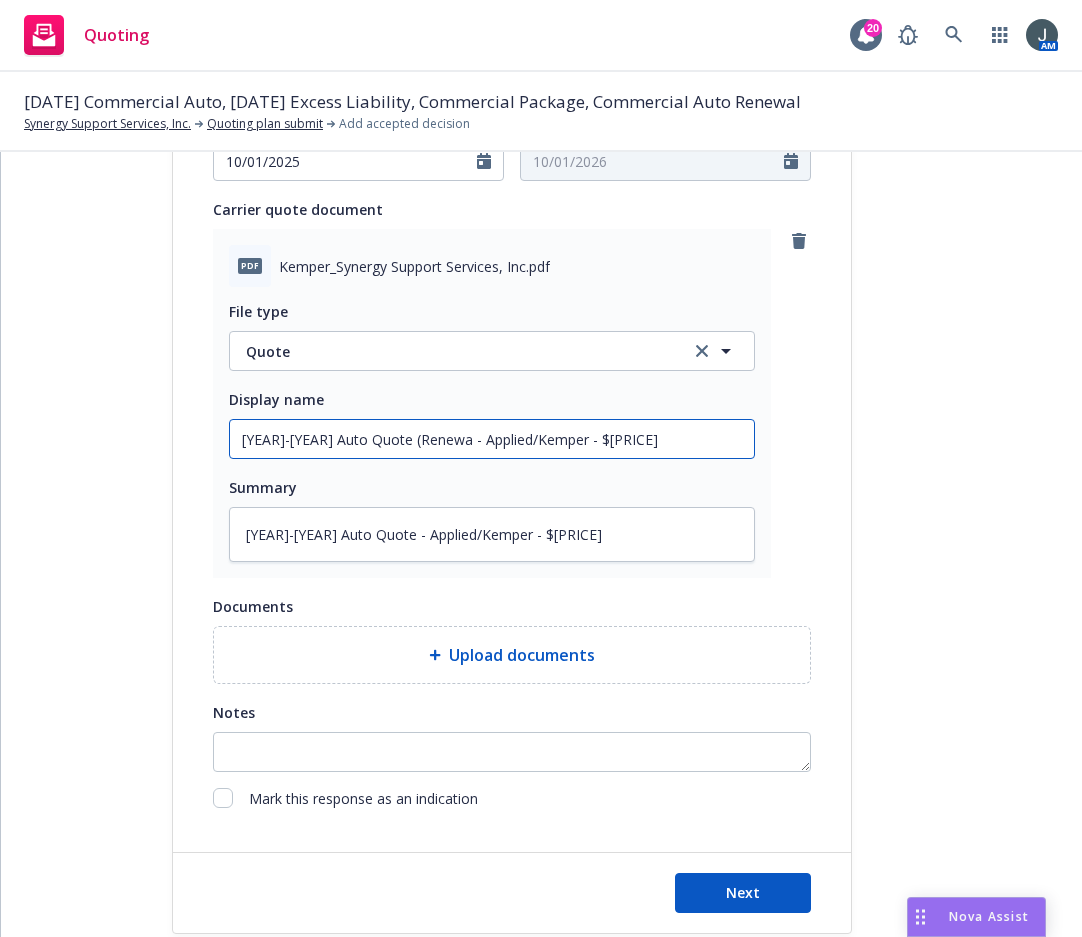 type on "x" 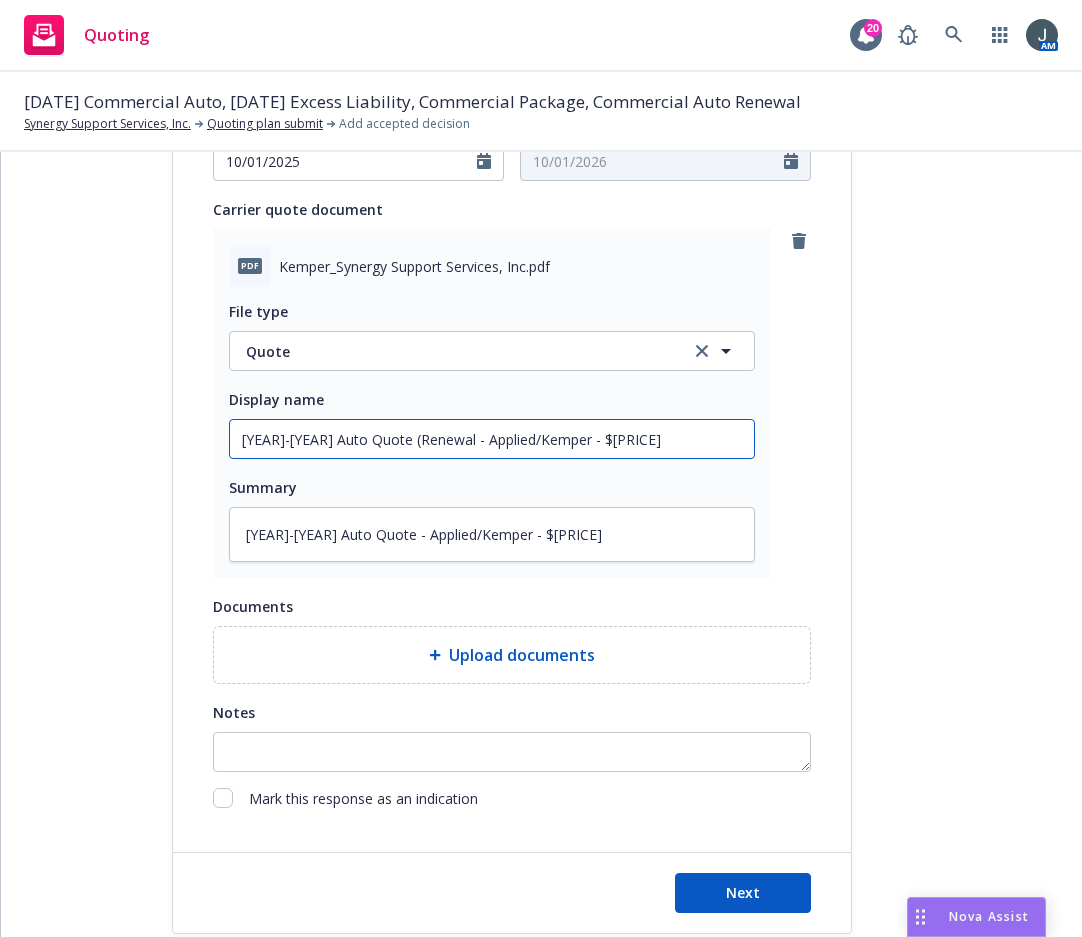 type on "x" 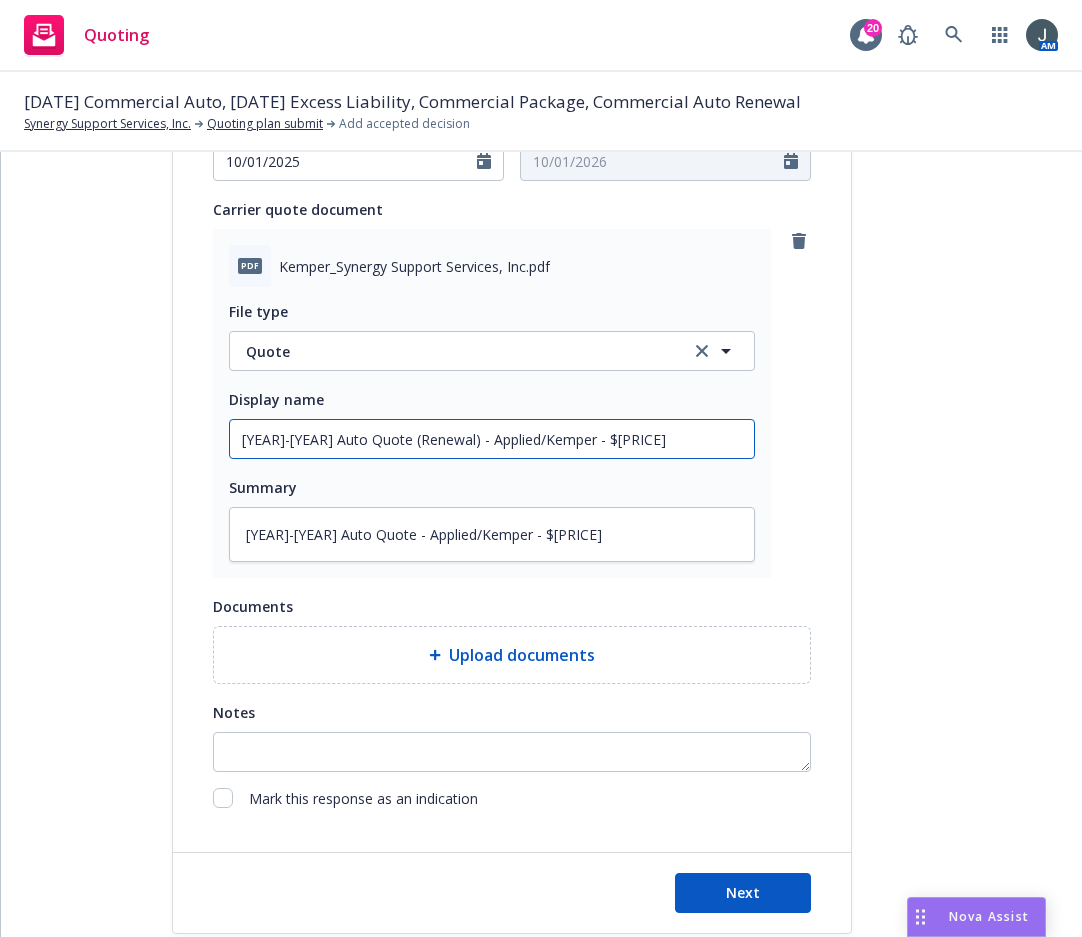 drag, startPoint x: 624, startPoint y: 429, endPoint x: 280, endPoint y: 452, distance: 344.76804 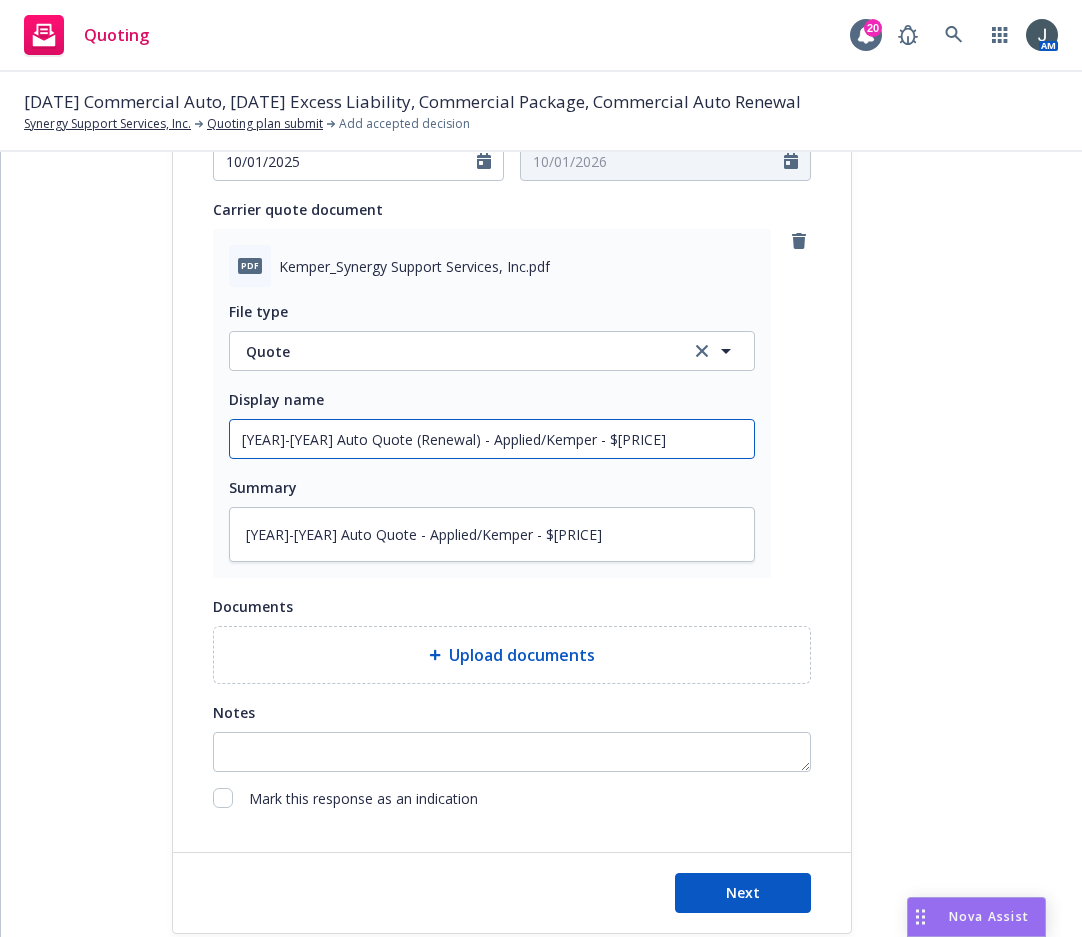 type on "25-26 Auto Quote (Renewal) - Applied/Kemper - $27,445" 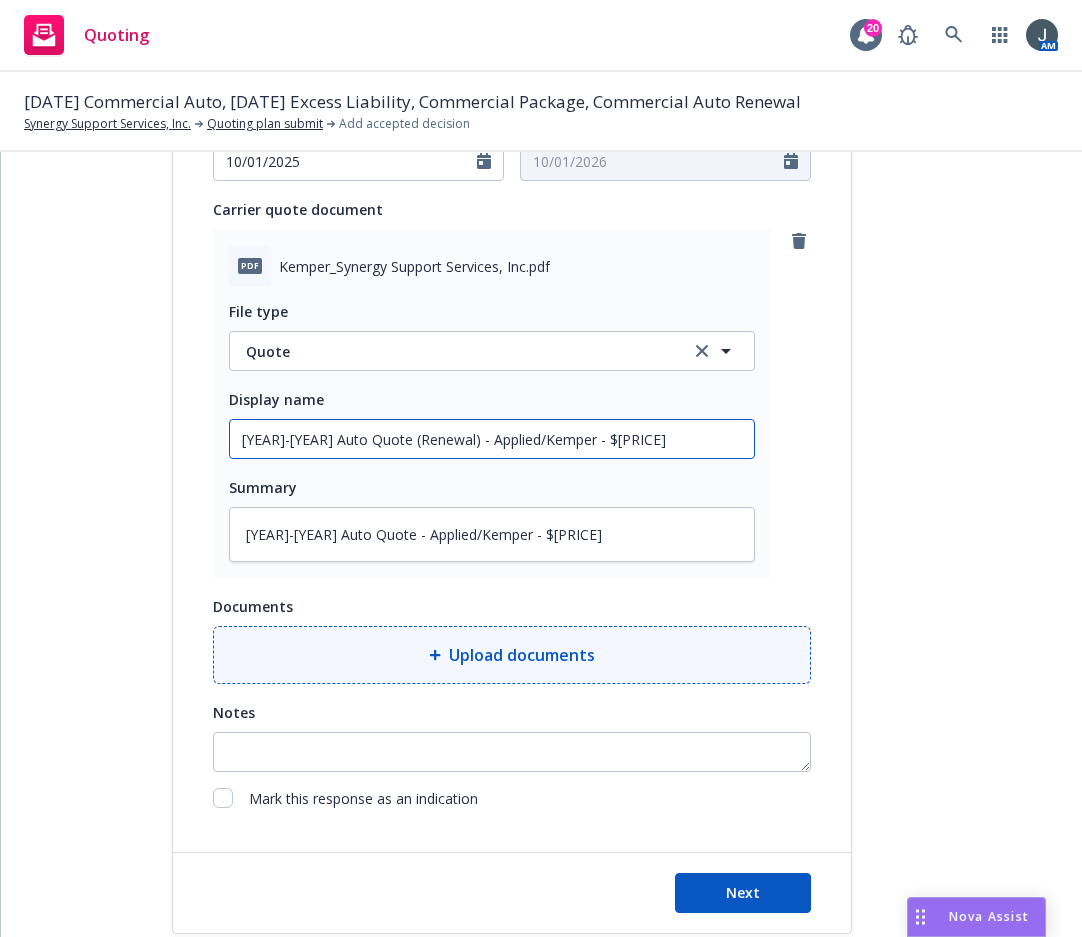 type on "x" 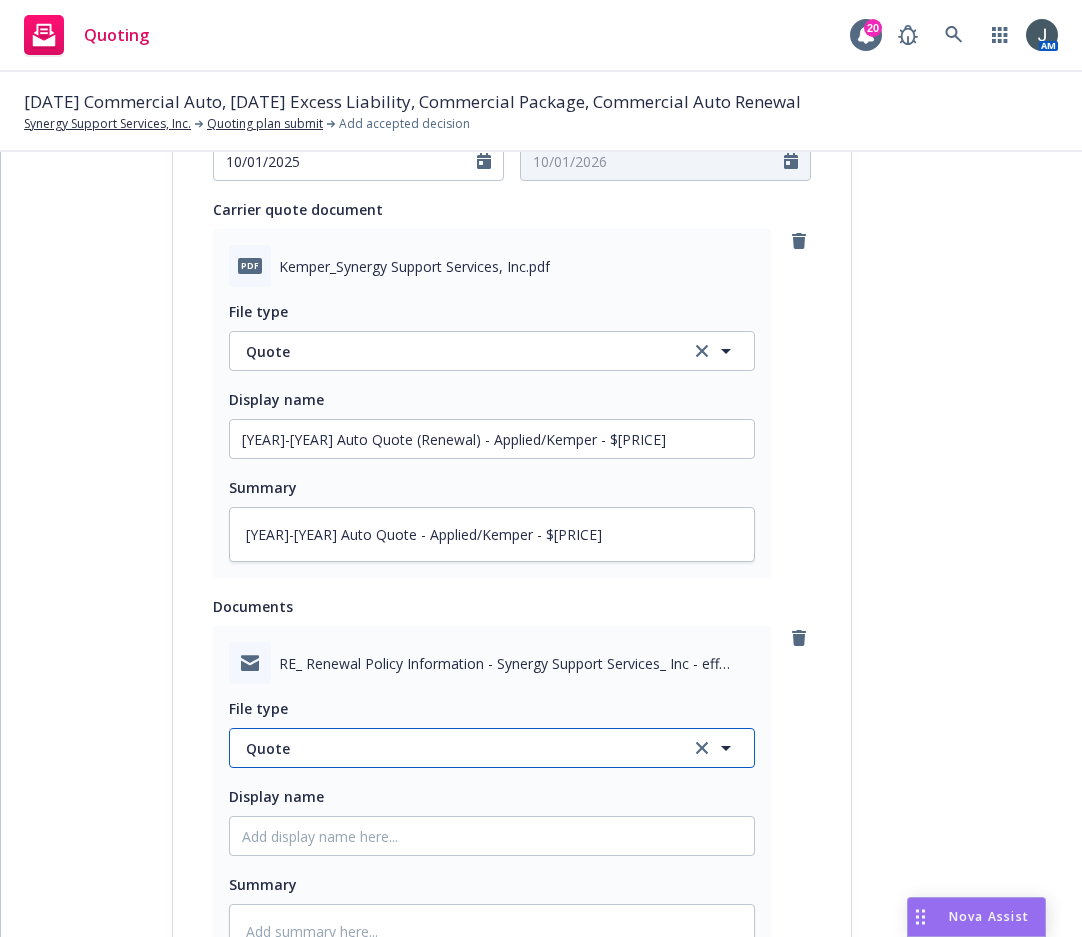 click on "Quote" at bounding box center [456, 748] 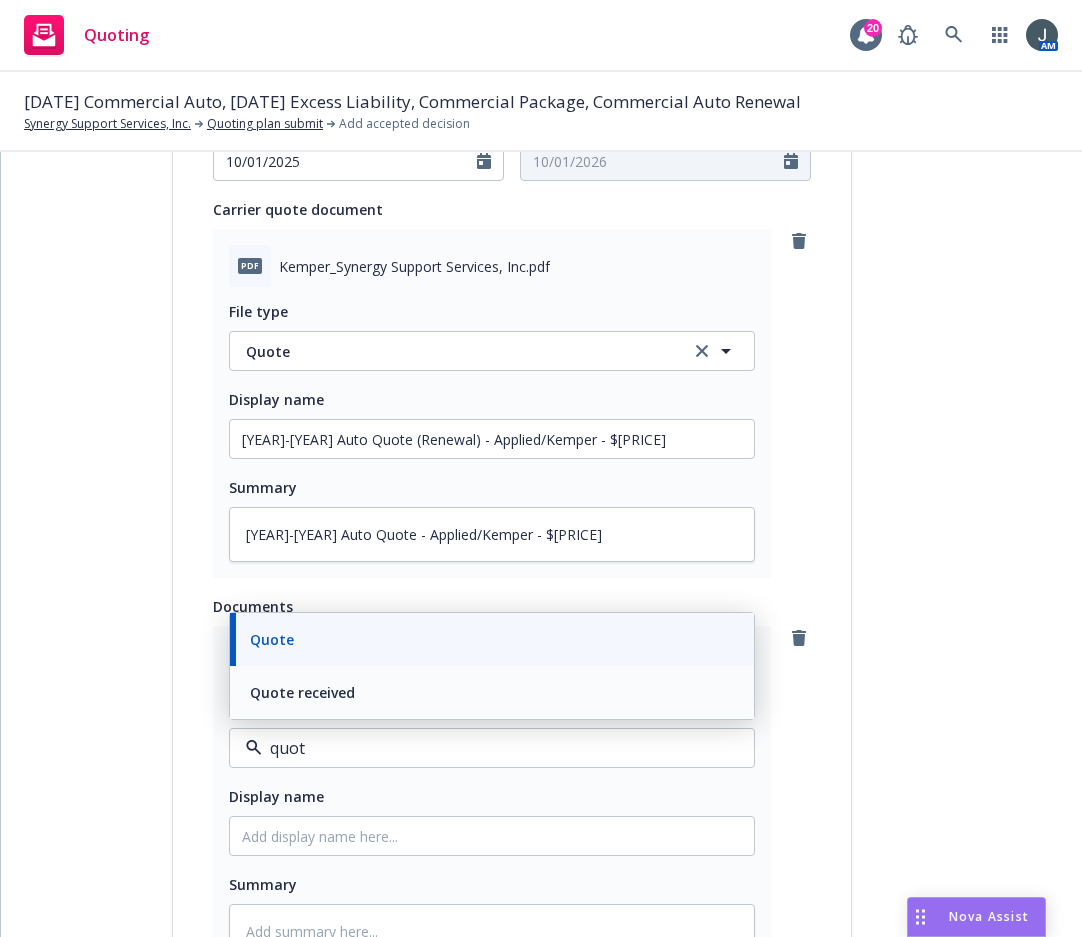 type on "quote" 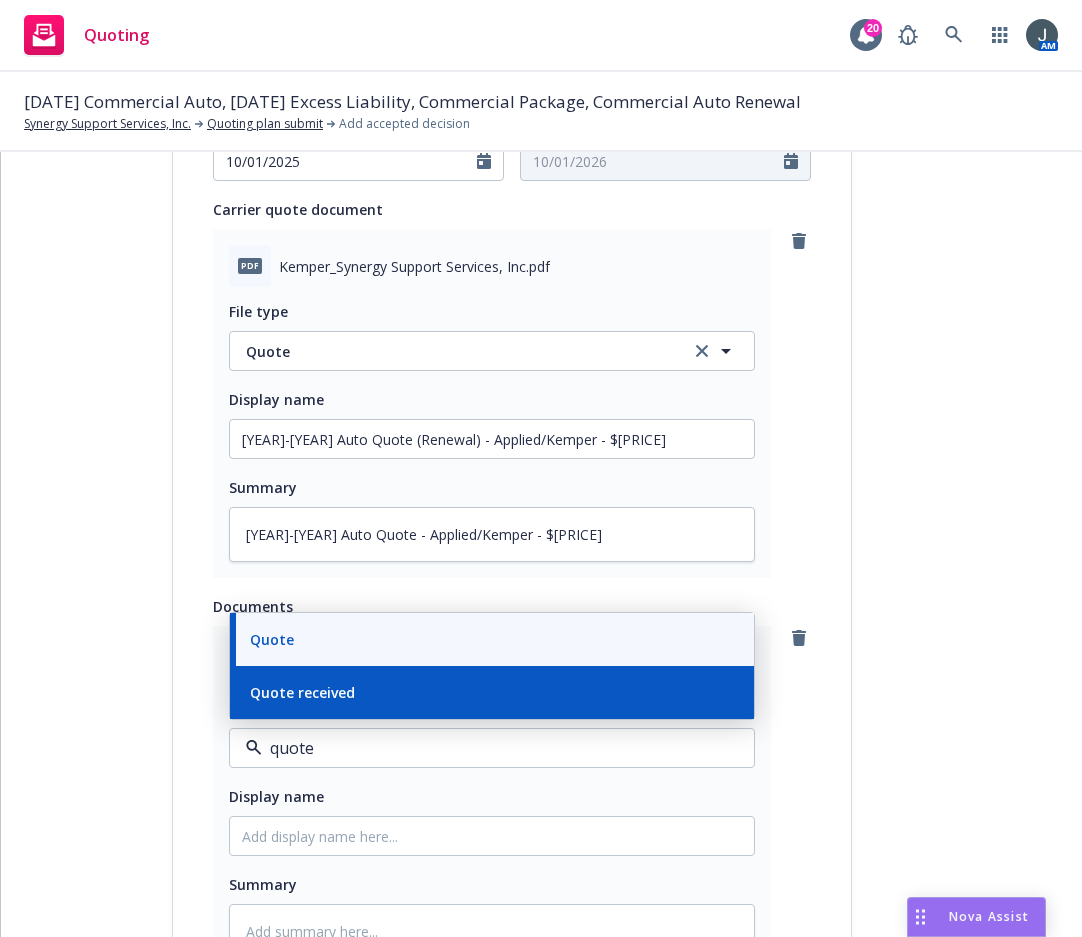 click on "Quote received" at bounding box center [302, 692] 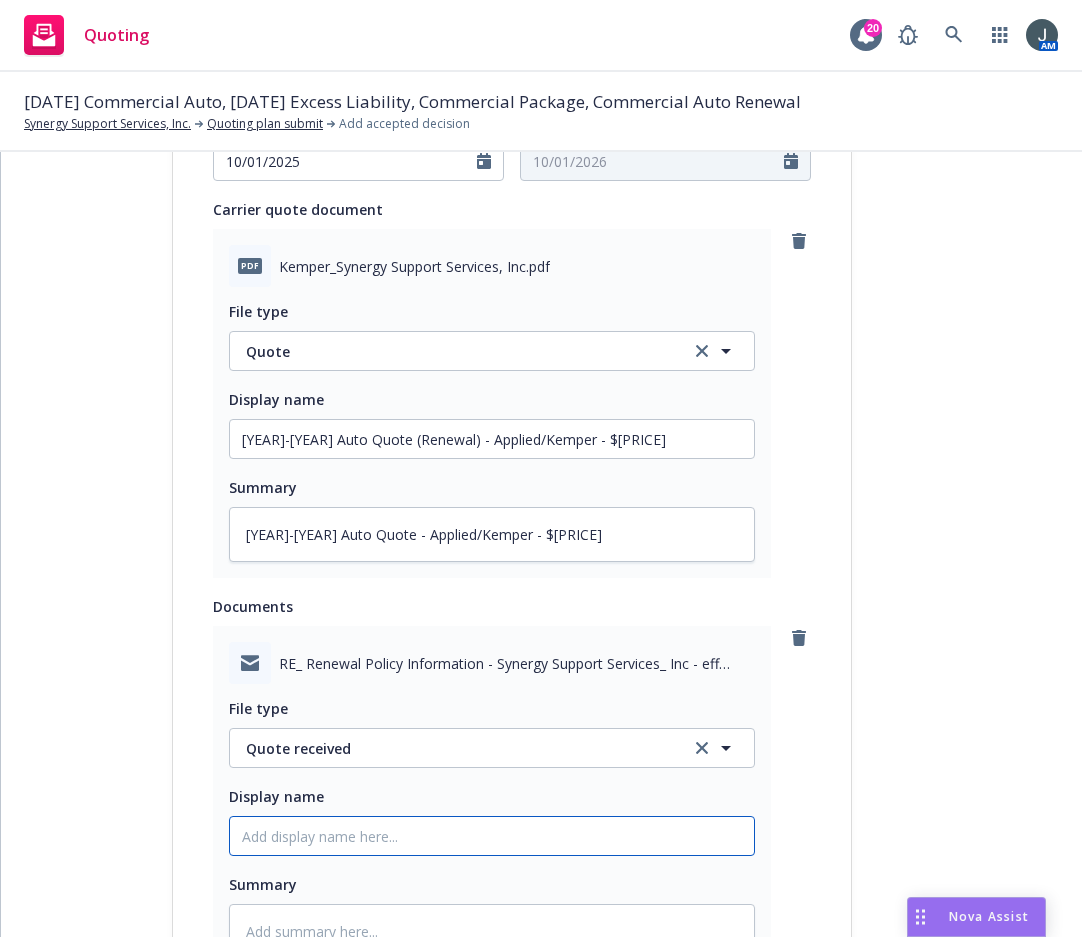 click on "Display name" at bounding box center (492, 439) 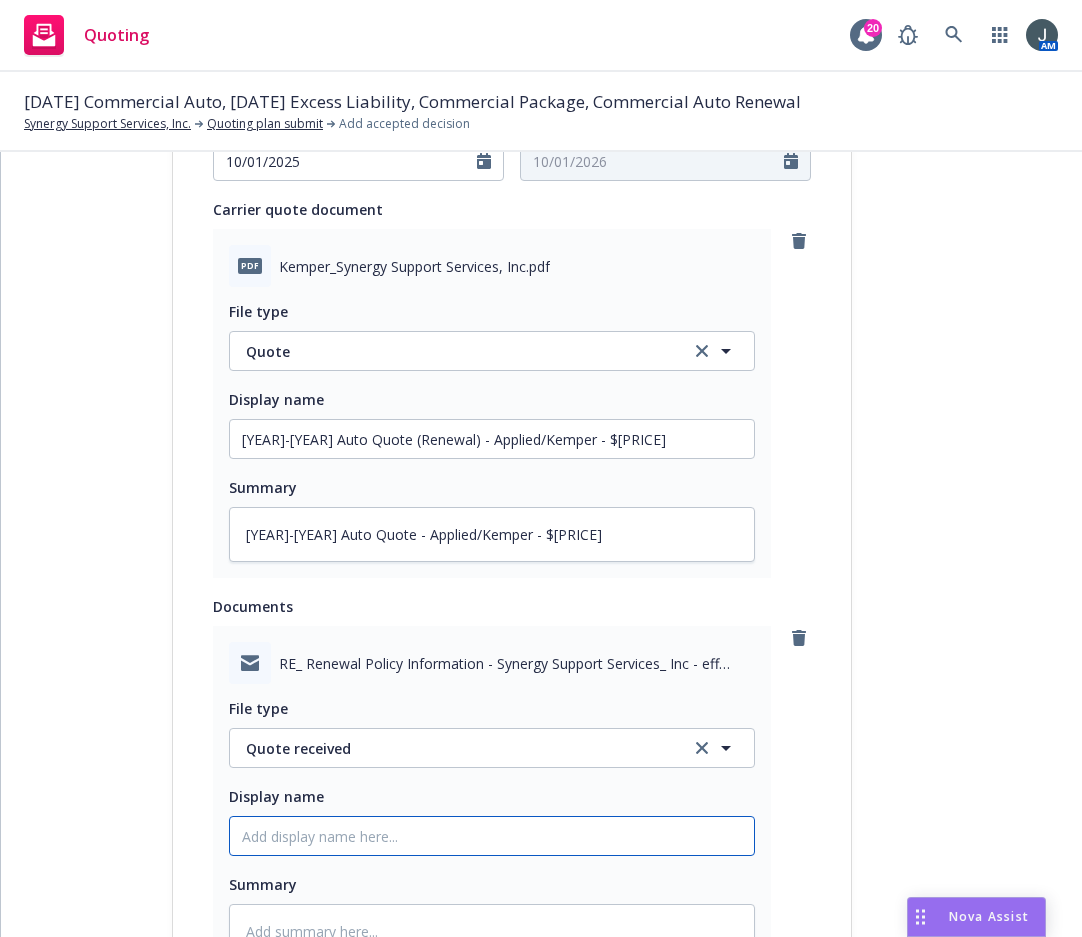 paste on "25-26 Auto Quote (Renewal) - Applied/Kemper - $27,445" 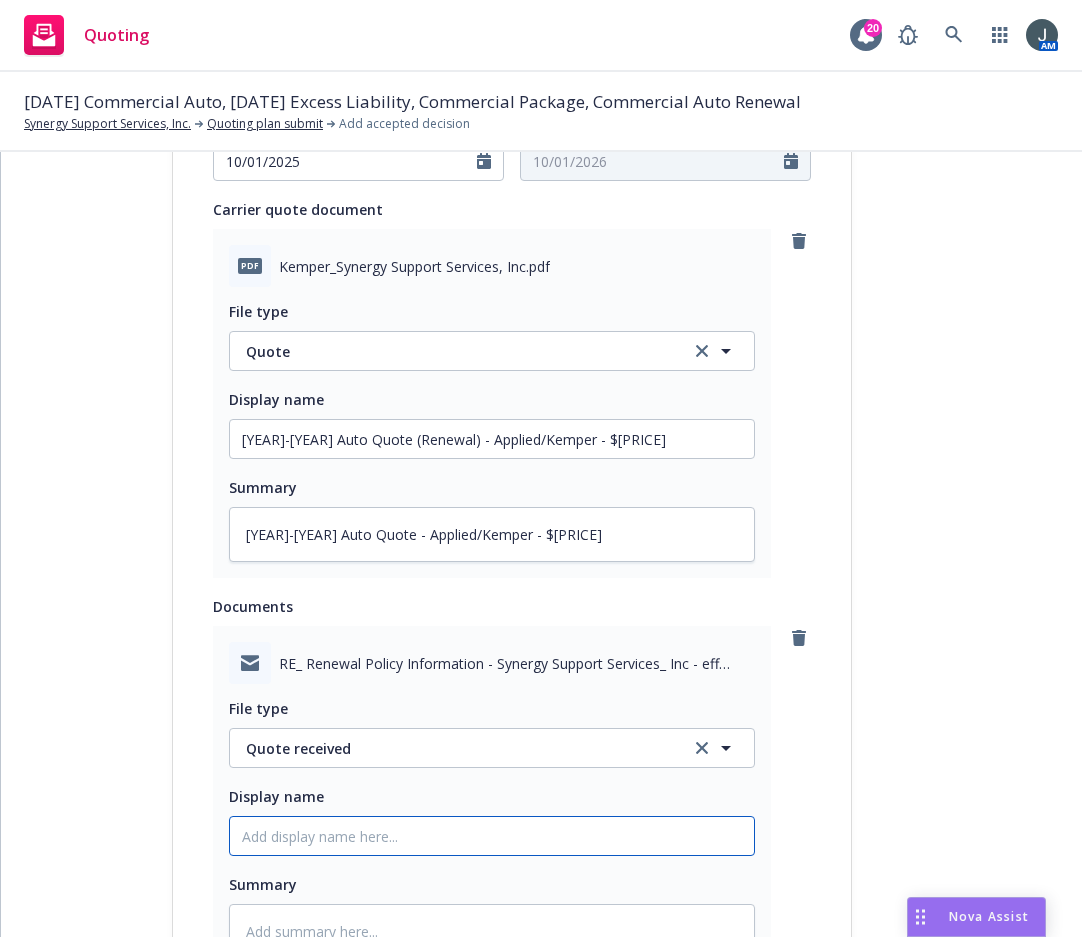 type on "x" 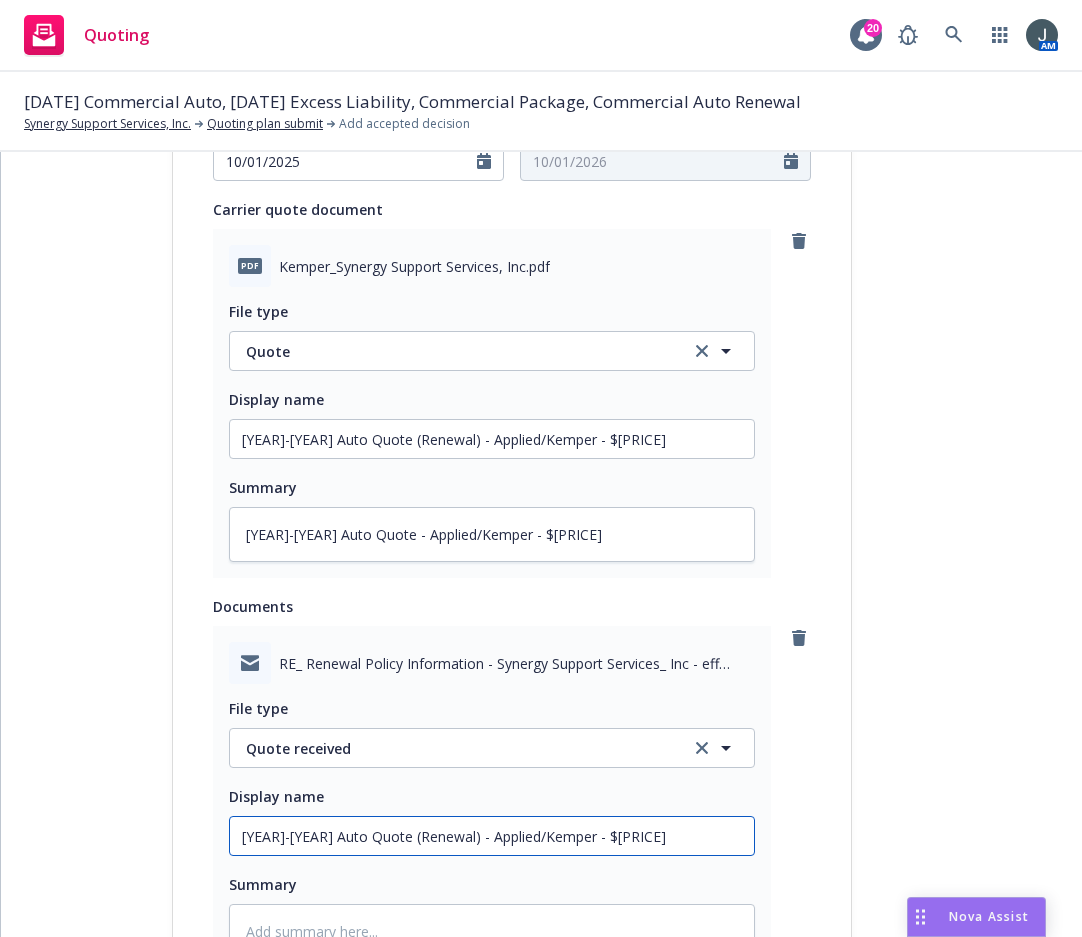 scroll, scrollTop: 1386, scrollLeft: 0, axis: vertical 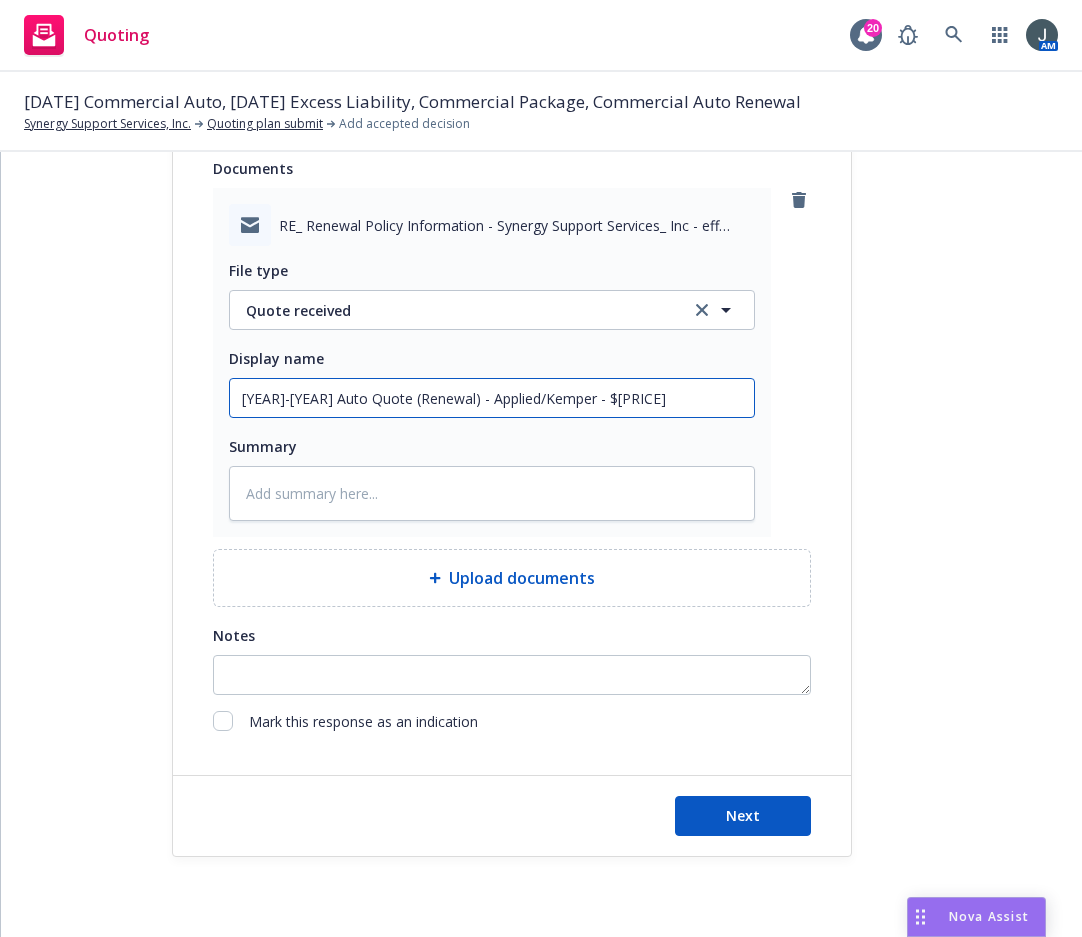 click on "25-26 Auto Quote (Renewal) - Applied/Kemper - $27,445" at bounding box center [492, 1] 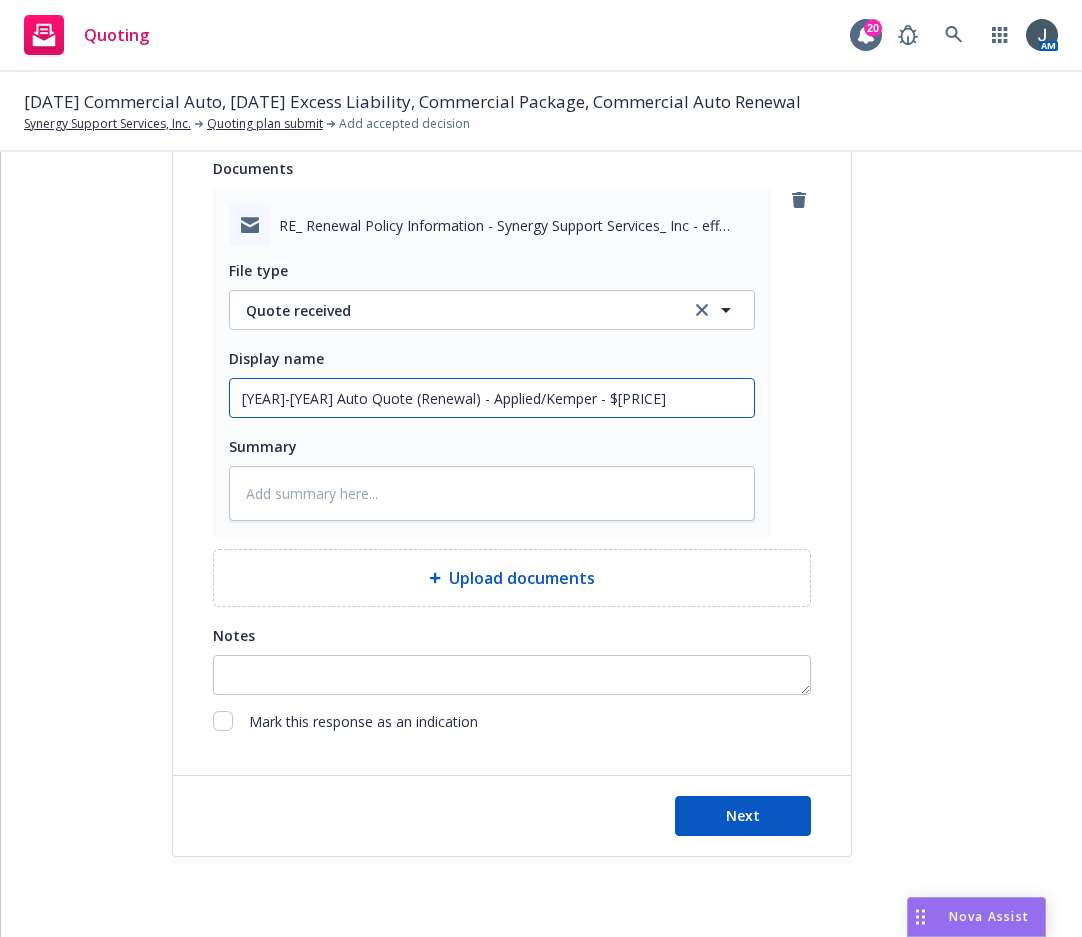 type on "25-26 EAuto Quote (Renewal) - Applied/Kemper - $27,445" 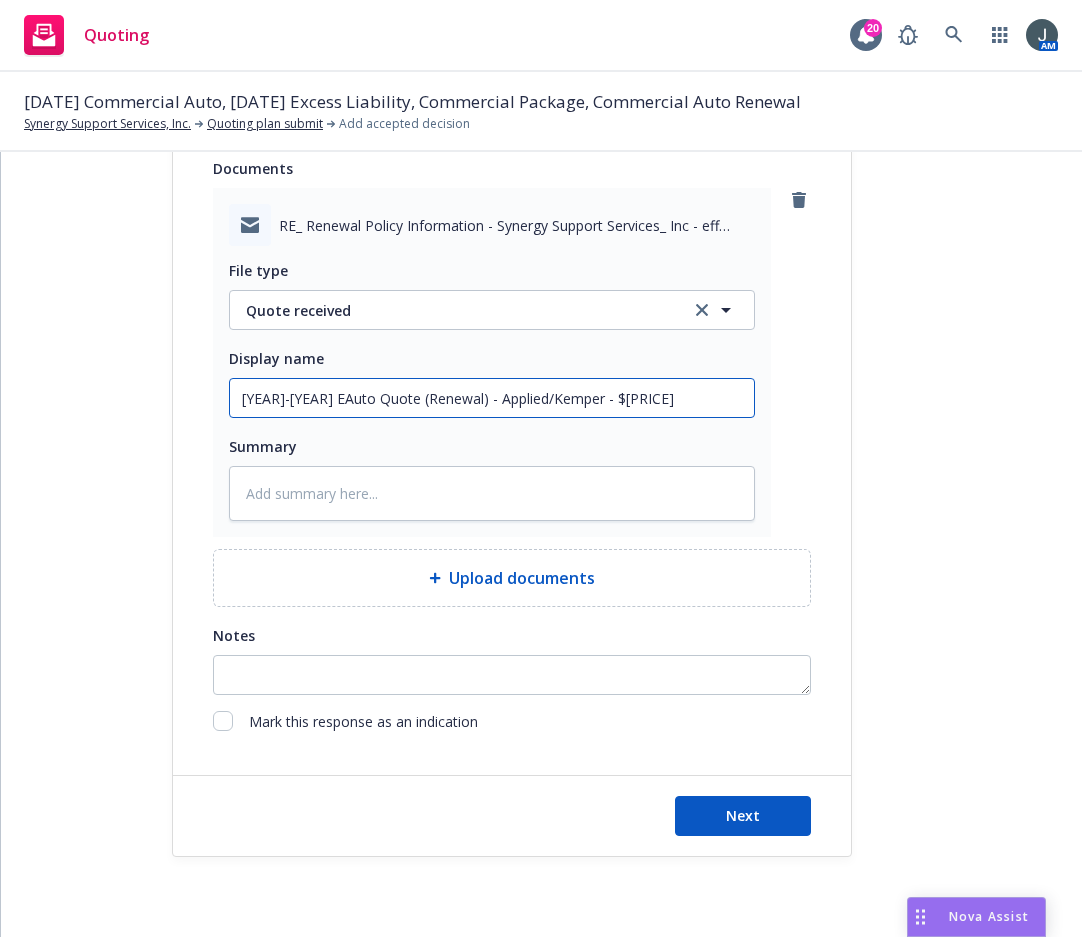 type on "x" 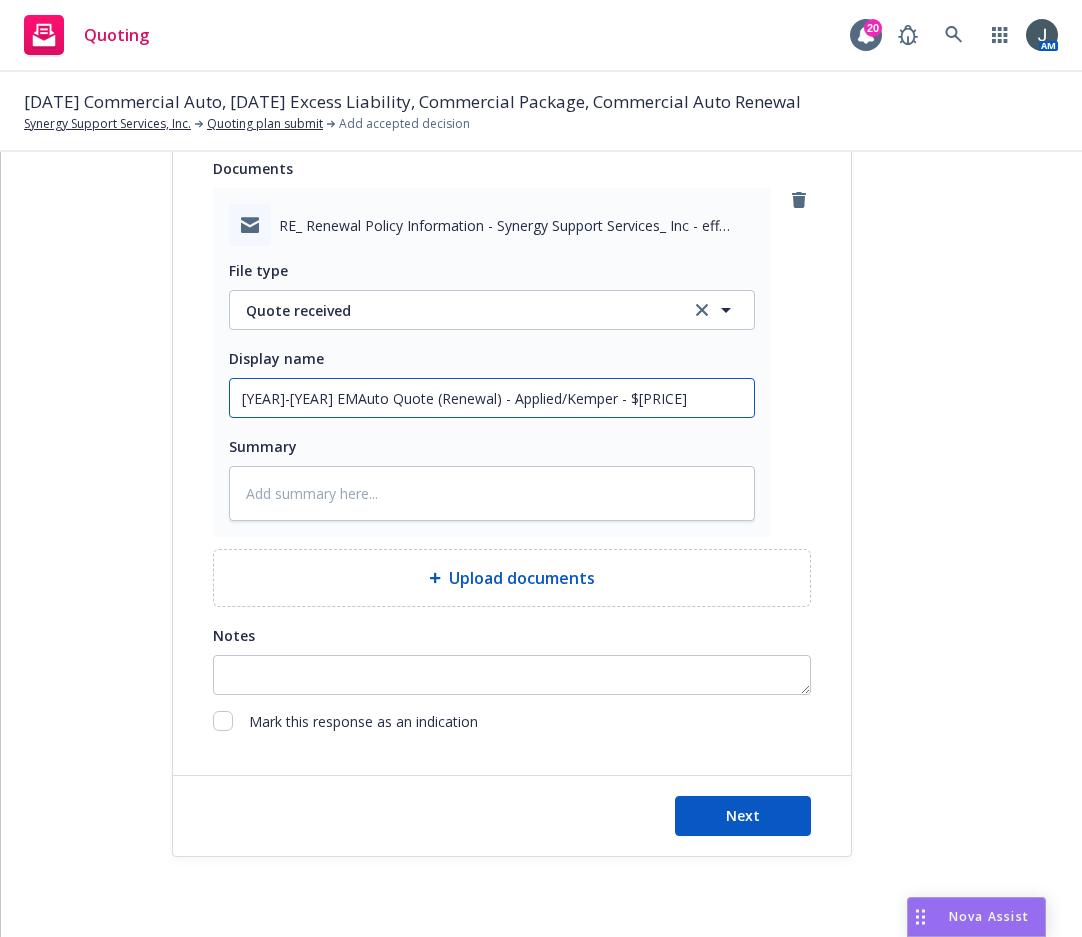 type on "x" 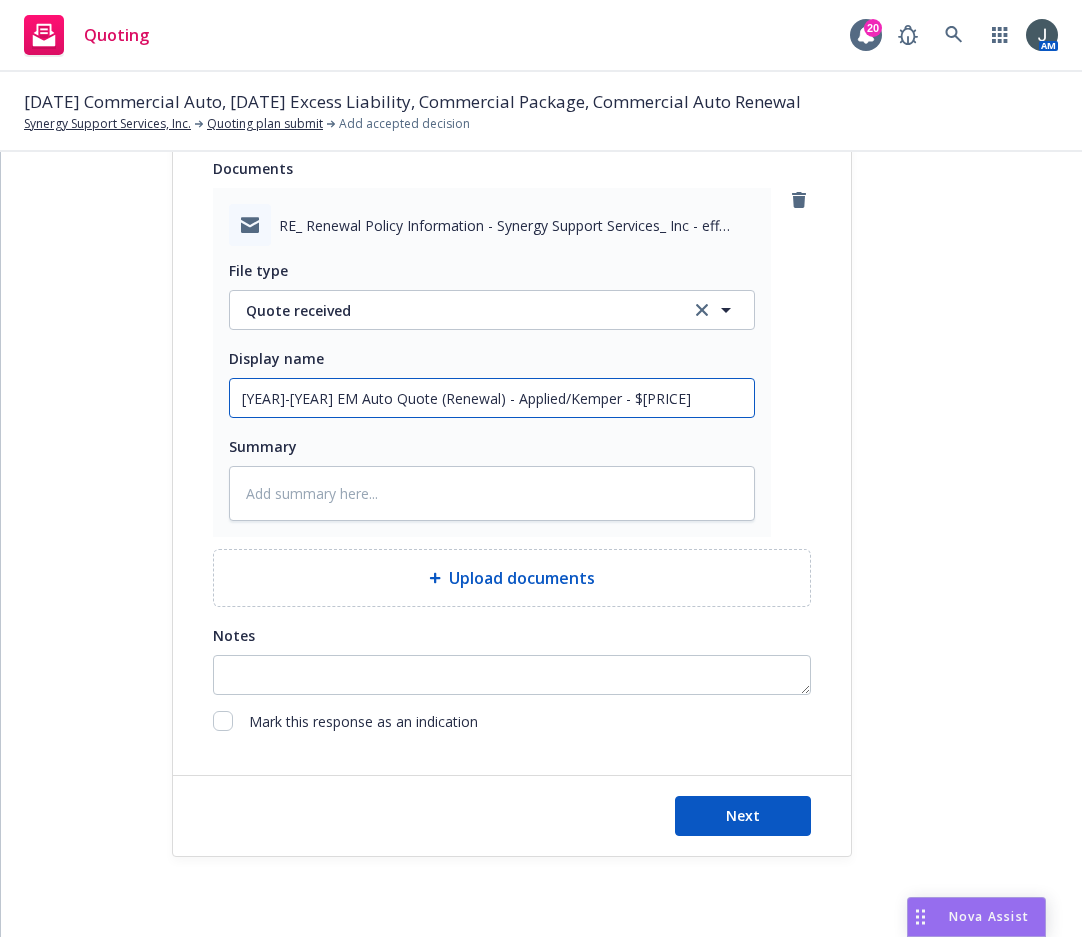 type on "25-26 EM Auto Quote (Renewal) - Applied/Kemper - $27,445" 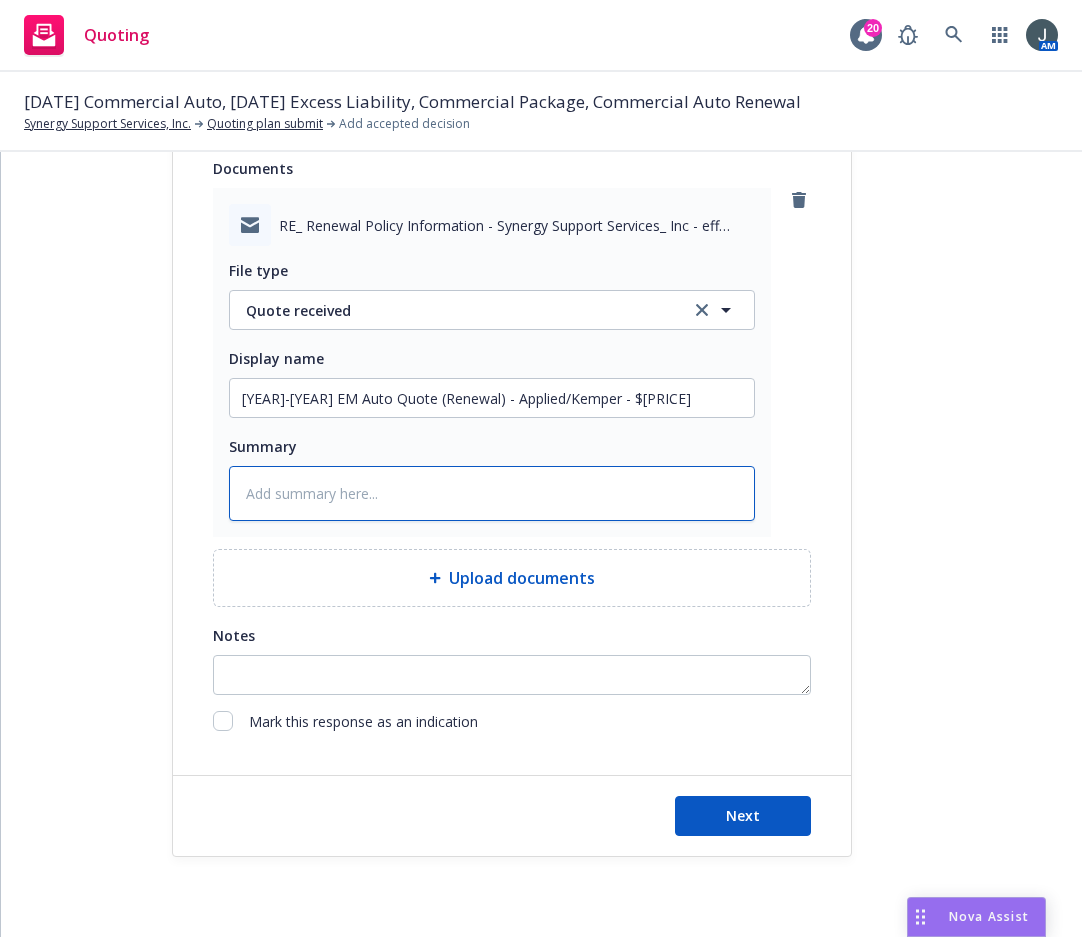 click at bounding box center [492, 493] 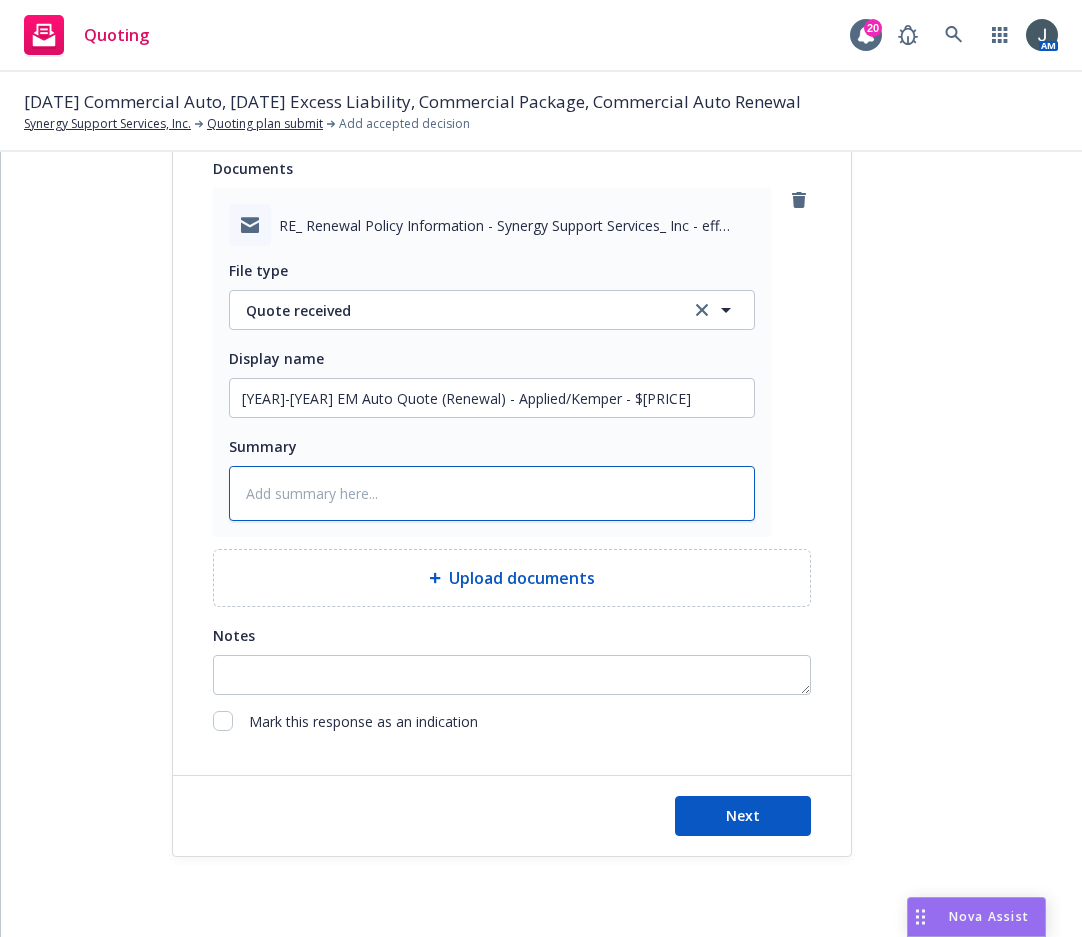 paste on "25-26 Auto Quote (Renewal) - Applied/Kemper - $27,445" 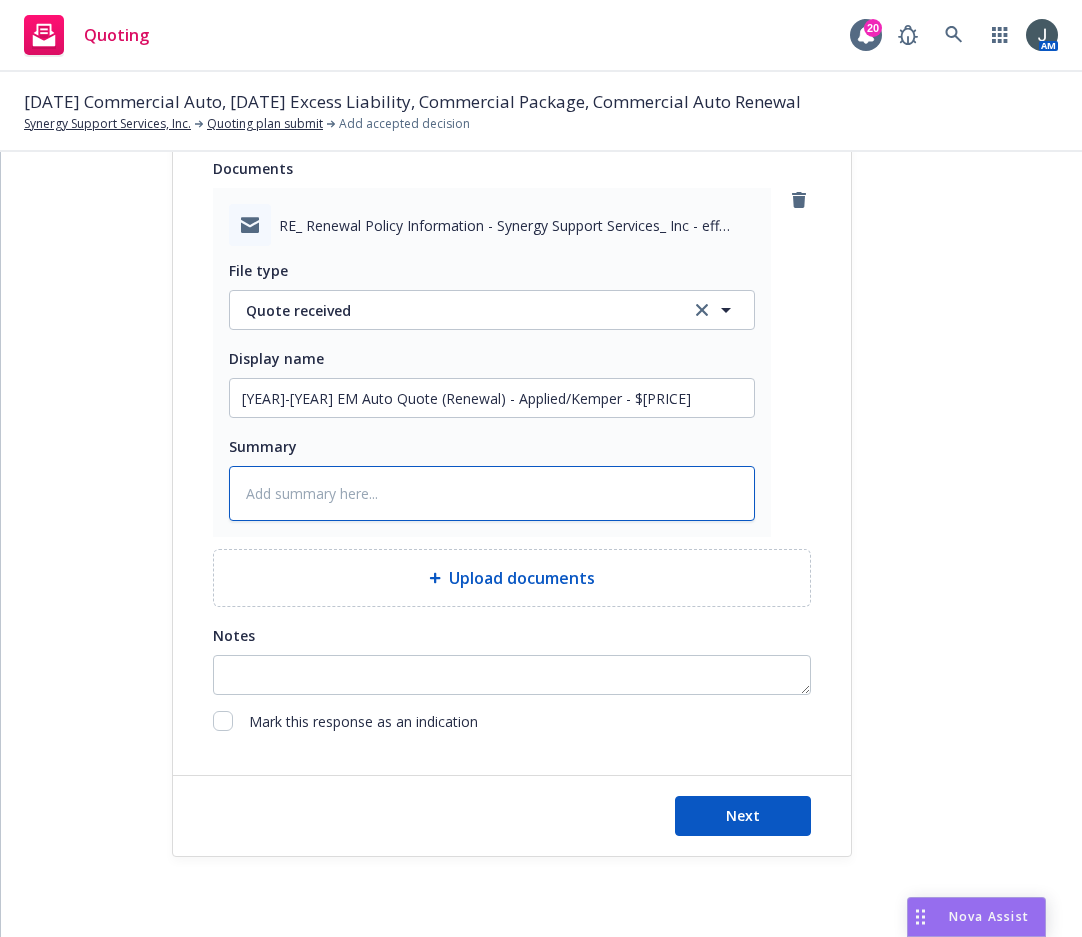 type on "x" 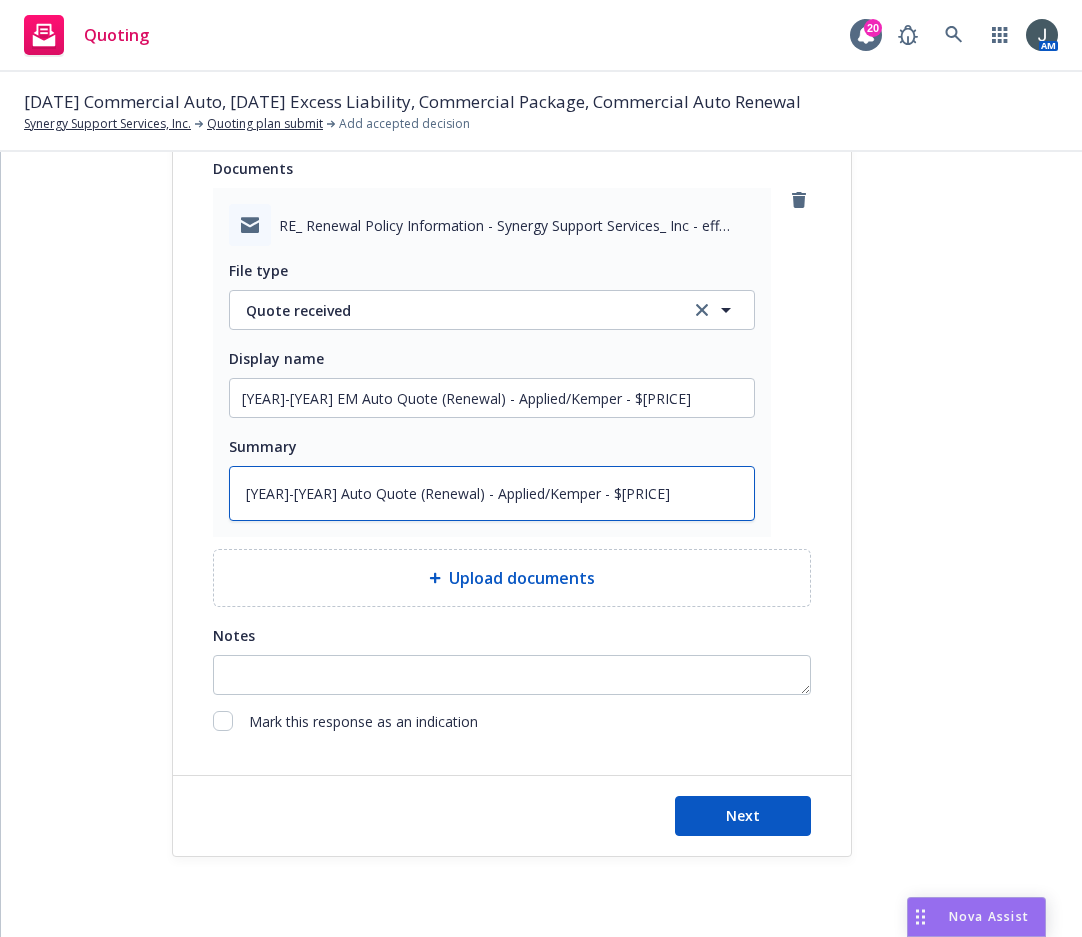 click on "25-26 Auto Quote (Renewal) - Applied/Kemper - $27,445" at bounding box center [492, 493] 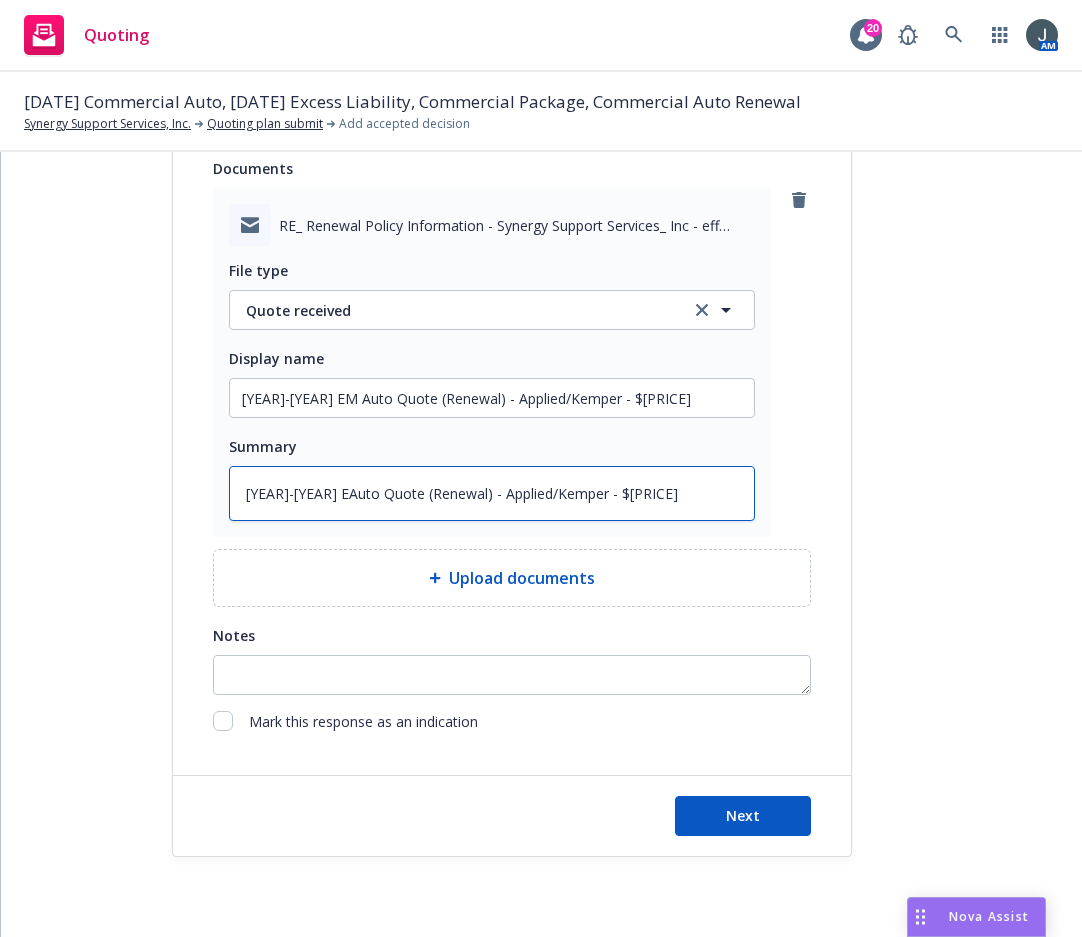 type on "x" 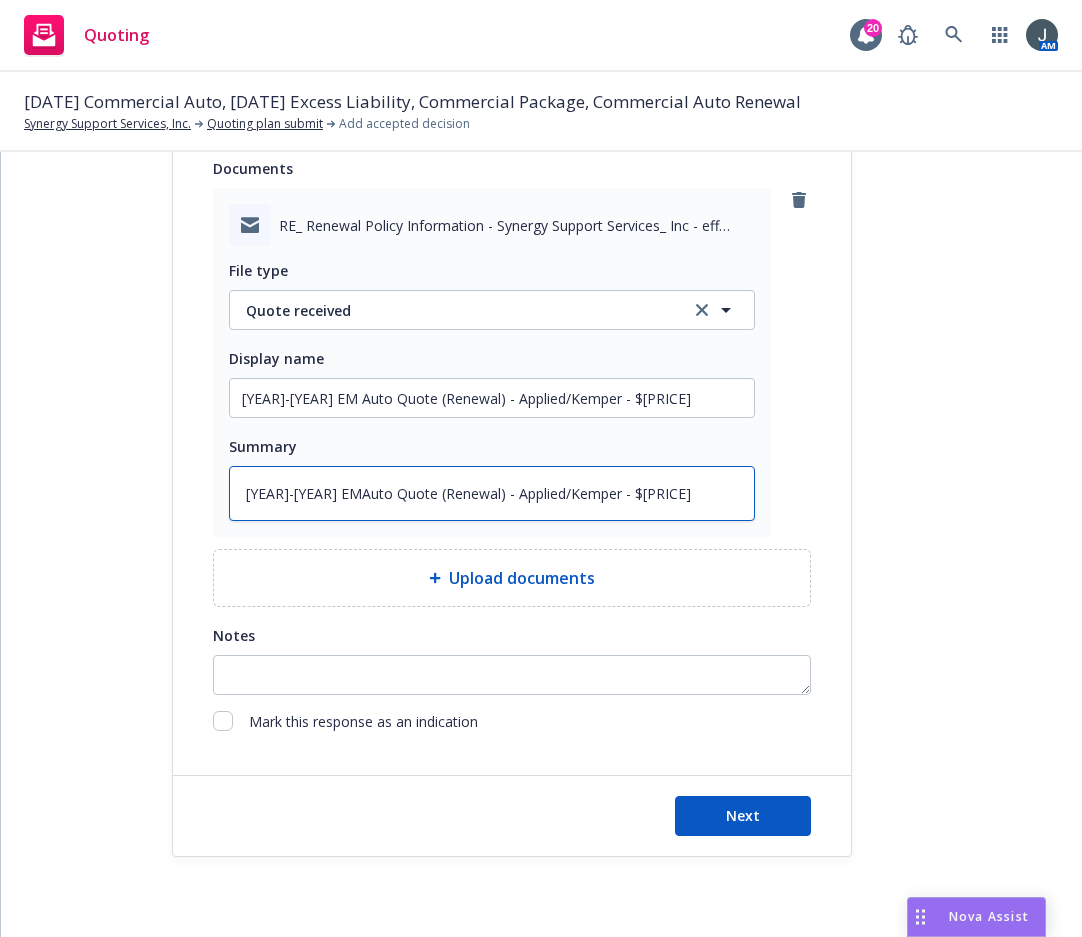 type on "x" 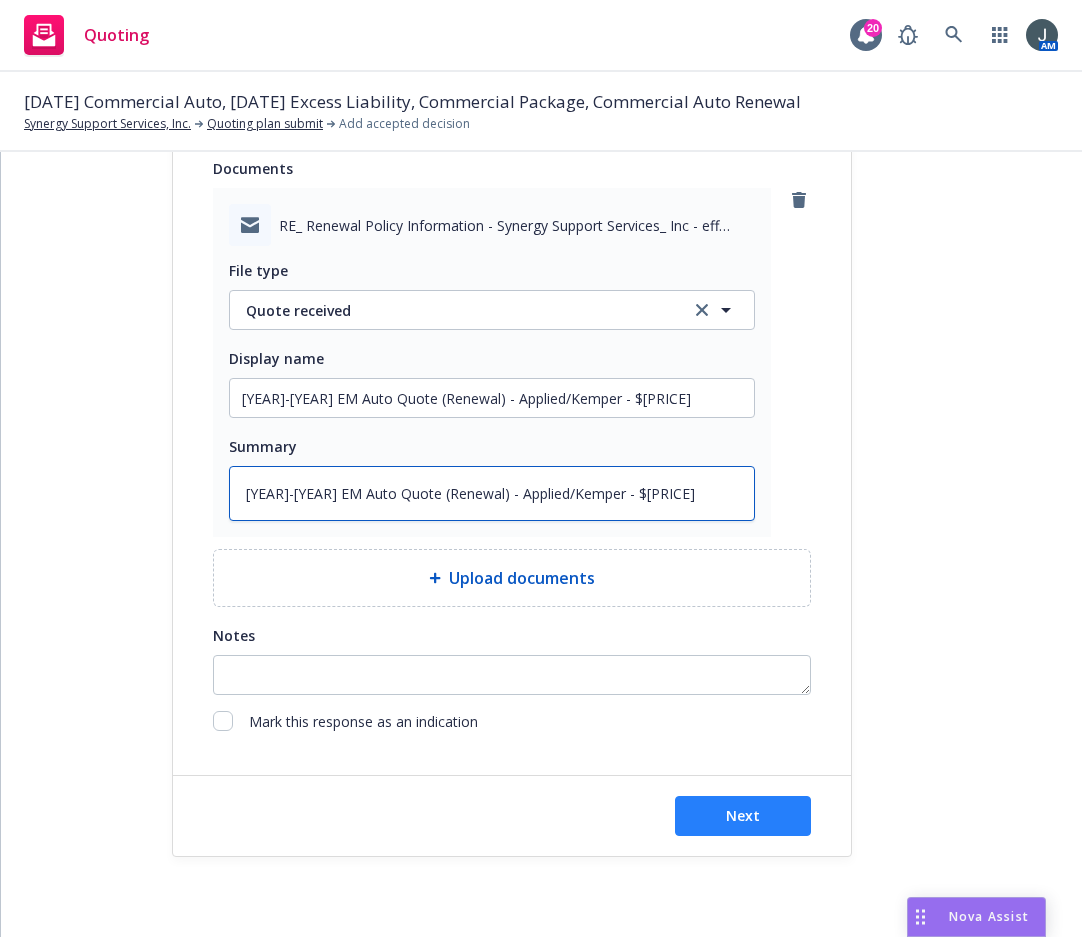 type on "25-26 EM Auto Quote (Renewal) - Applied/Kemper - $27,445" 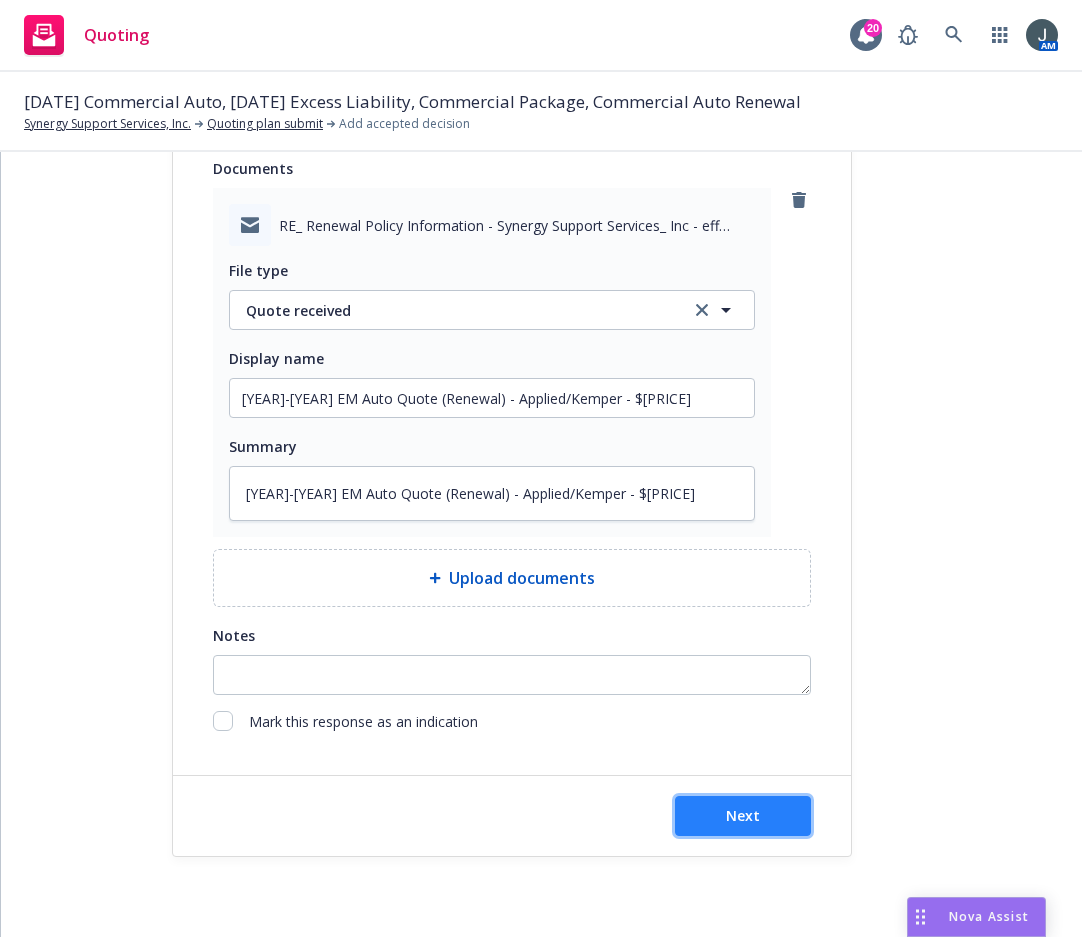 click on "Next" at bounding box center [743, 815] 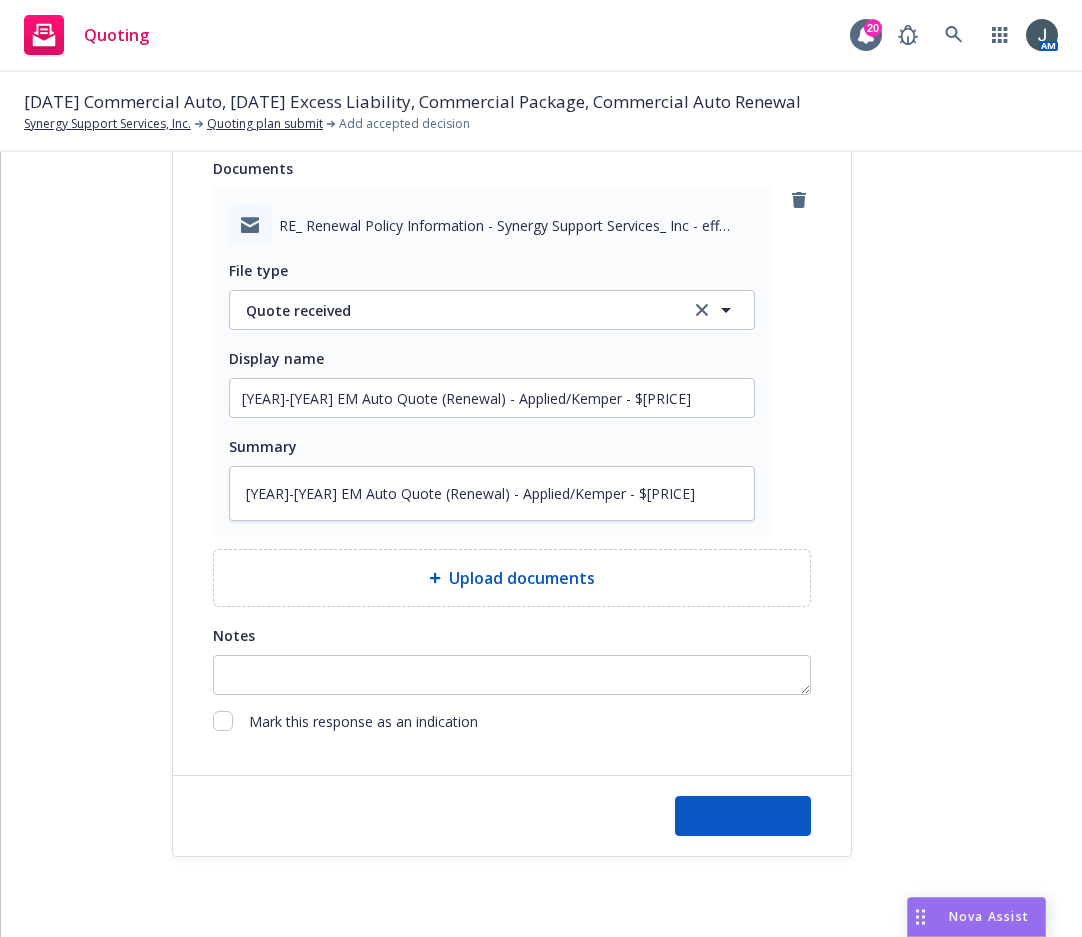 type on "x" 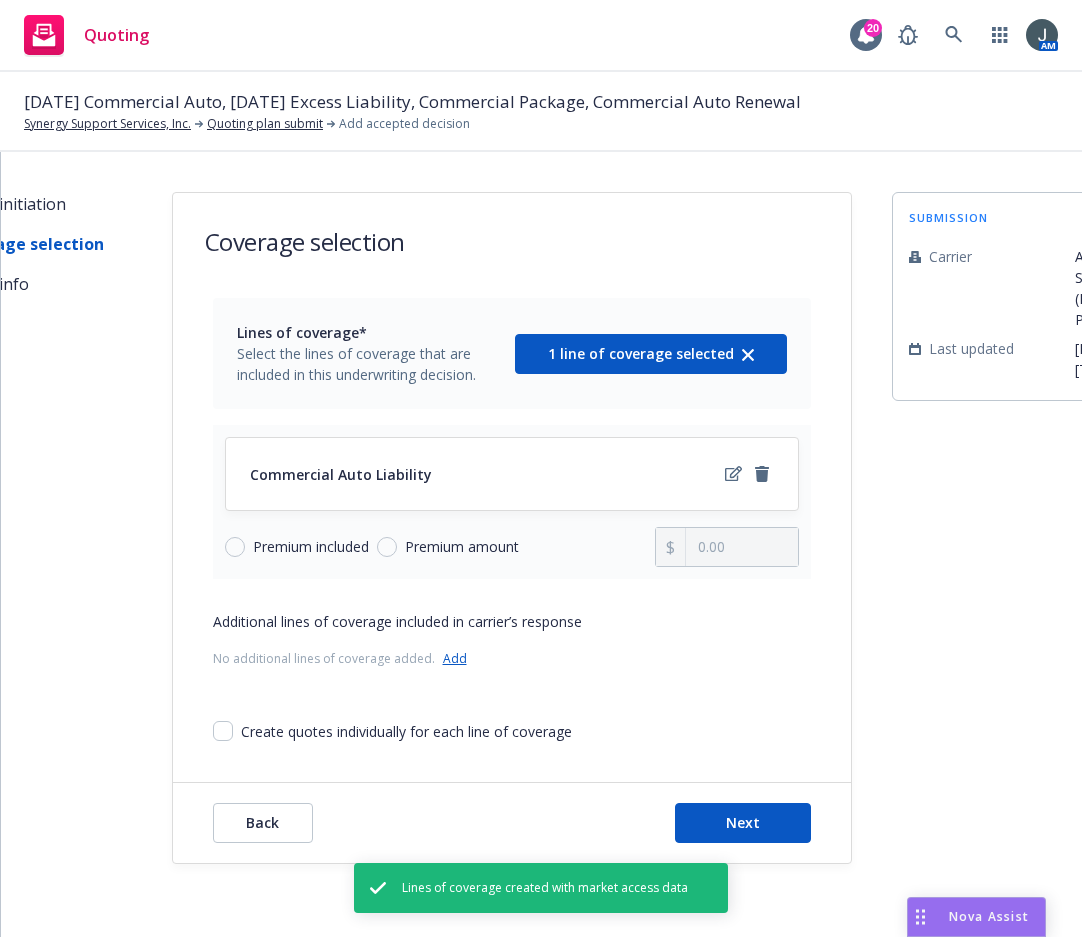 scroll, scrollTop: 62, scrollLeft: 0, axis: vertical 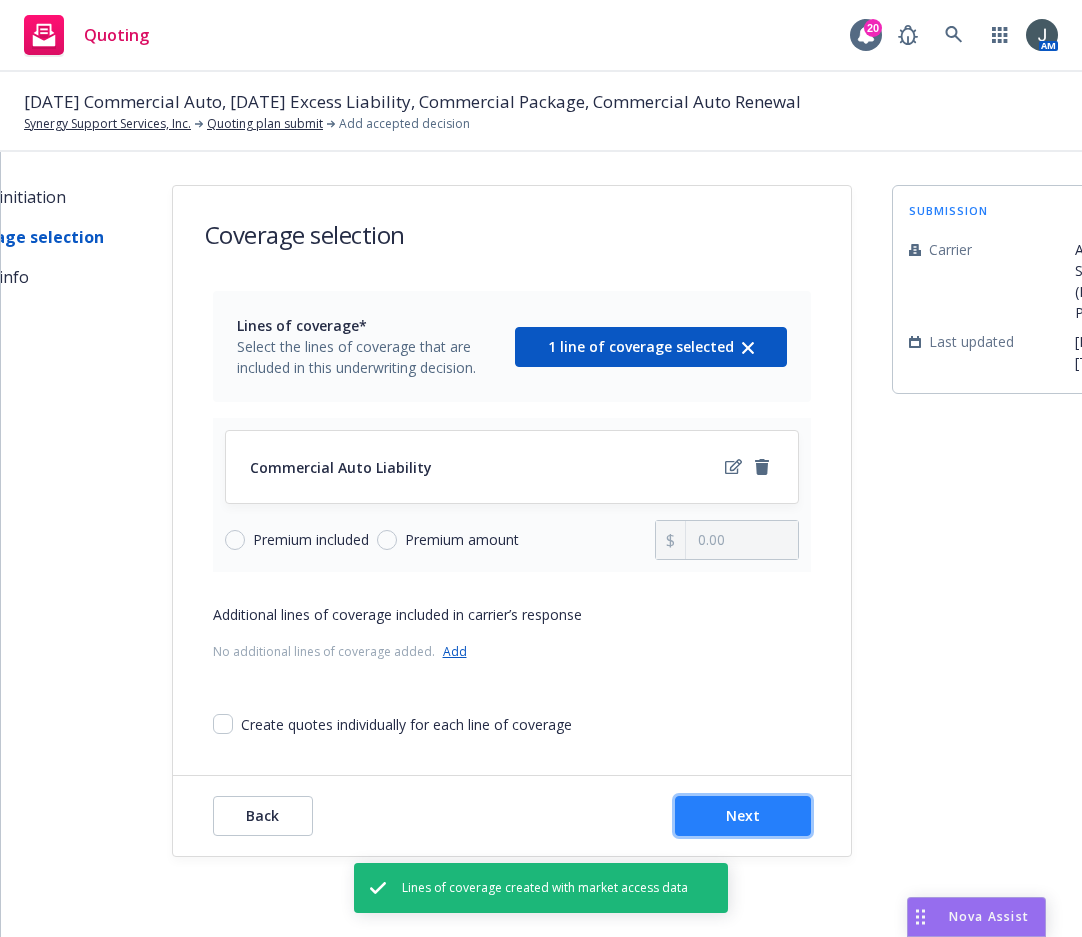 click on "Next" at bounding box center (743, 816) 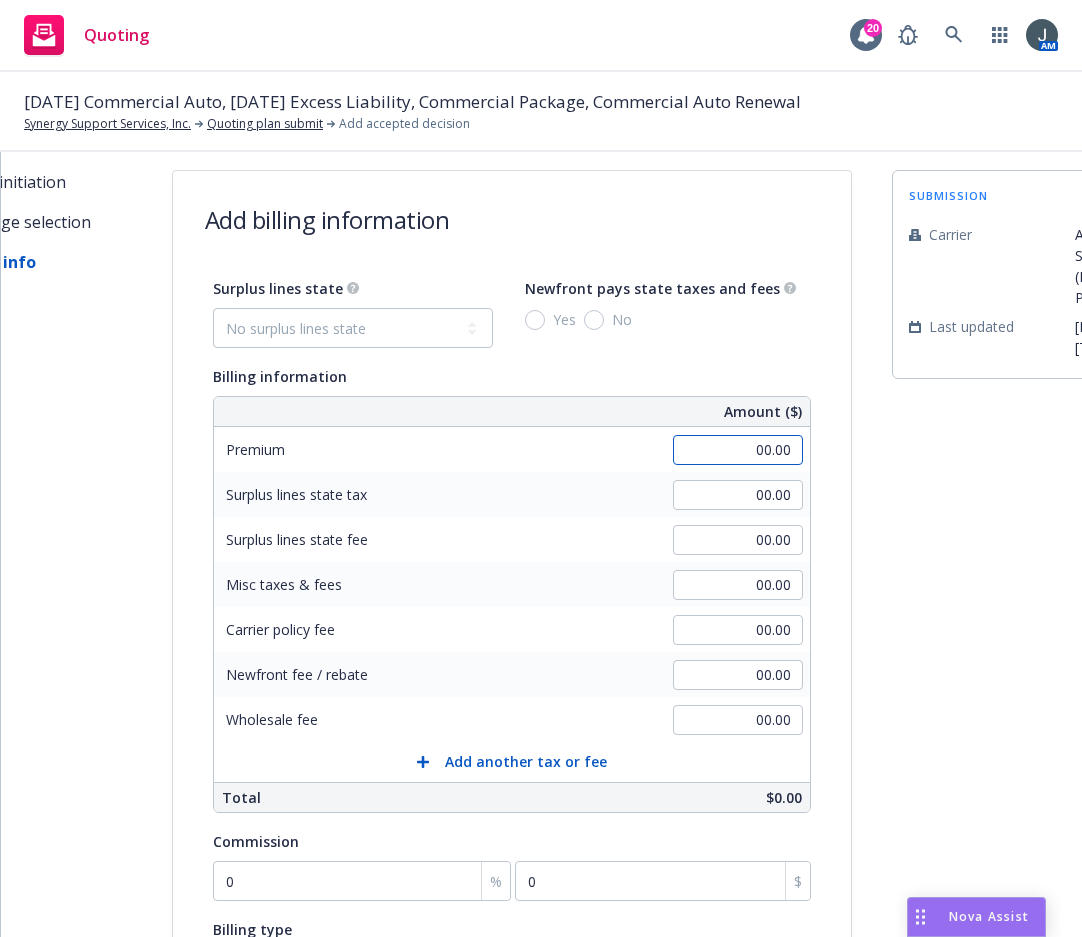 click on "00.00" at bounding box center [738, 450] 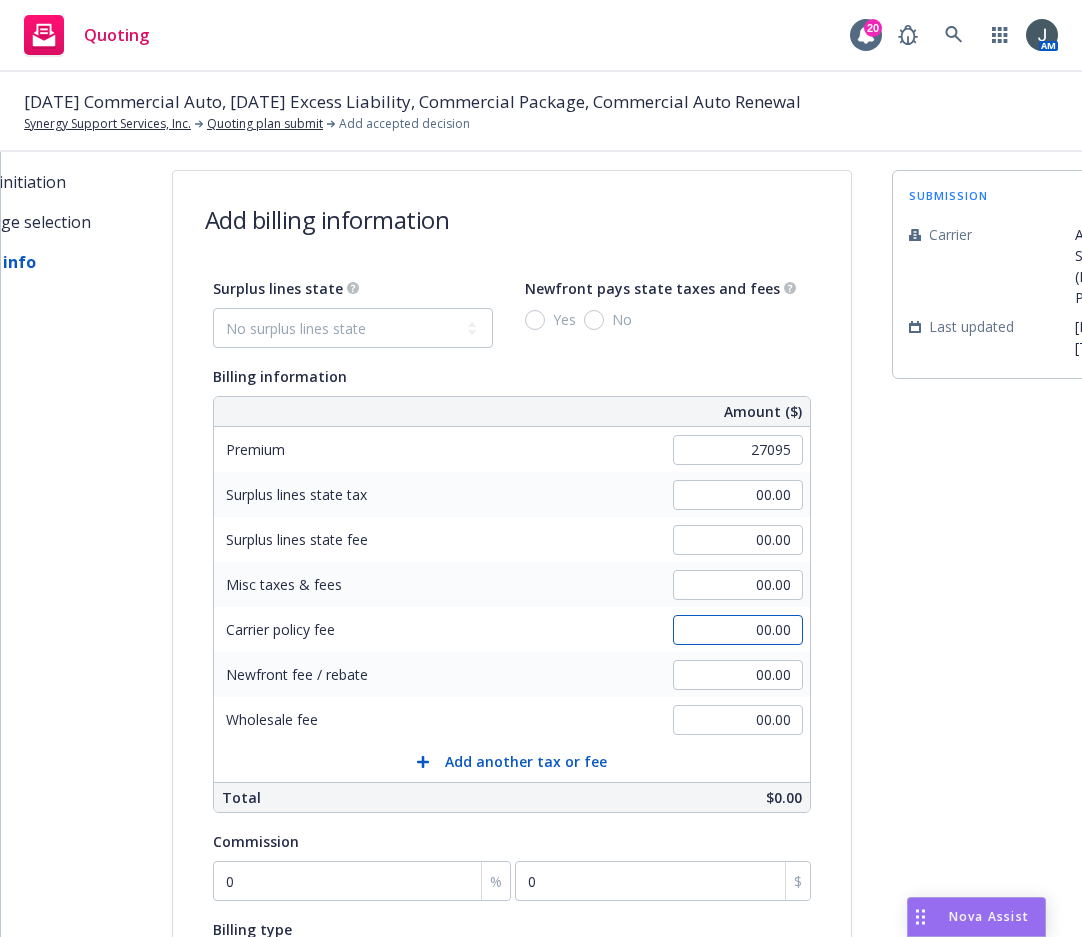 type on "27,095.00" 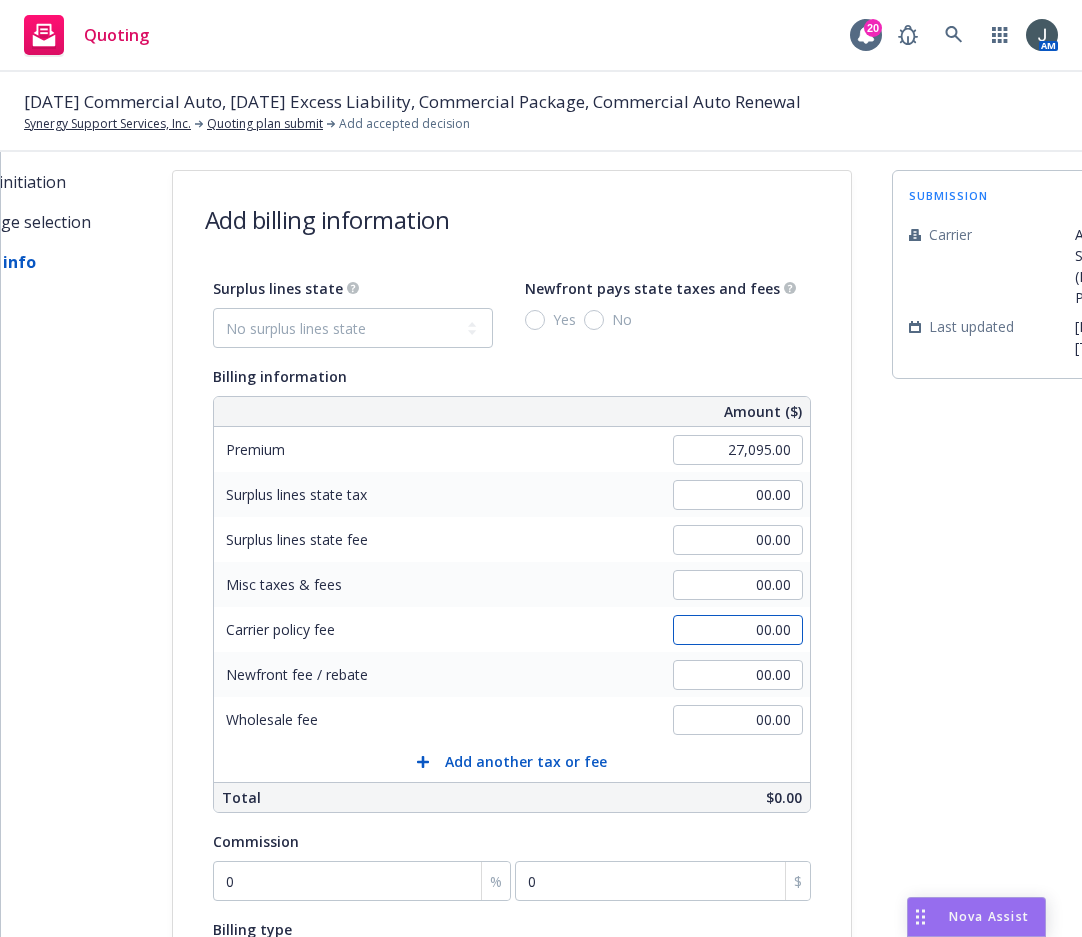 click on "00.00" at bounding box center (738, 630) 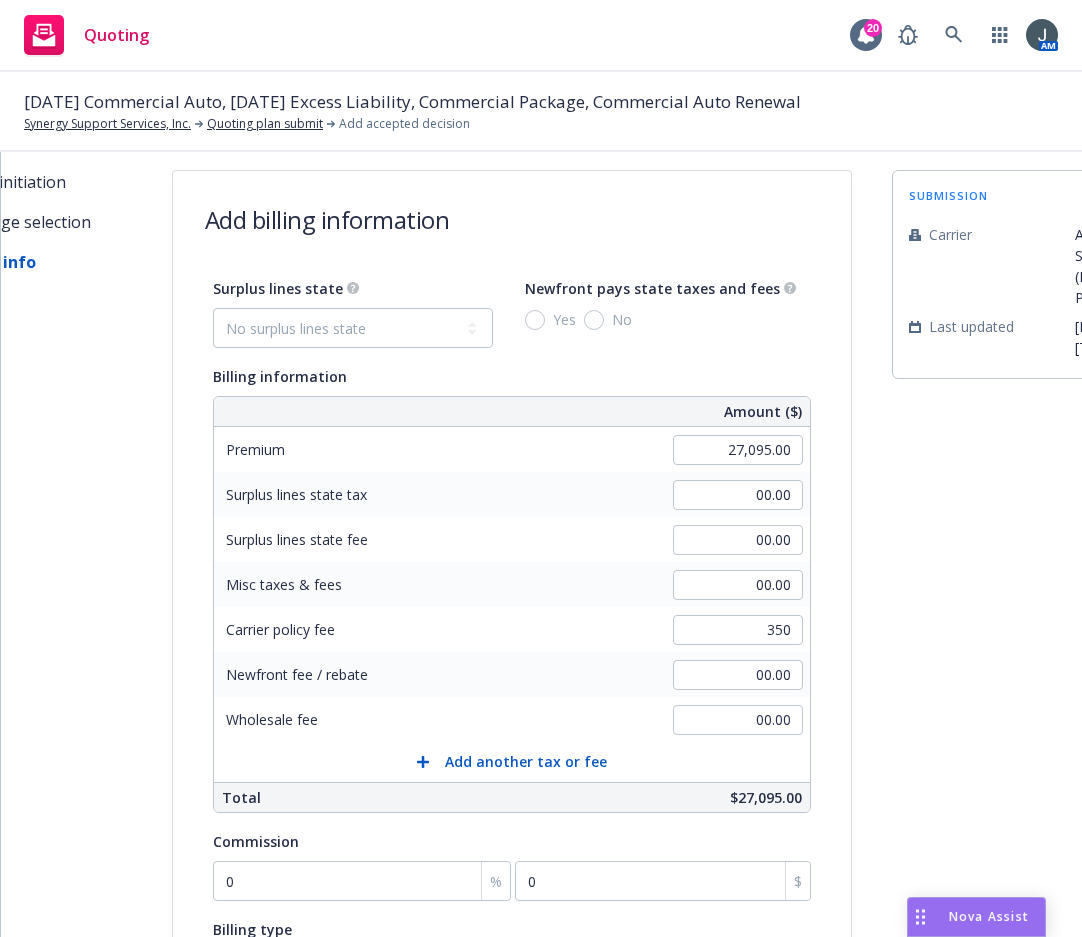 type on "350.00" 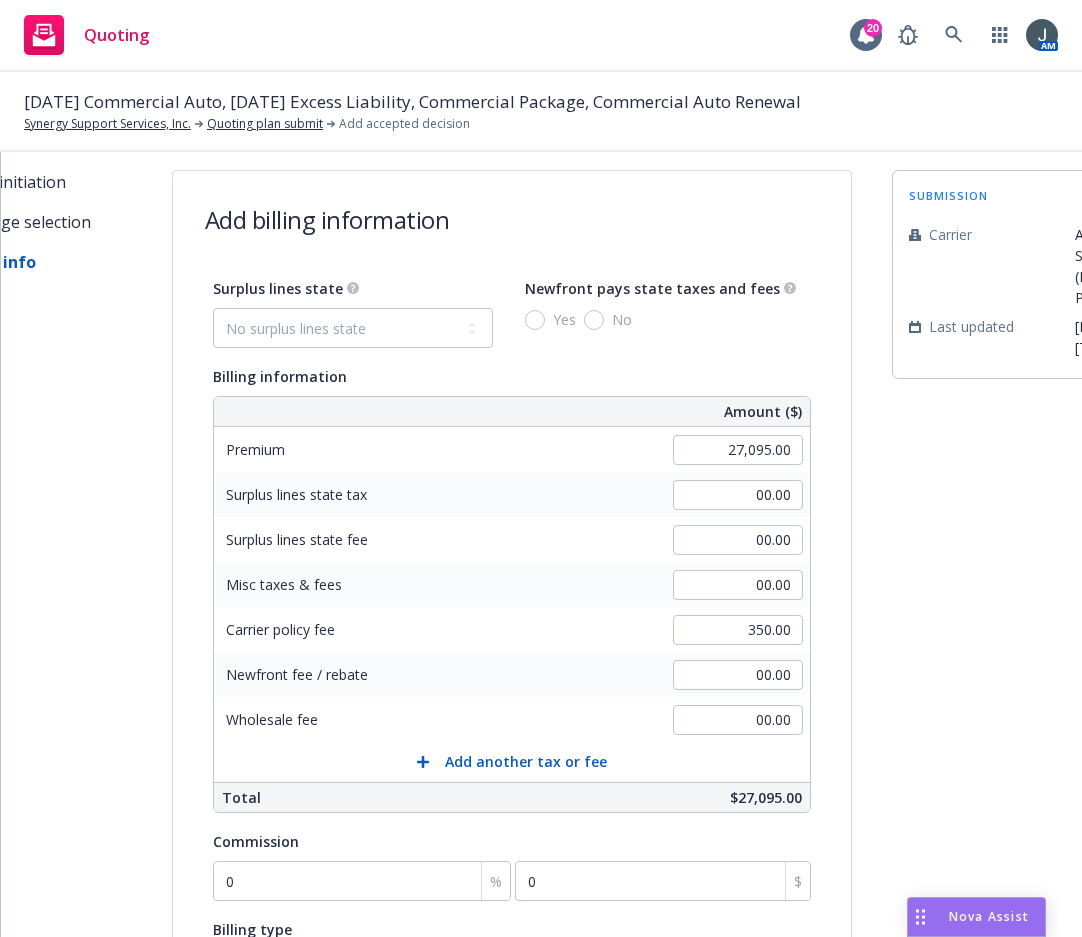 click on "Newfront fee / rebate 00.00" at bounding box center [512, 674] 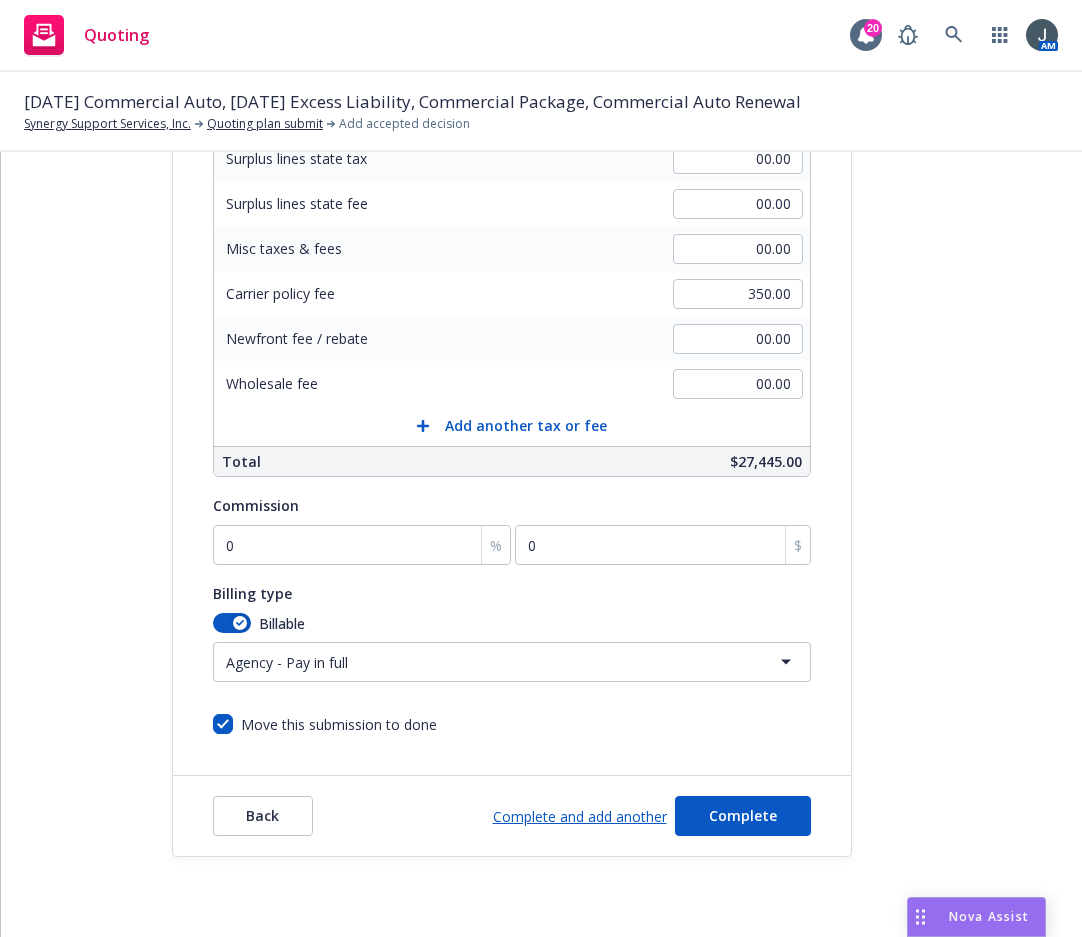 scroll, scrollTop: 413, scrollLeft: 0, axis: vertical 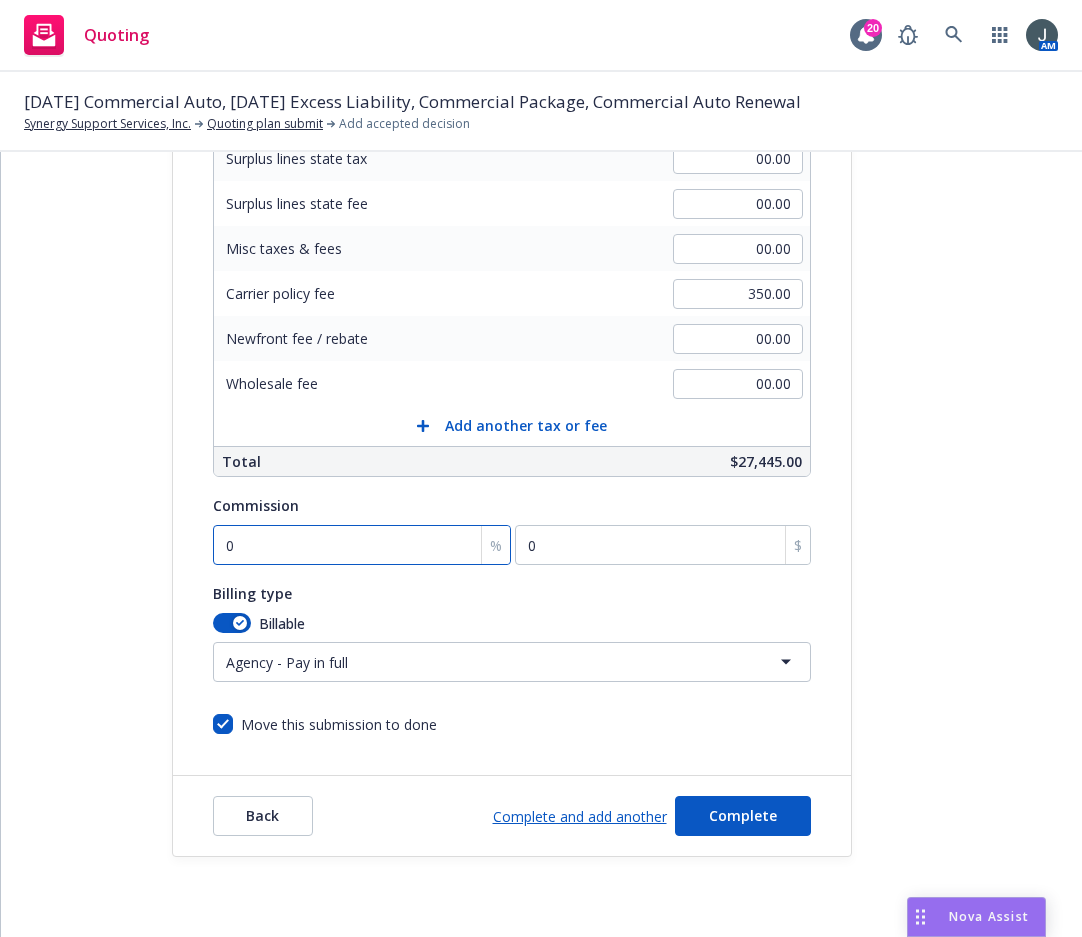 click on "0" at bounding box center (362, 545) 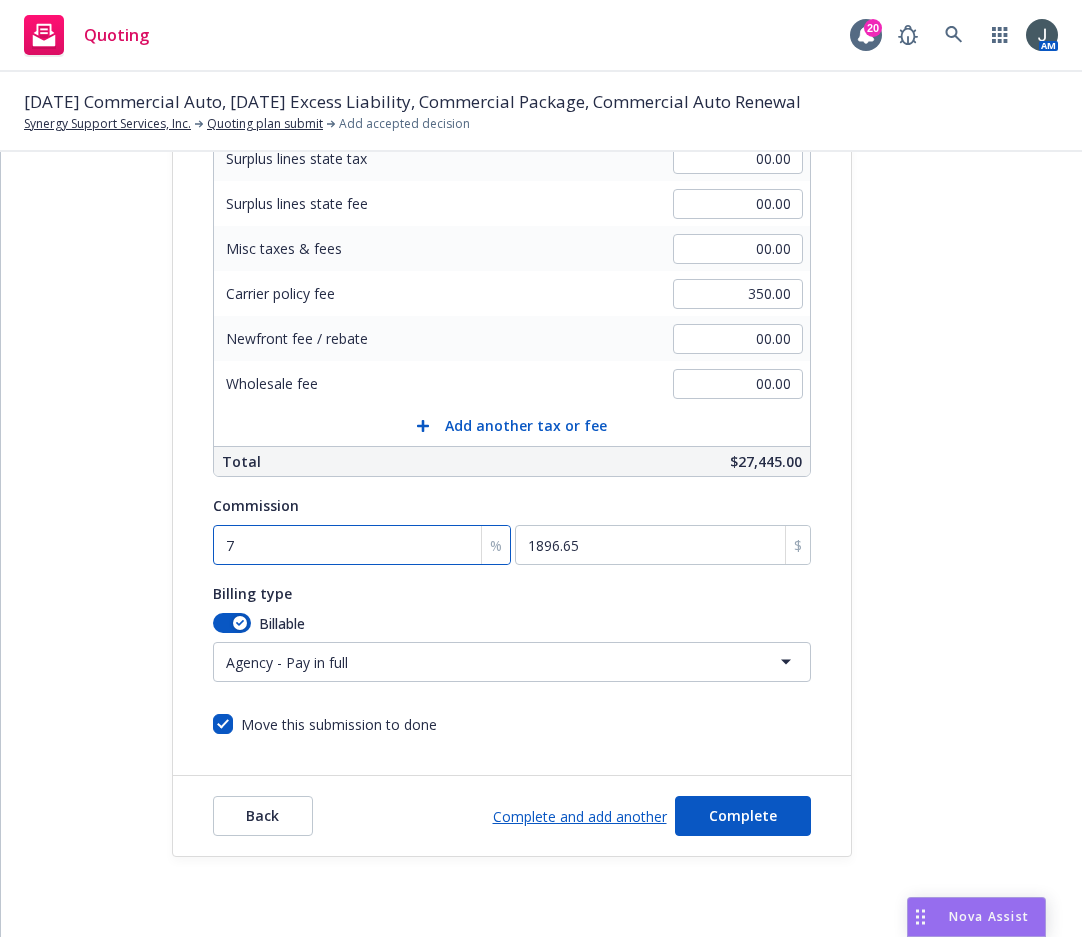 type on "7.5" 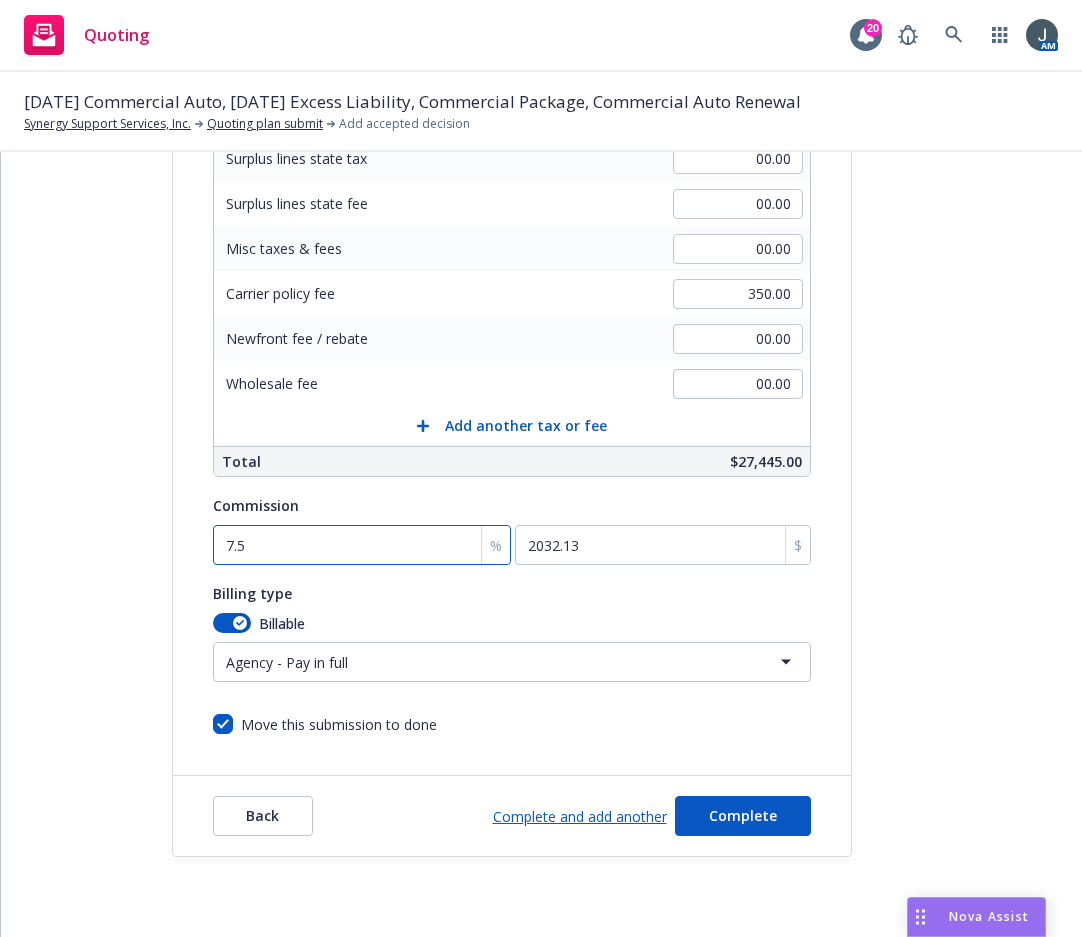 type on "7.5" 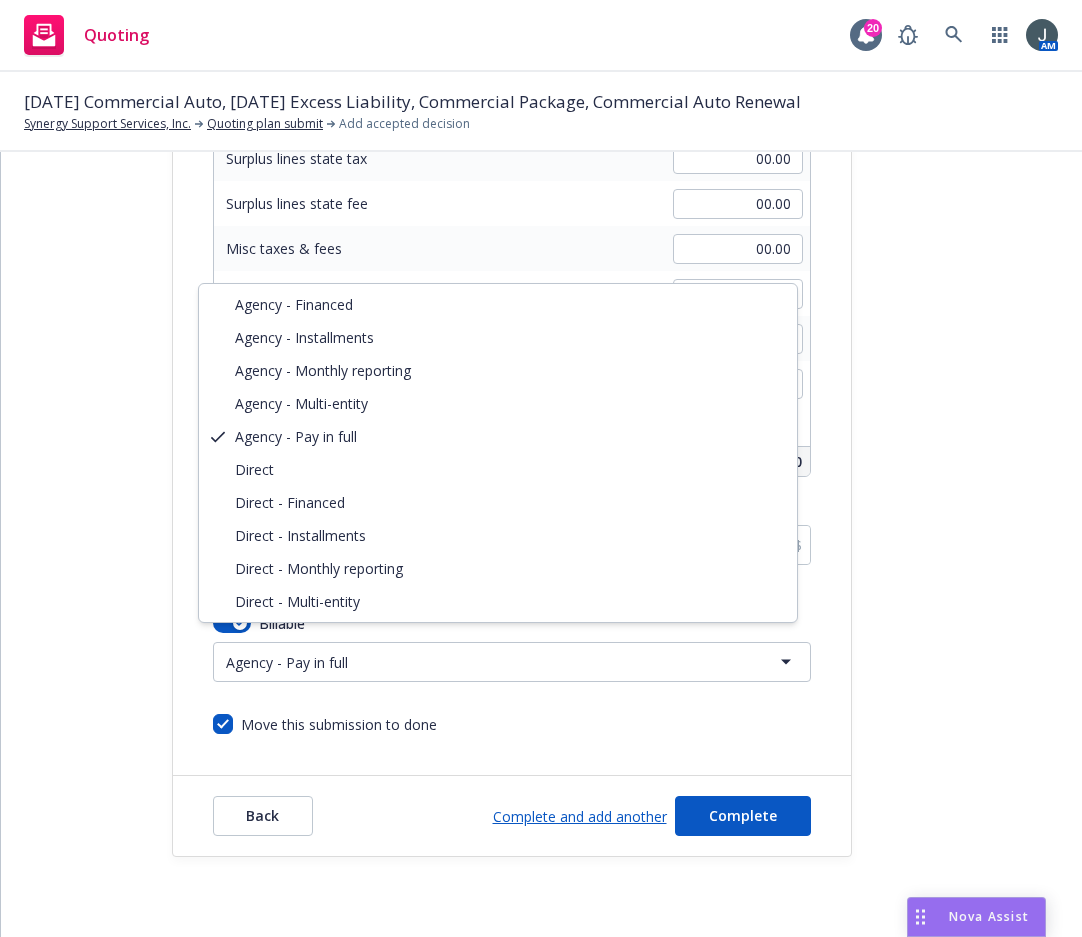 click on "Quoting 20 AM 10/09/25 Commercial Auto, 10/01/25 Excess Liability, Commercial Package, Commercial Auto Renewal Synergy Support Services, Inc. Quoting plan submit Add accepted decision Quote initiation Coverage selection 3 Billing info Add billing information Surplus lines state No surplus lines state Alaska Alabama Arkansas Arizona California Colorado Connecticut District Of Columbia Delaware Florida Georgia Hawaii Iowa Idaho Illinois Indiana Kansas Kentucky Louisiana Massachusetts Maryland Maine Michigan Minnesota Missouri Mississippi Montana North Carolina North Dakota Nebraska New Hampshire New Jersey New Mexico Nevada New York Ohio Oklahoma Oregon Pennsylvania Puerto Rico Rhode Island South Carolina South Dakota Tennessee Texas Utah Virginia Virgin Islands Vermont Washington Wisconsin West Virginia Wyoming Newfront pays state taxes and fees Yes No Billing information Amount ($) Premium 27,095.00 Surplus lines state tax 00.00 Surplus lines state fee 00.00 Misc taxes & fees 00.00 Carrier policy fee 350.00 %" at bounding box center [541, 468] 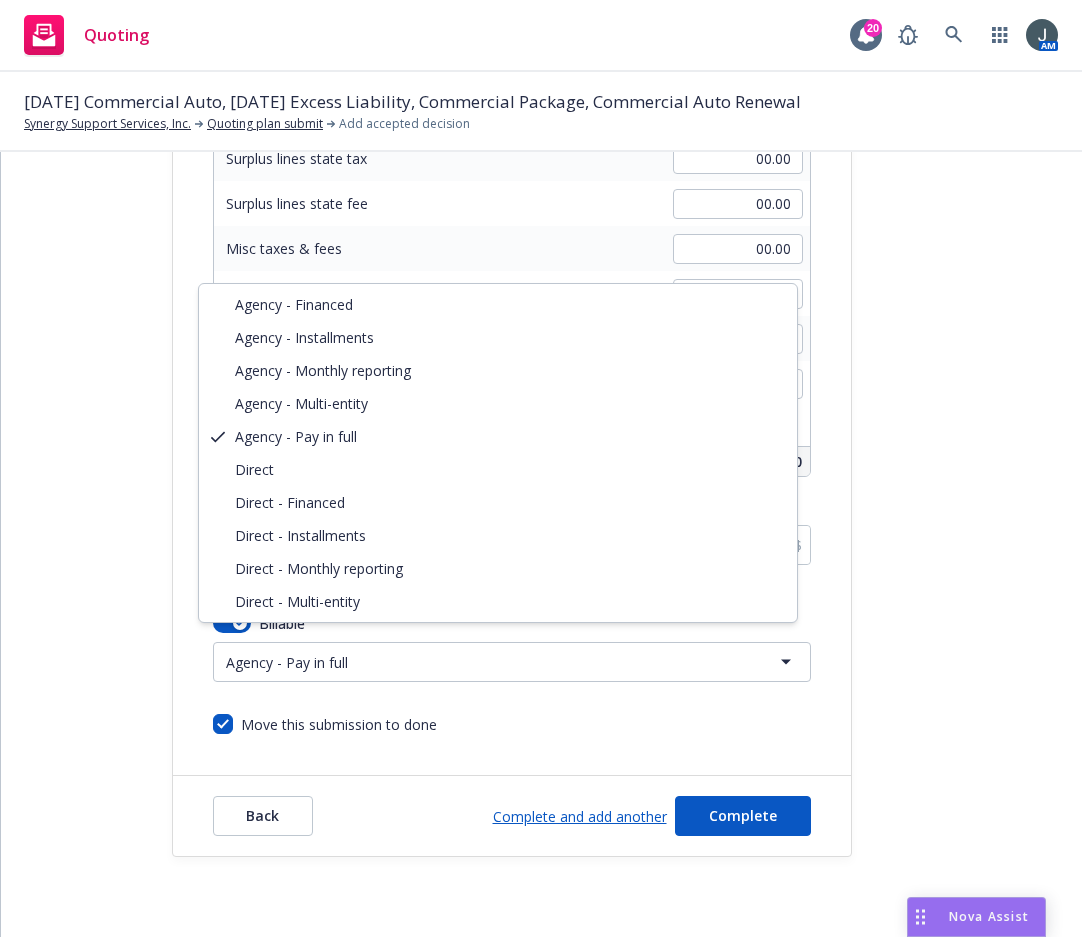 select on "DIRECT" 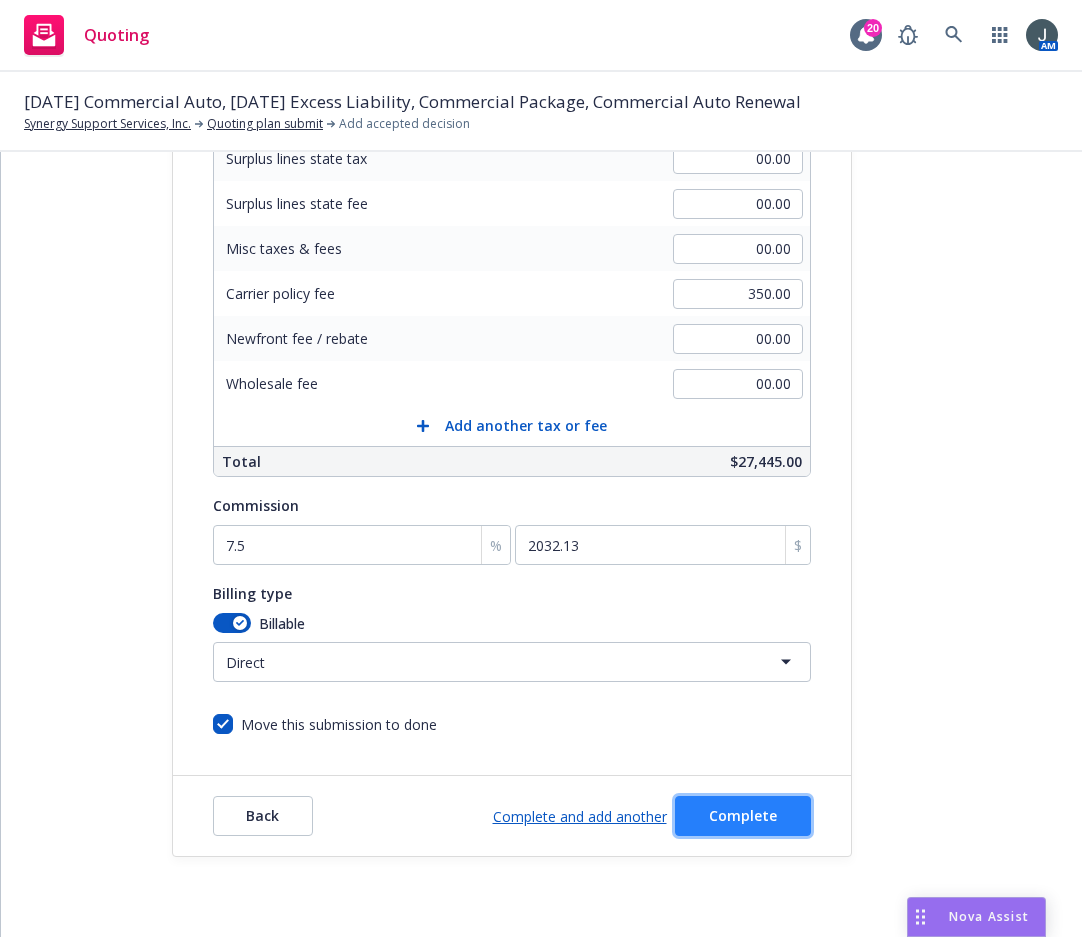 click on "Complete" at bounding box center [743, 815] 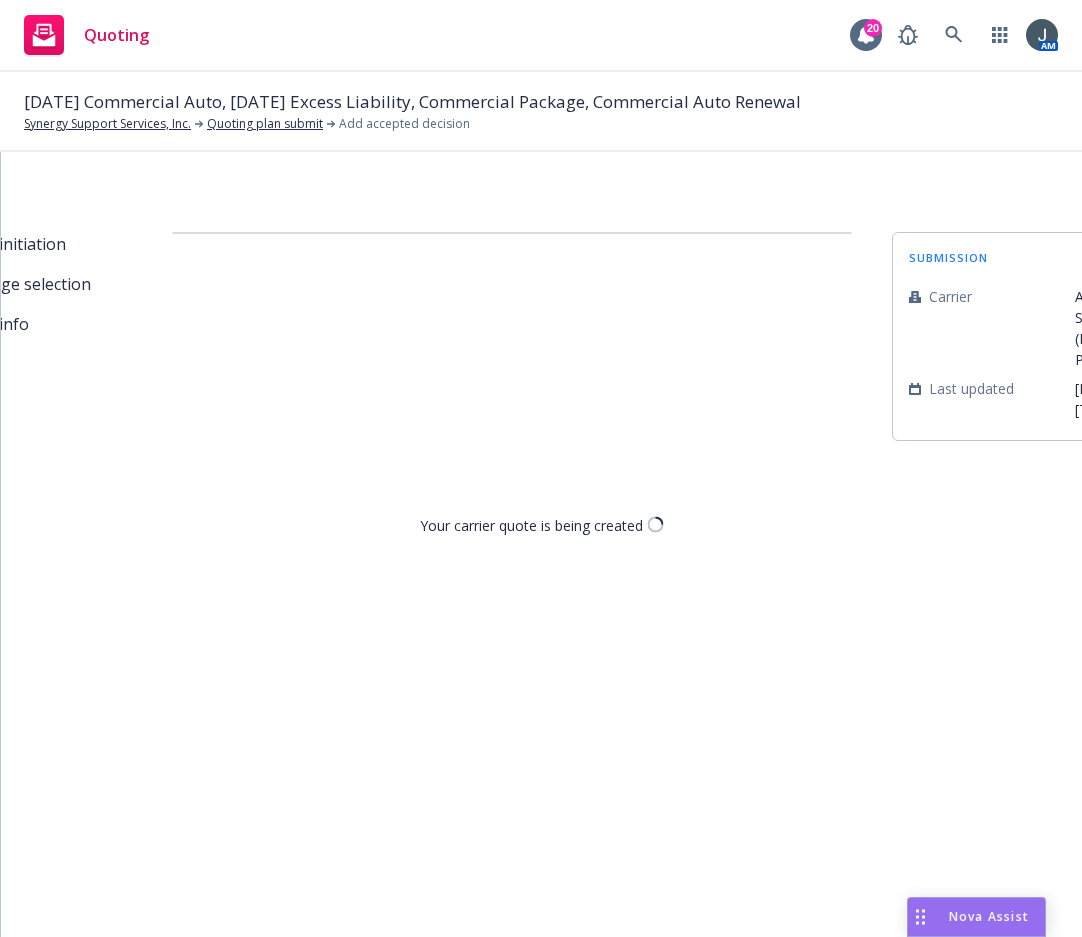 scroll, scrollTop: 0, scrollLeft: 0, axis: both 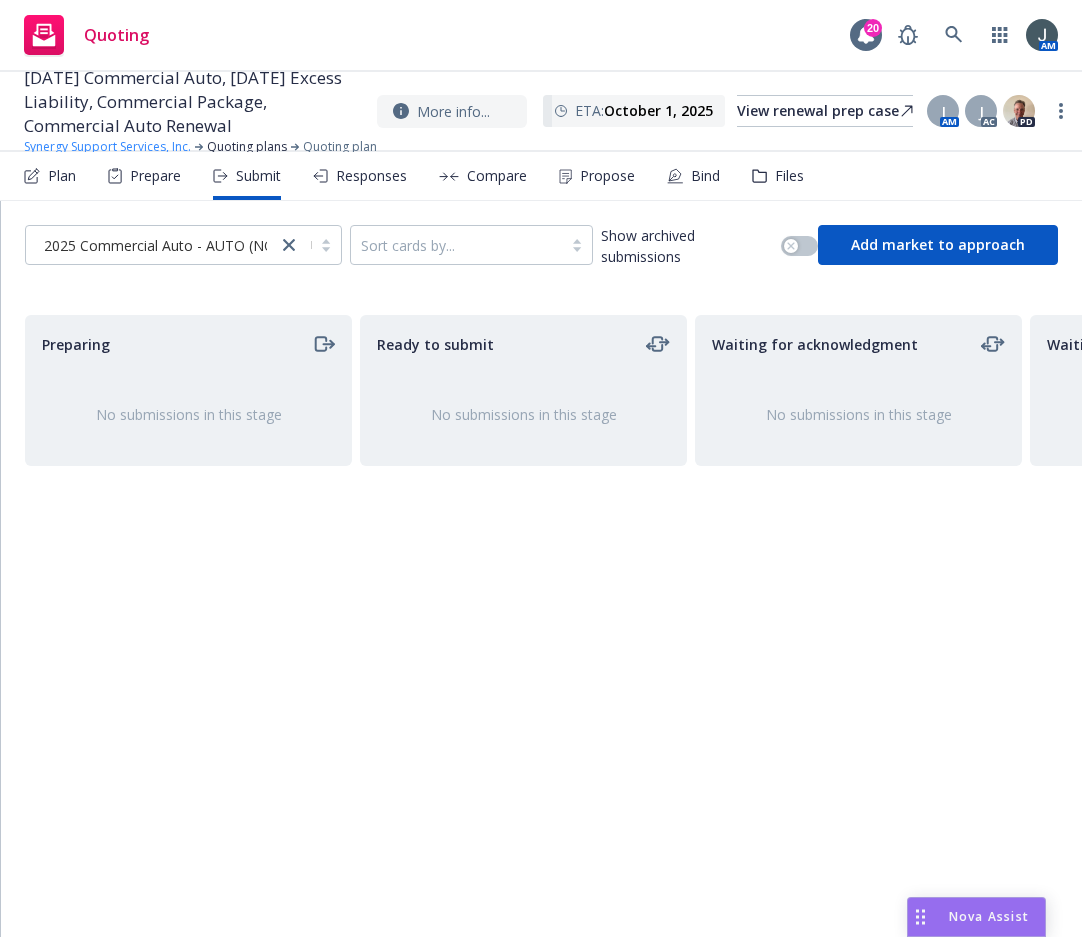 click on "Synergy Support Services, Inc." at bounding box center (107, 147) 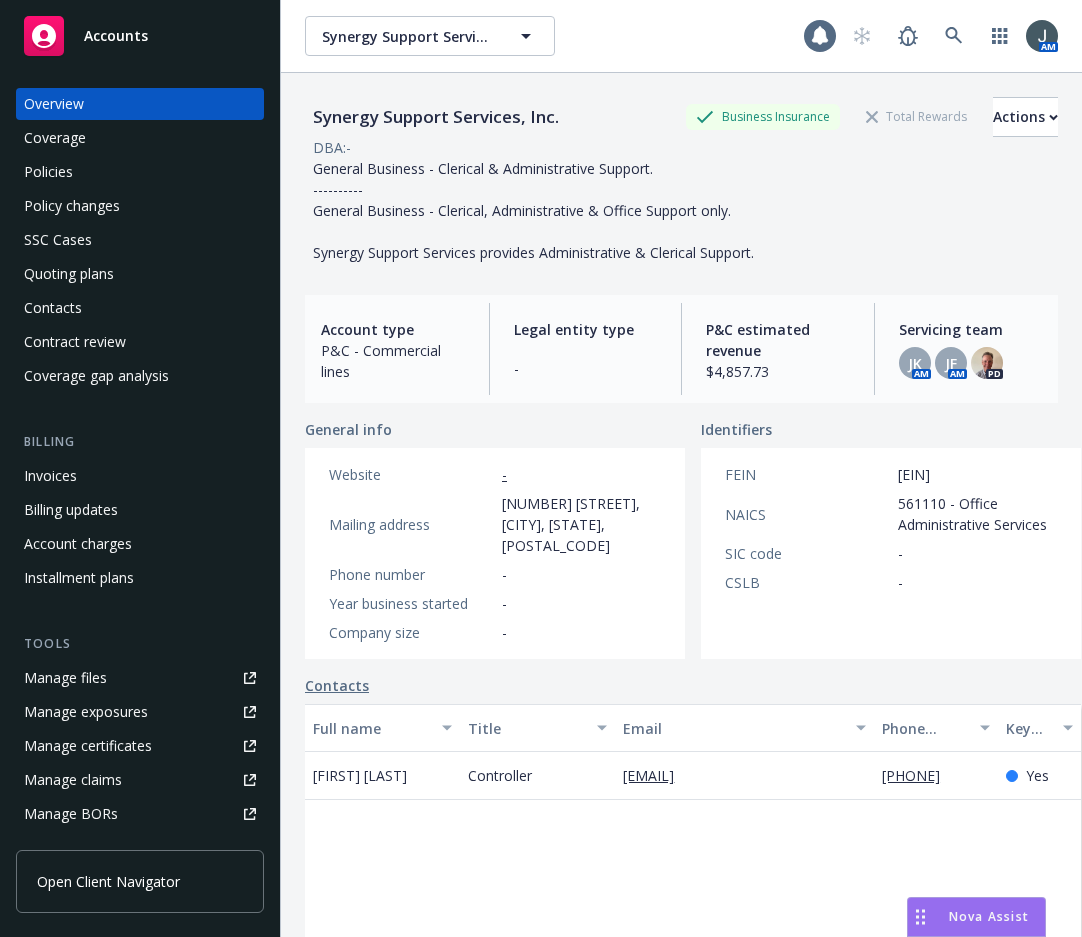 scroll, scrollTop: 0, scrollLeft: 0, axis: both 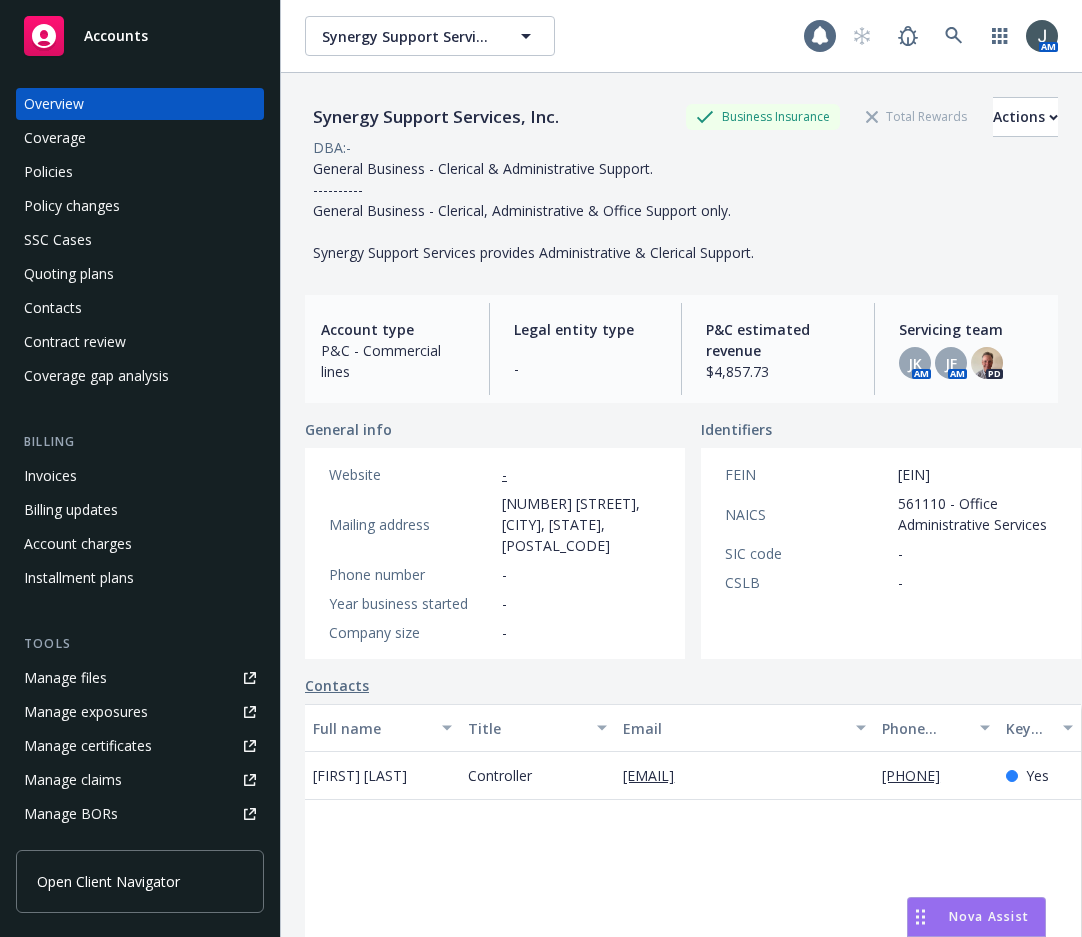 click on "Accounts" at bounding box center (116, 36) 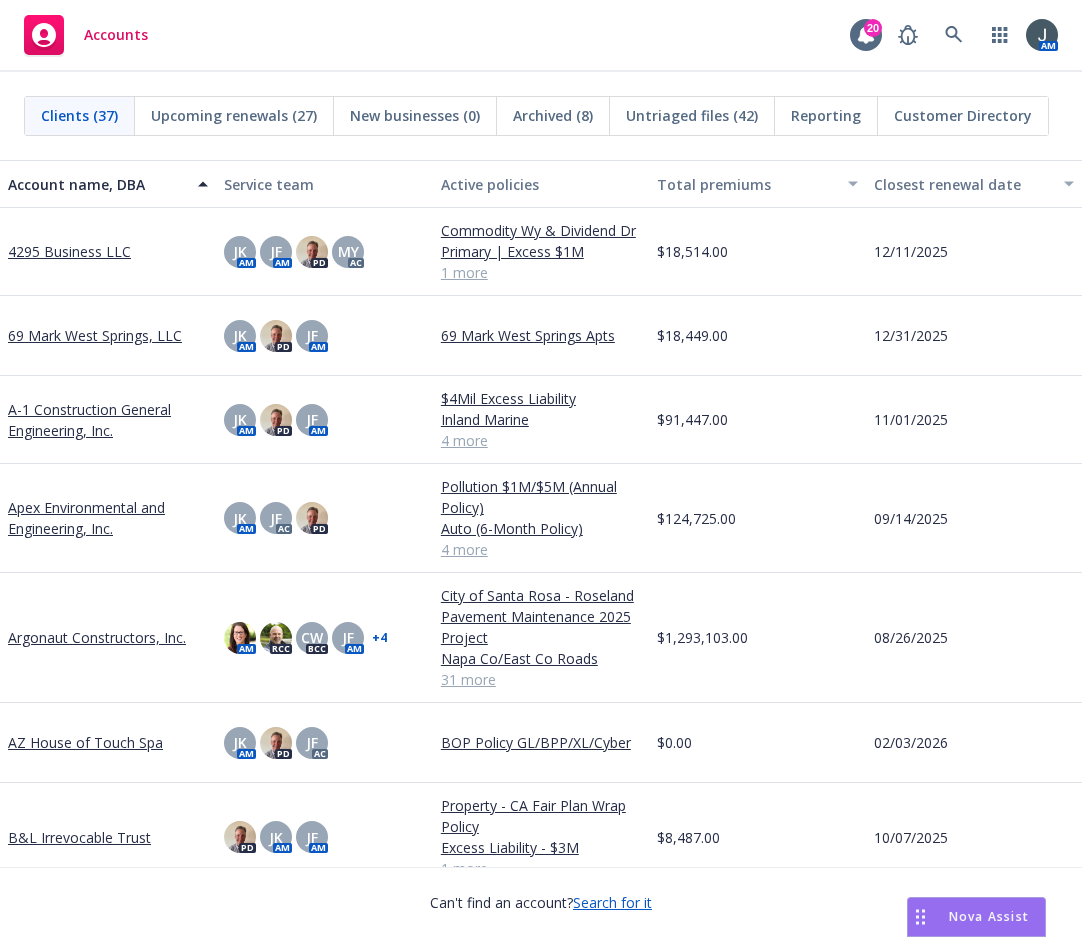 click on "Apex Environmental and Engineering, Inc." at bounding box center [108, 518] 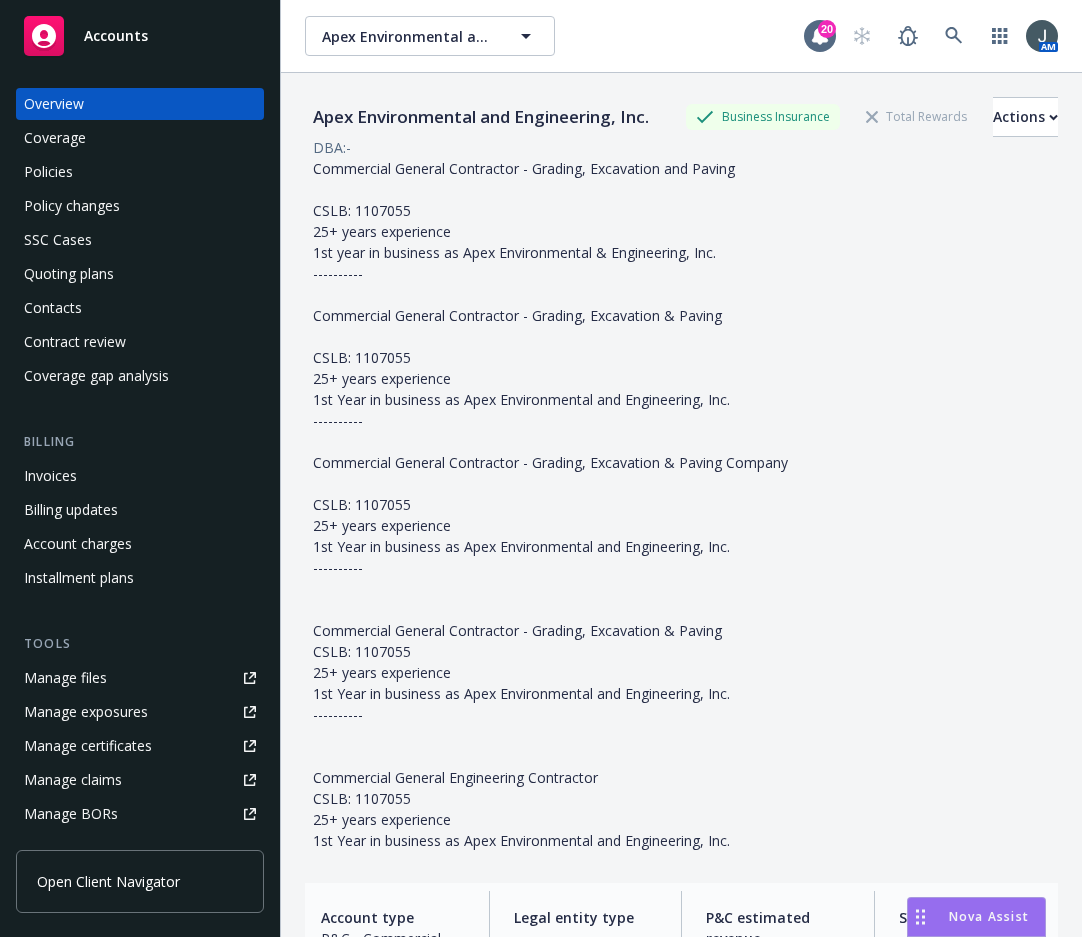 click on "Quoting plans" at bounding box center (69, 274) 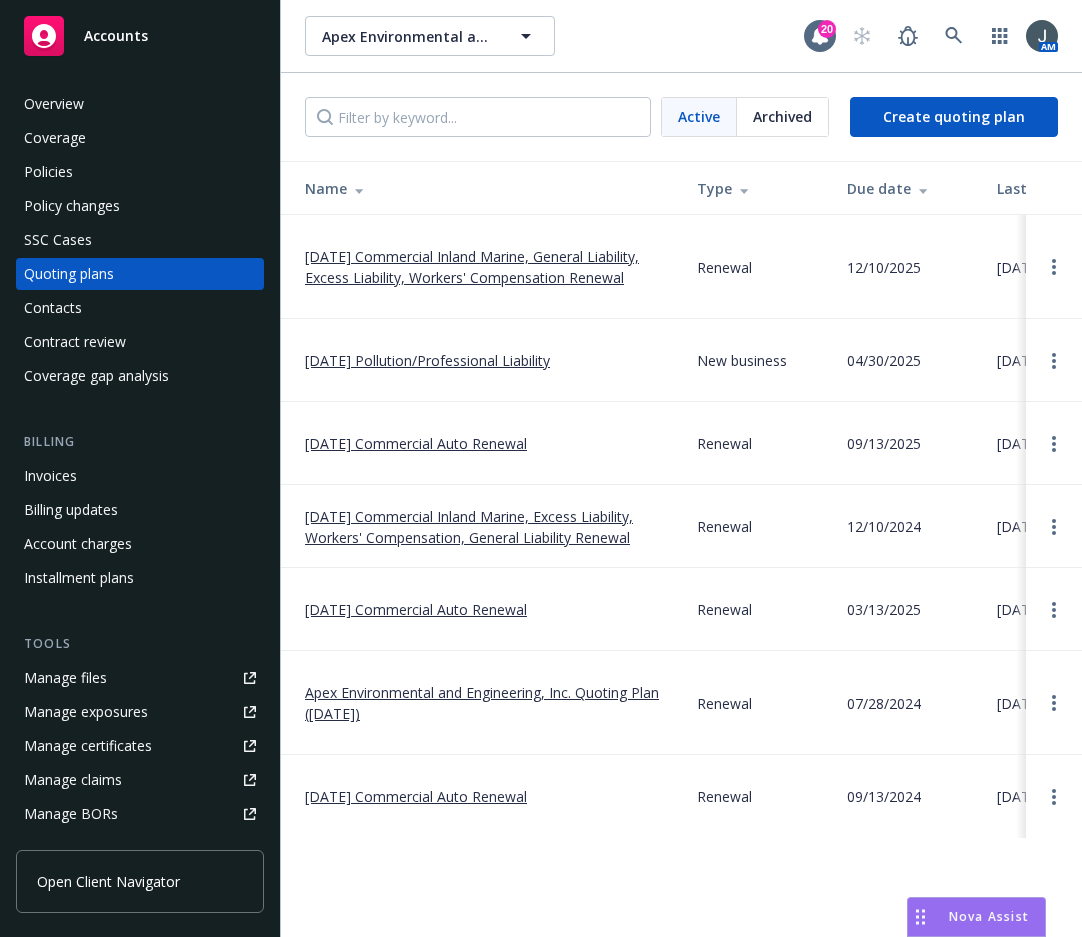 click on "09/14/25 Commercial Auto Renewal" at bounding box center [416, 443] 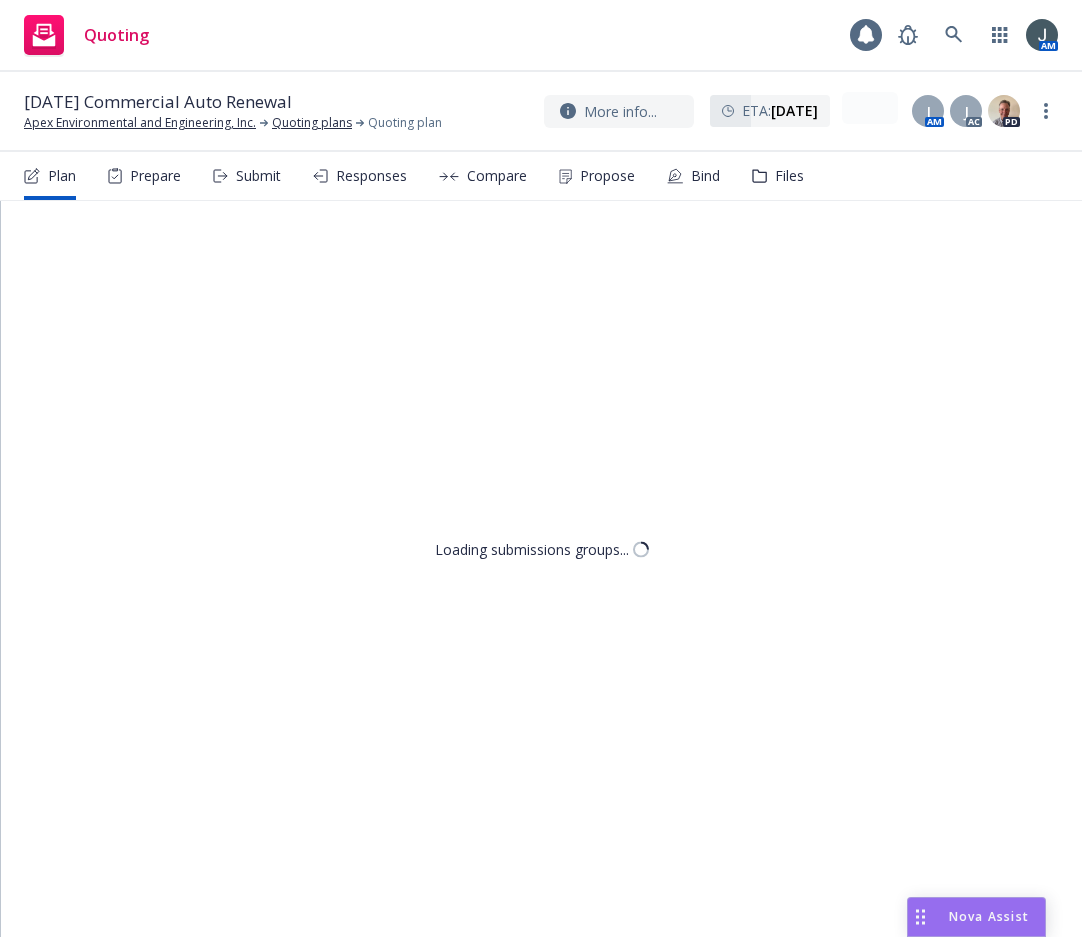 scroll, scrollTop: 0, scrollLeft: 0, axis: both 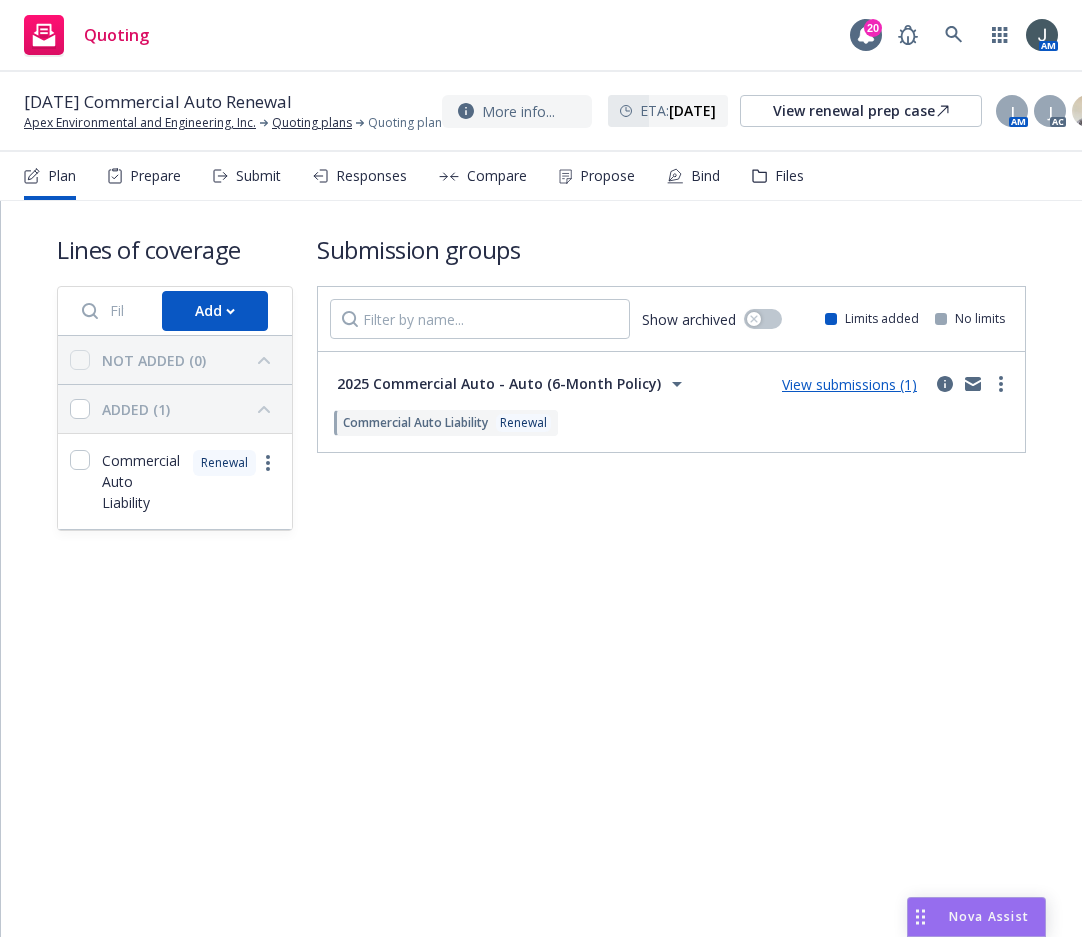 click on "View submissions (1)" at bounding box center (849, 384) 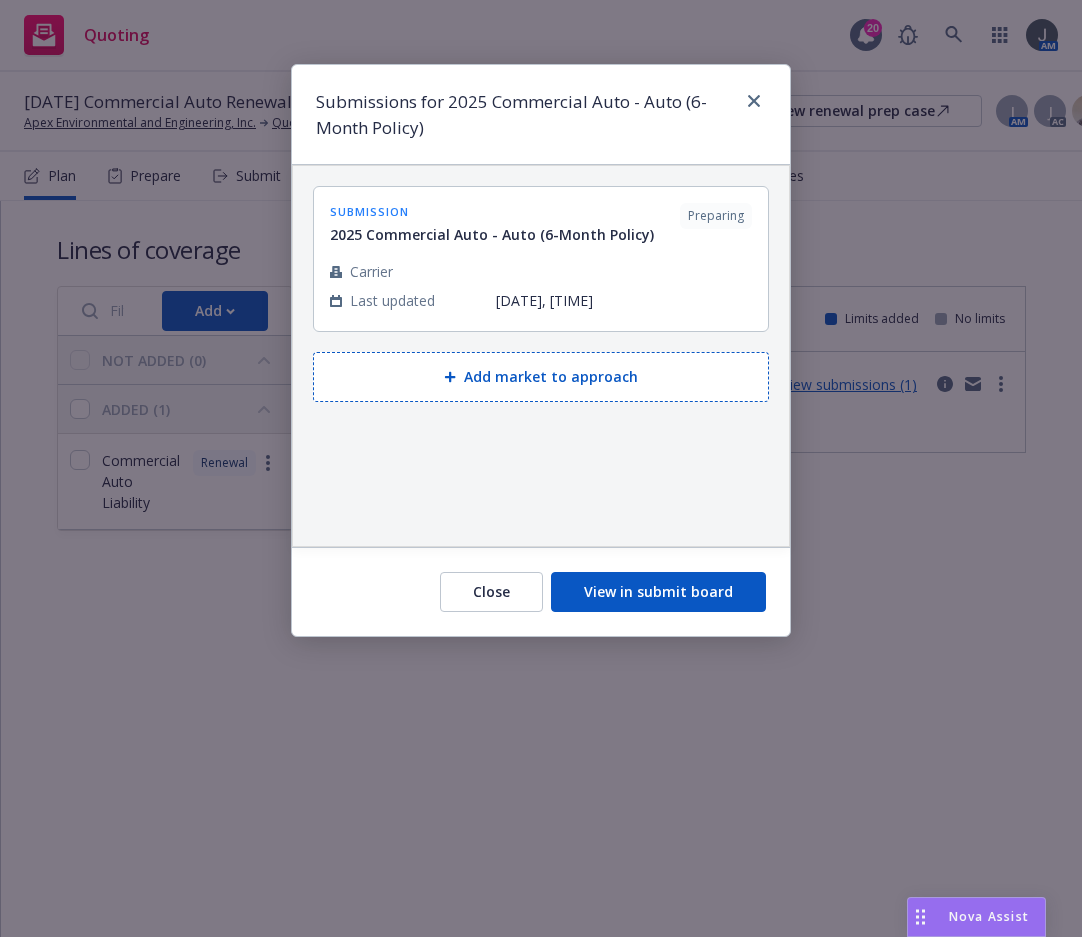 click at bounding box center (624, 271) 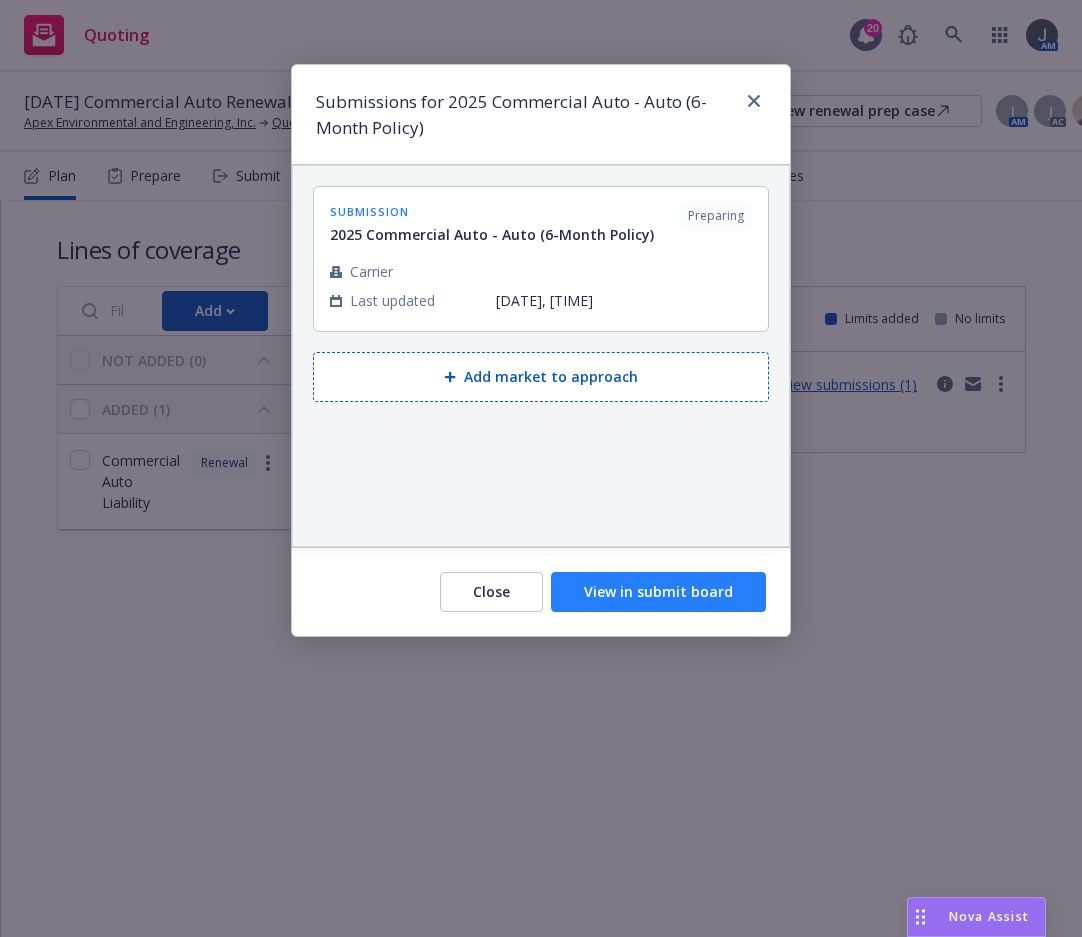 click on "View in submit board" at bounding box center (658, 592) 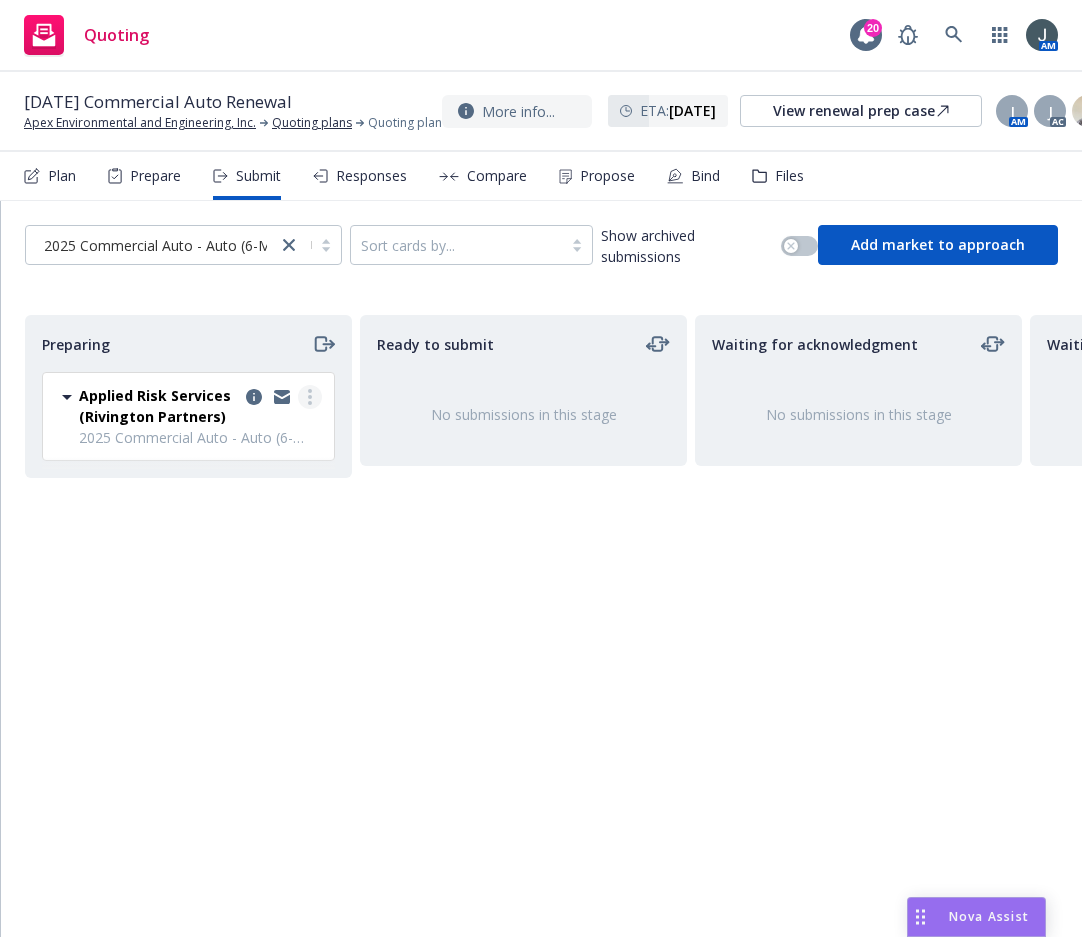 click 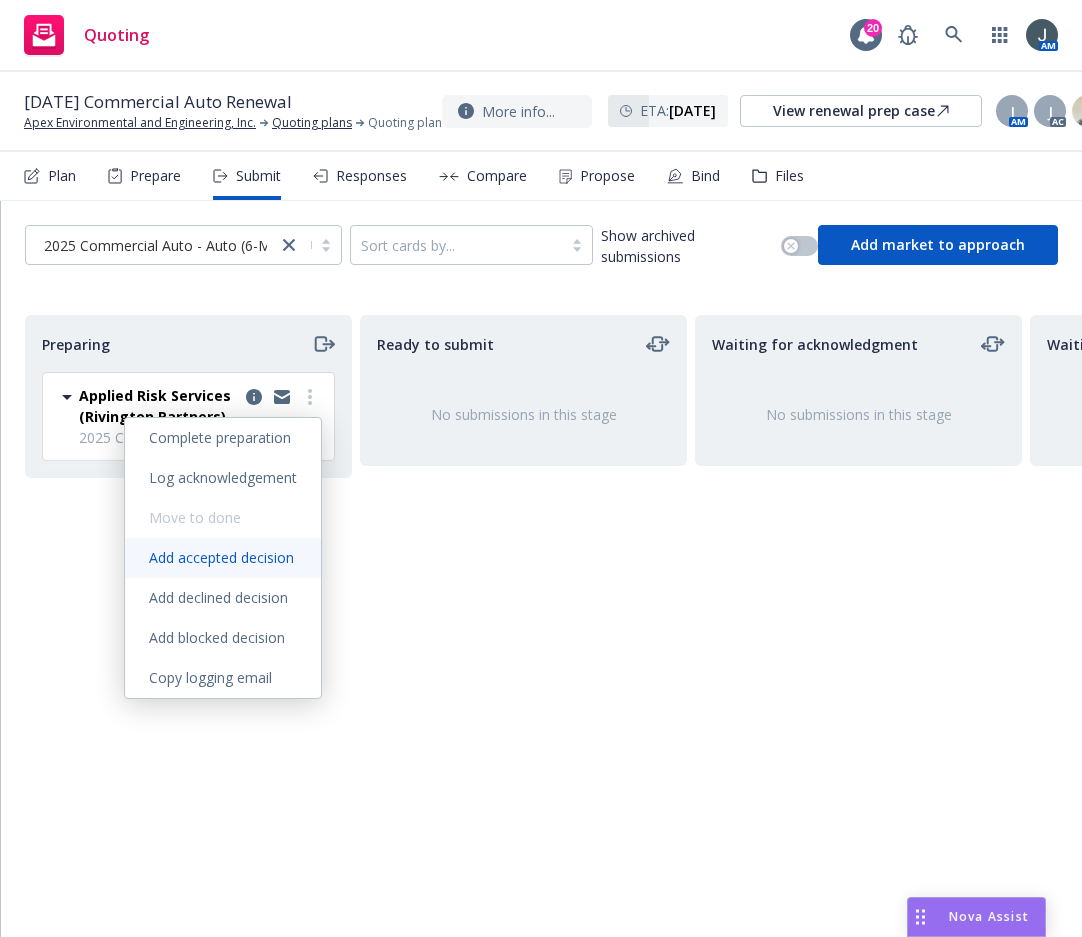 click on "Add accepted decision" at bounding box center (221, 557) 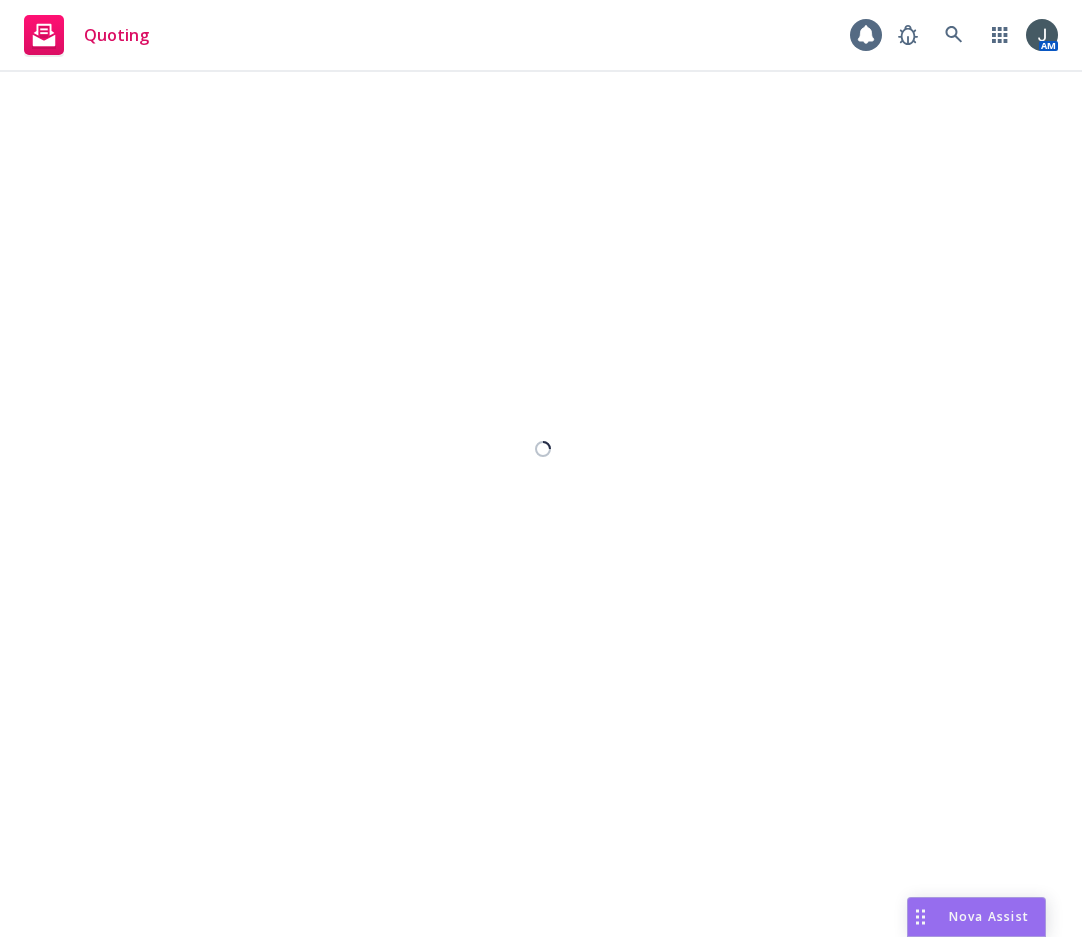 select on "6" 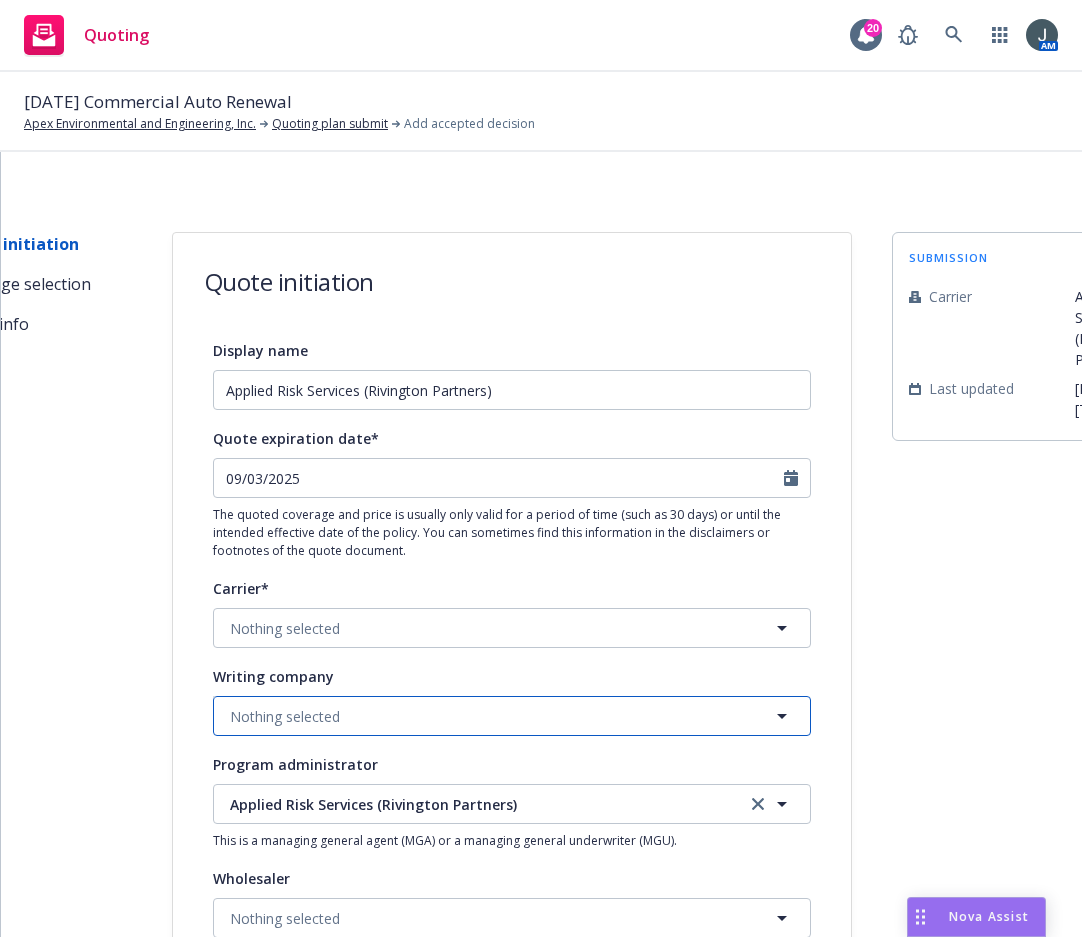 click on "Nothing selected" at bounding box center [512, 716] 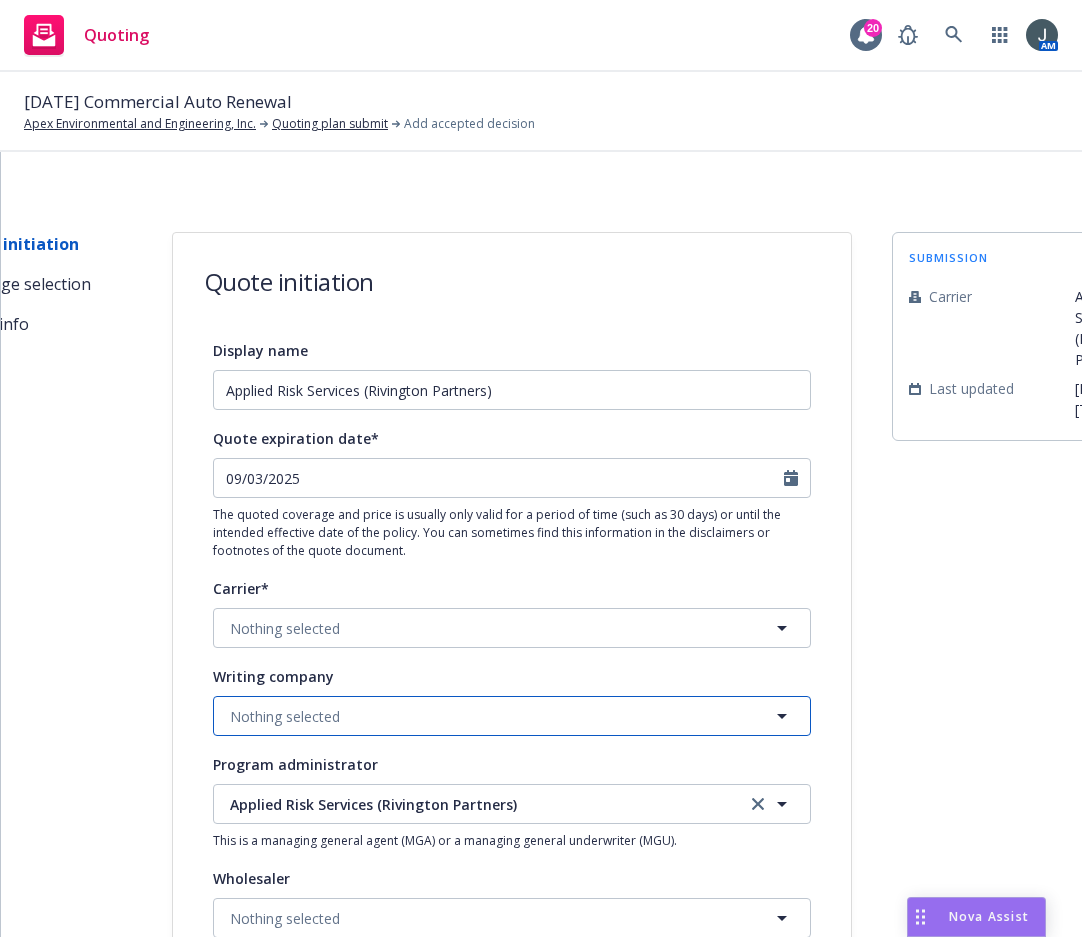 click on "Nothing selected" at bounding box center (285, 716) 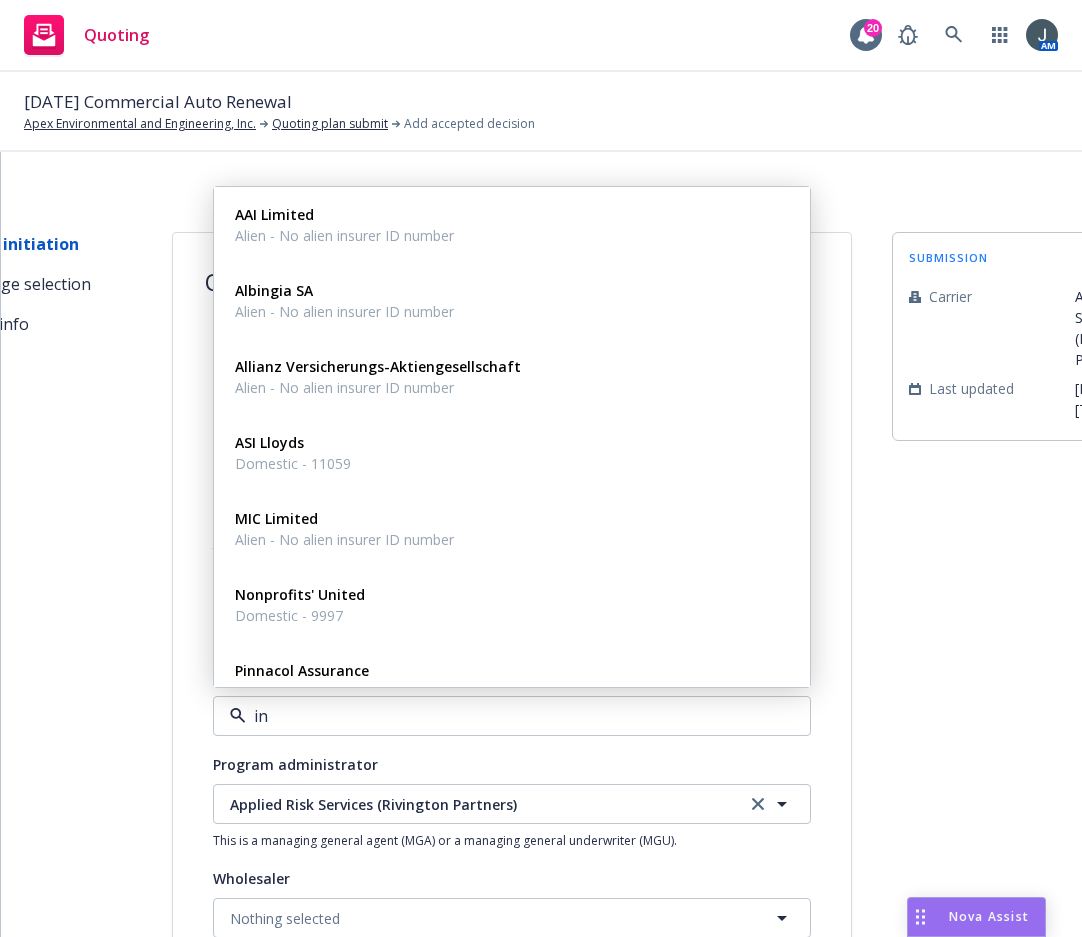 type on "inf" 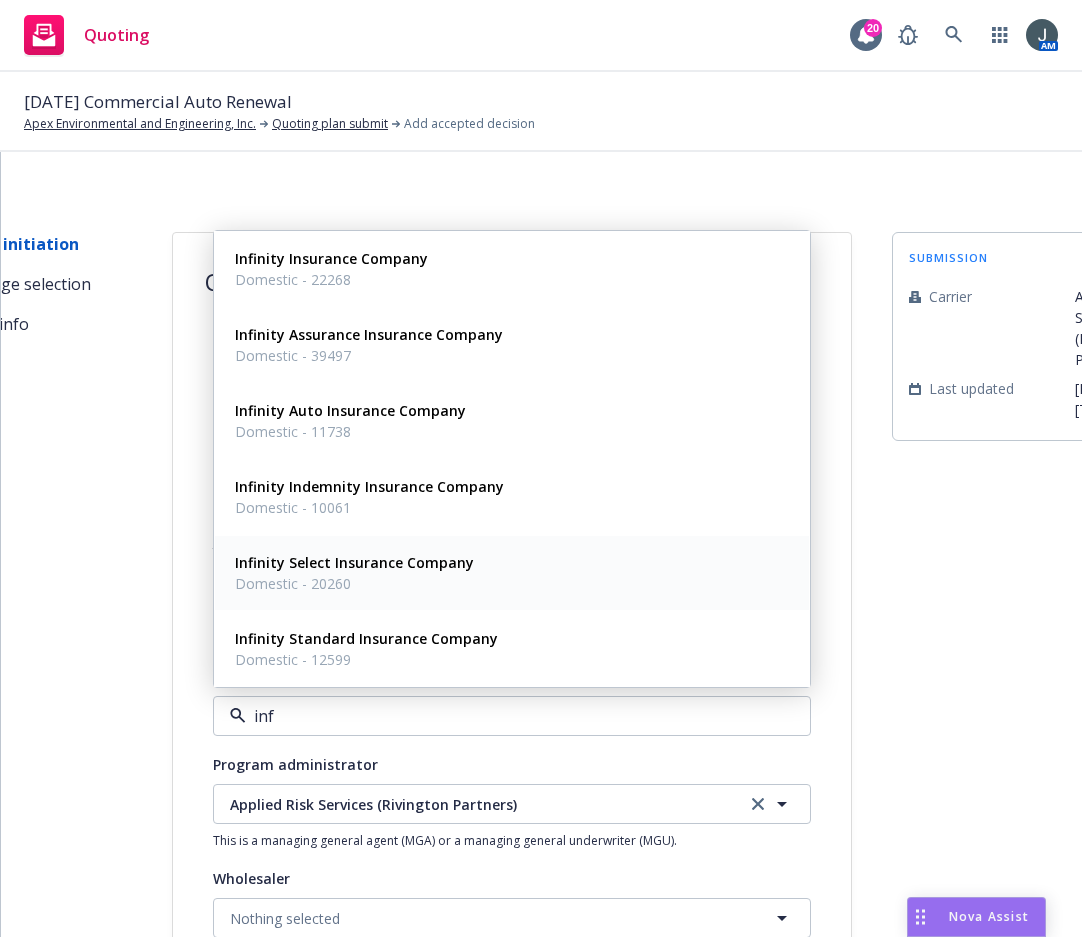 click on "Infinity Select Insurance Company" at bounding box center [354, 562] 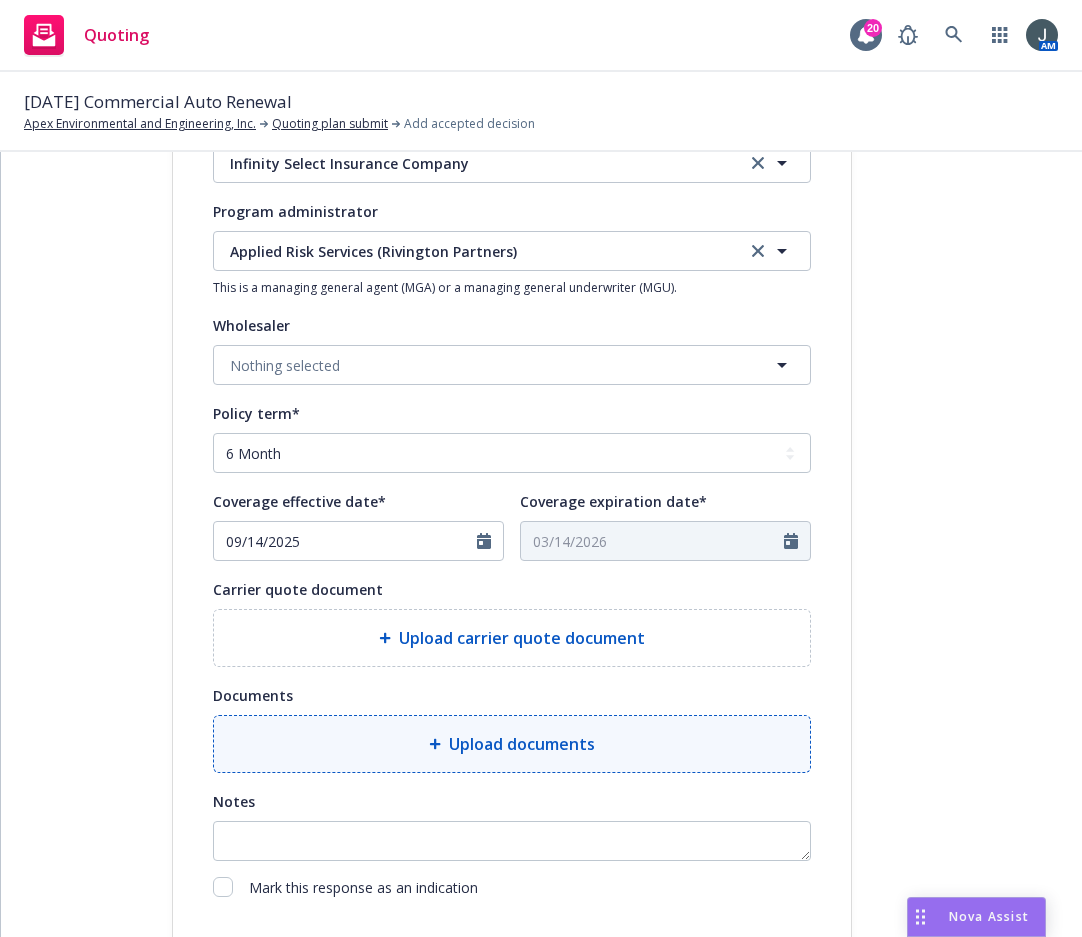 scroll, scrollTop: 734, scrollLeft: 0, axis: vertical 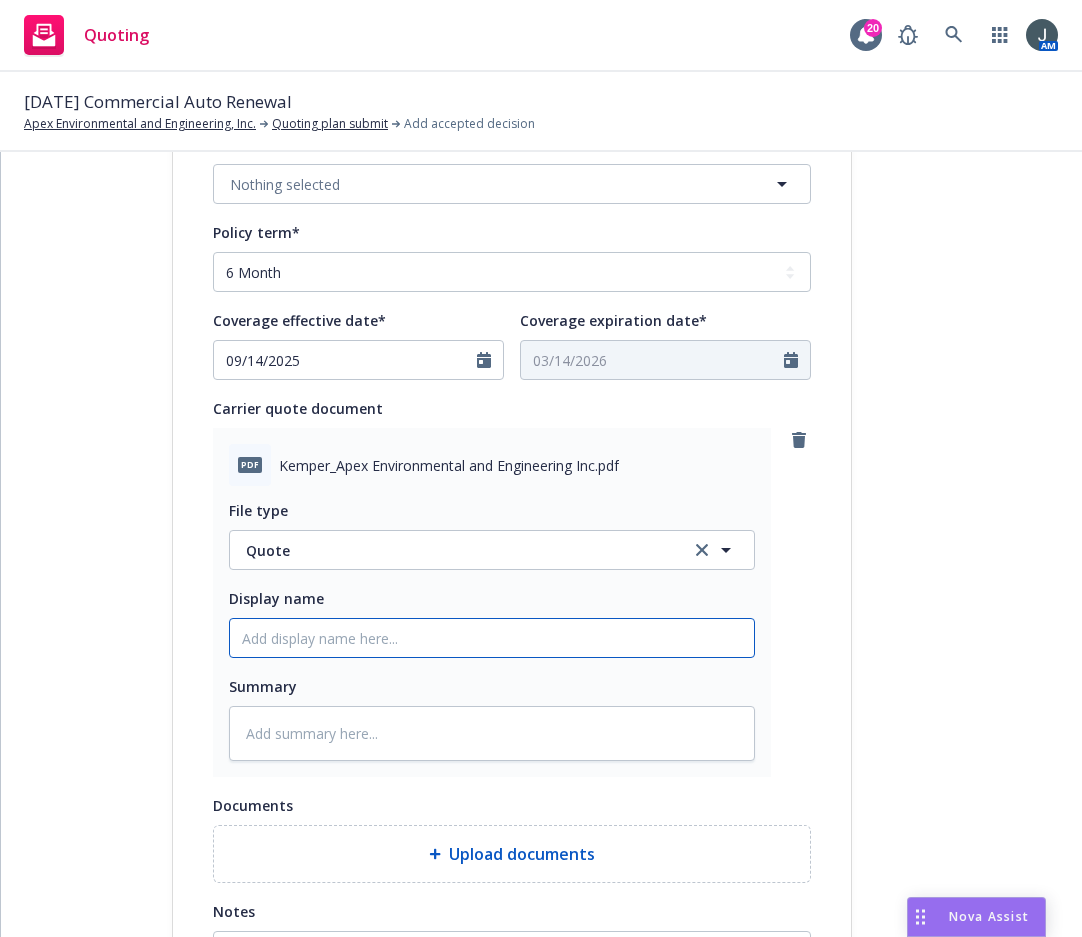 click on "Display name" at bounding box center [492, 638] 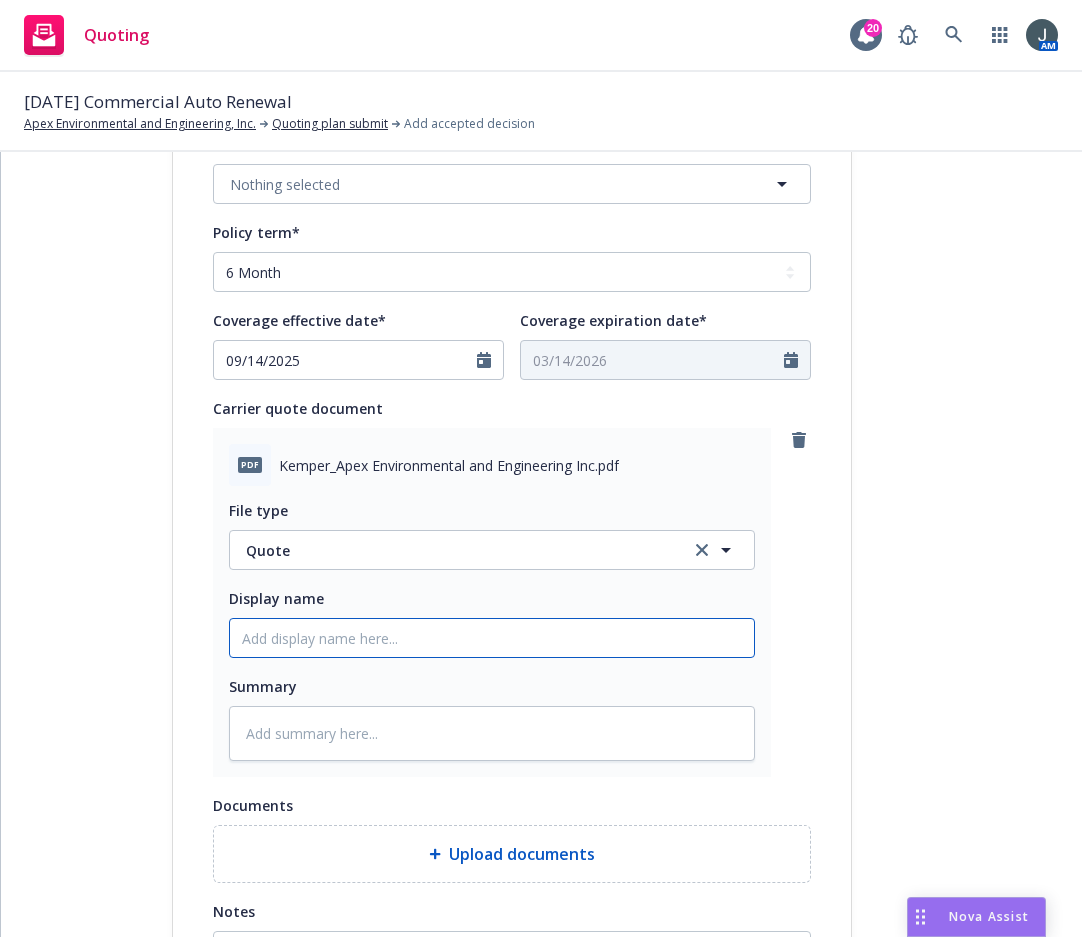 paste on "25-26 Auto Quote (Renewal) - Applied/Kemper - $27,445" 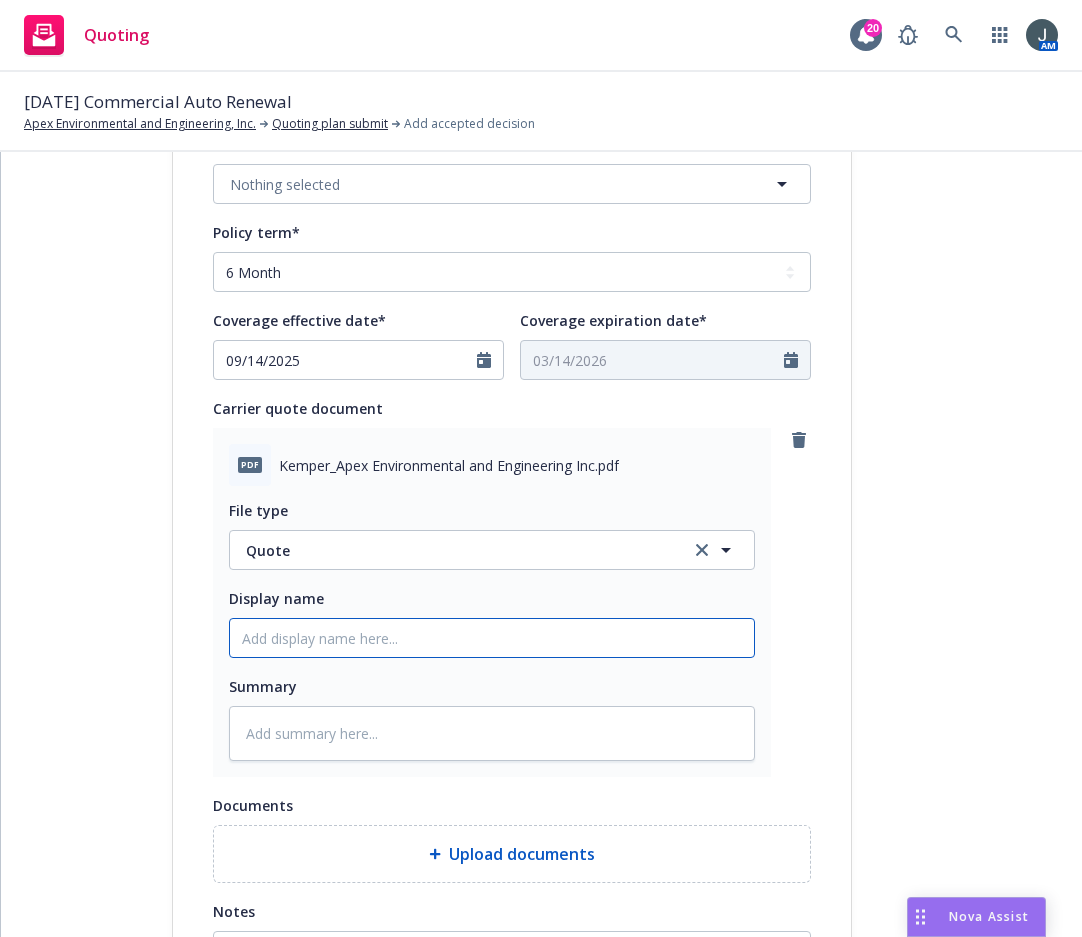 type on "x" 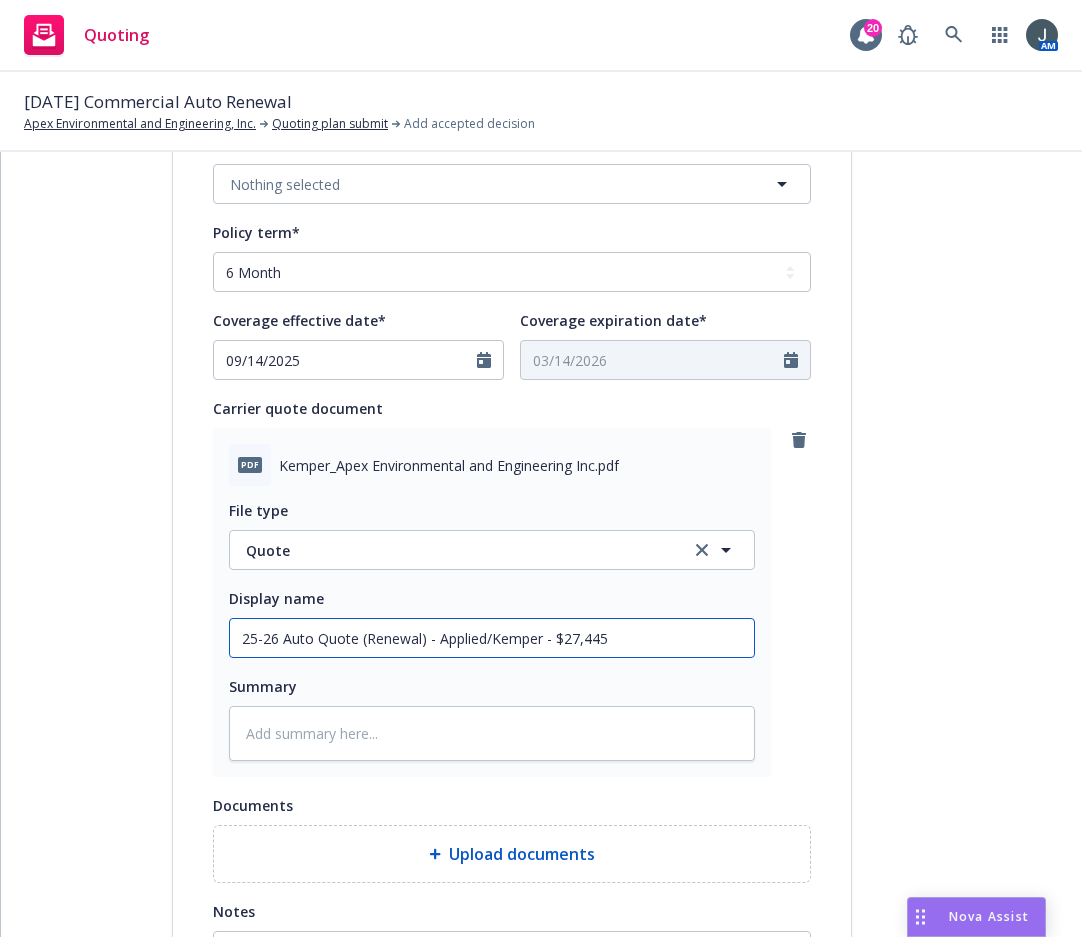 drag, startPoint x: 644, startPoint y: 631, endPoint x: 553, endPoint y: 642, distance: 91.66242 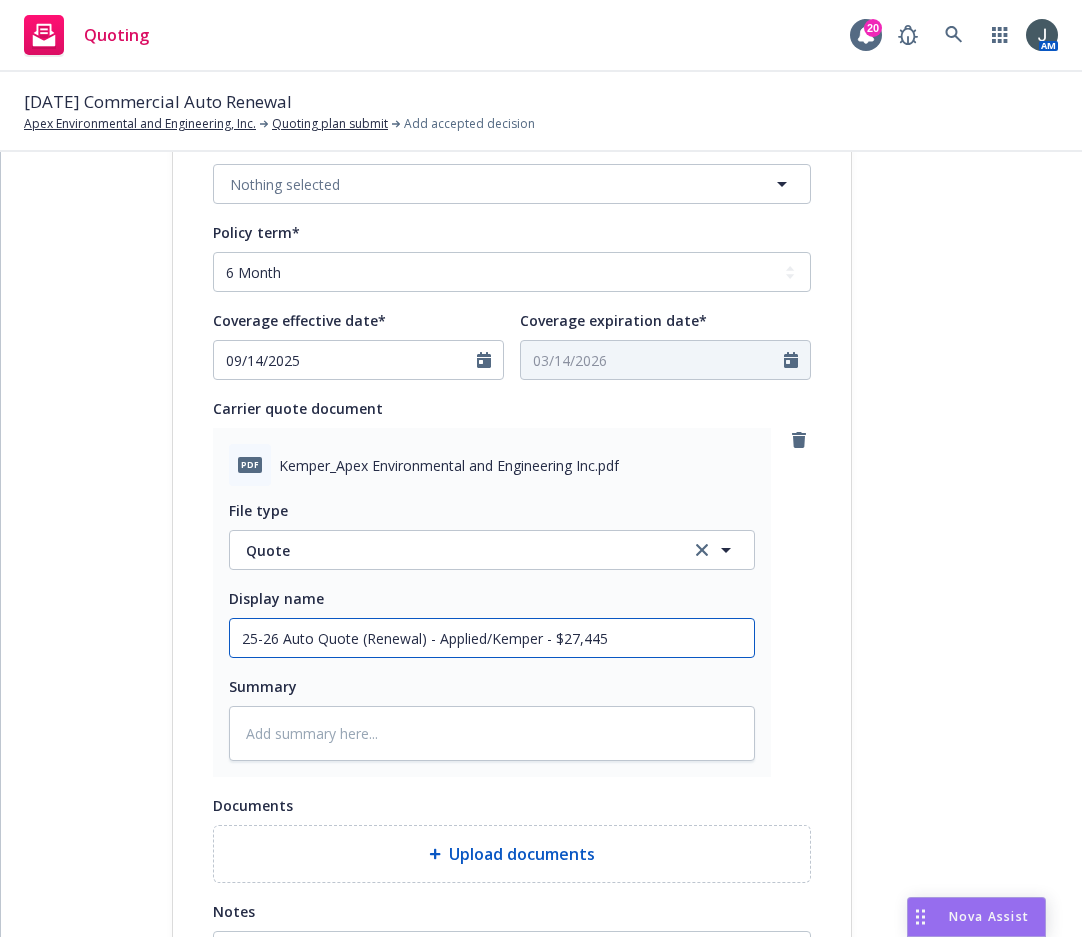 click on "25-26 Auto Quote (Renewal) - Applied/Kemper - $27,445" at bounding box center (492, 638) 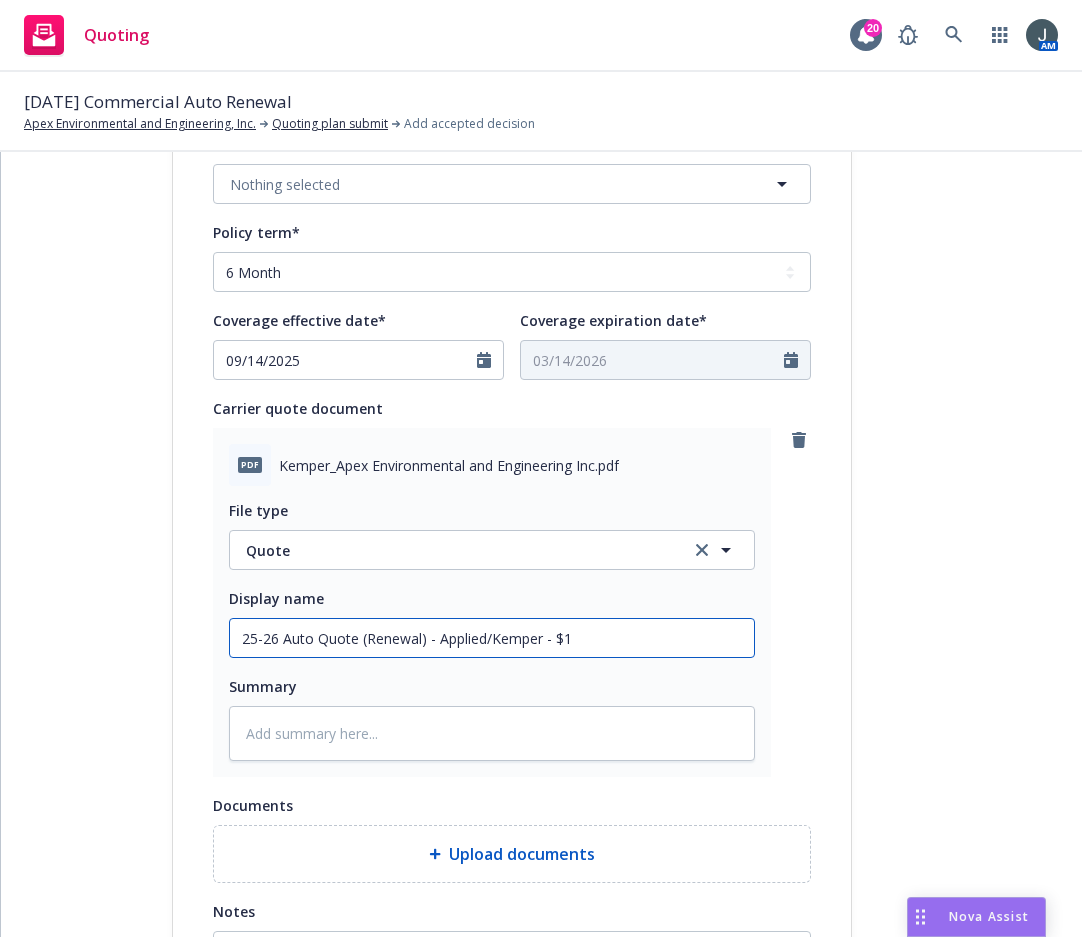 type on "x" 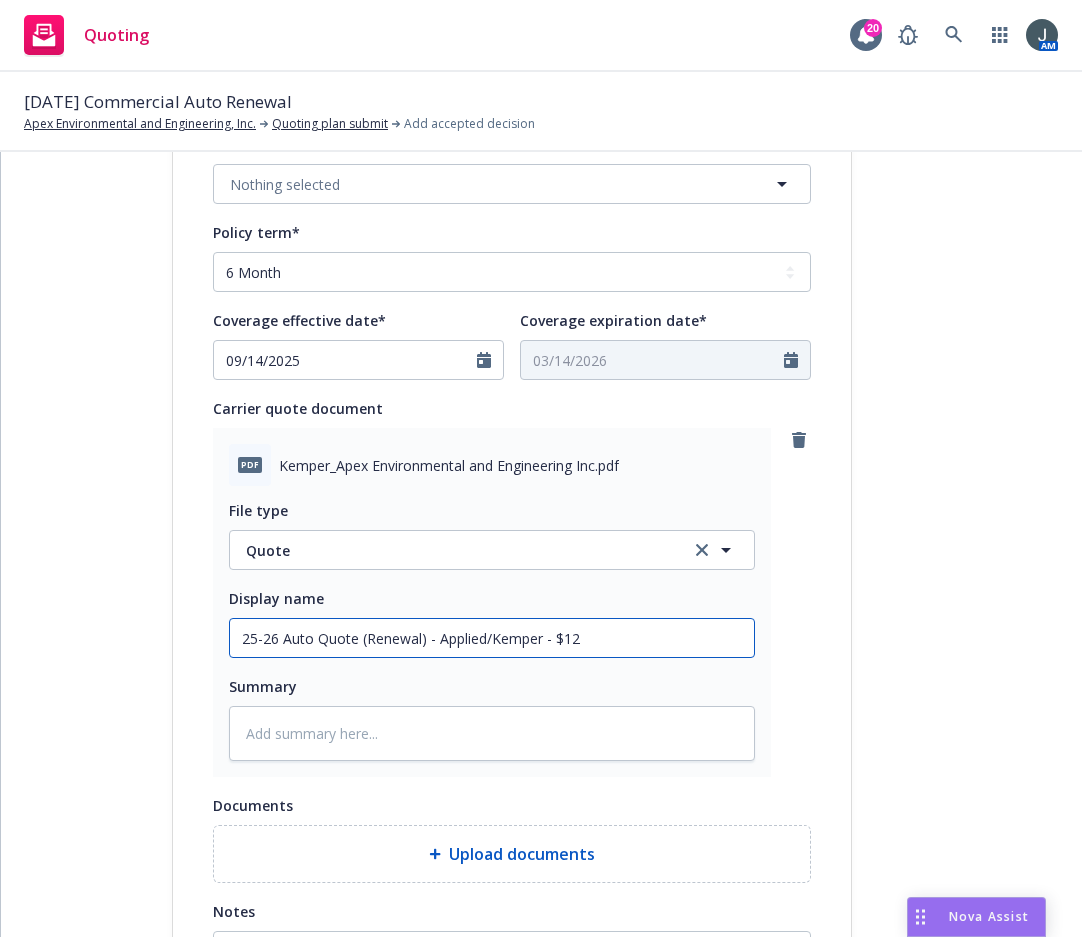 type on "x" 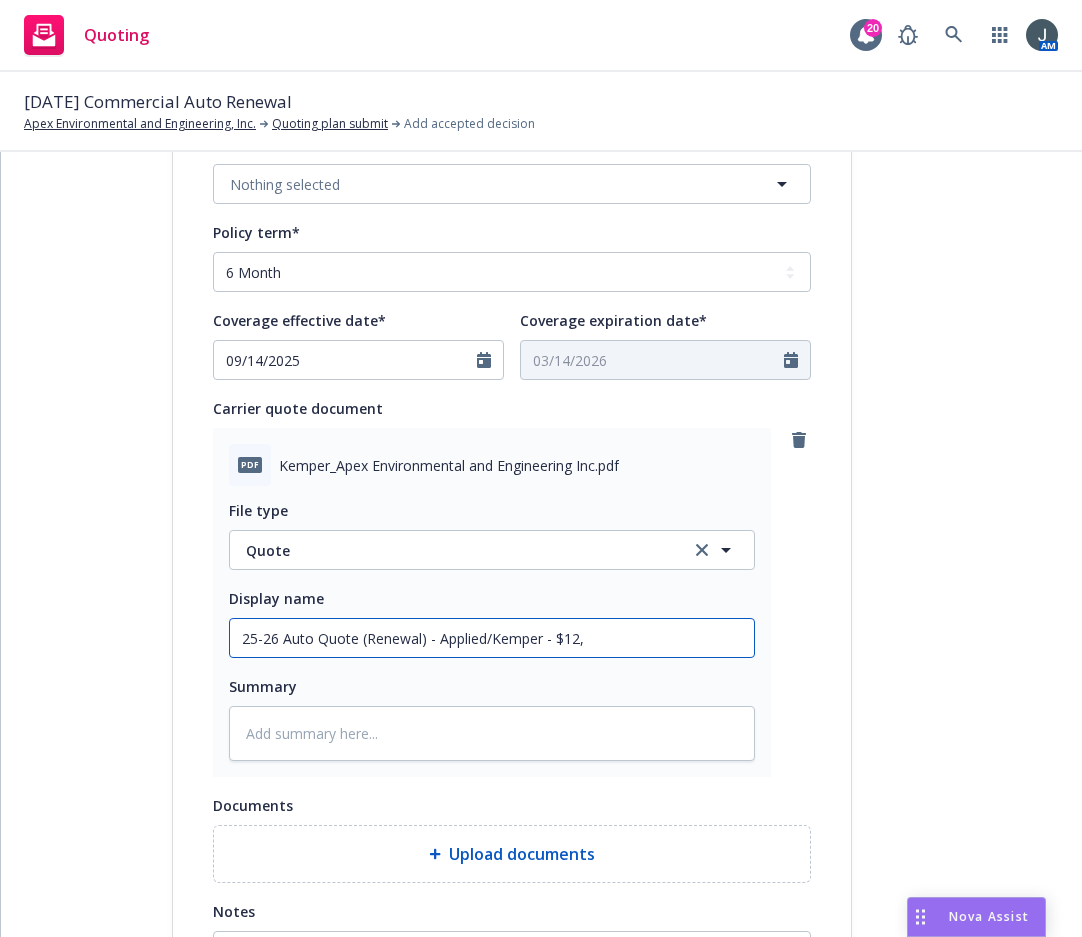 type on "x" 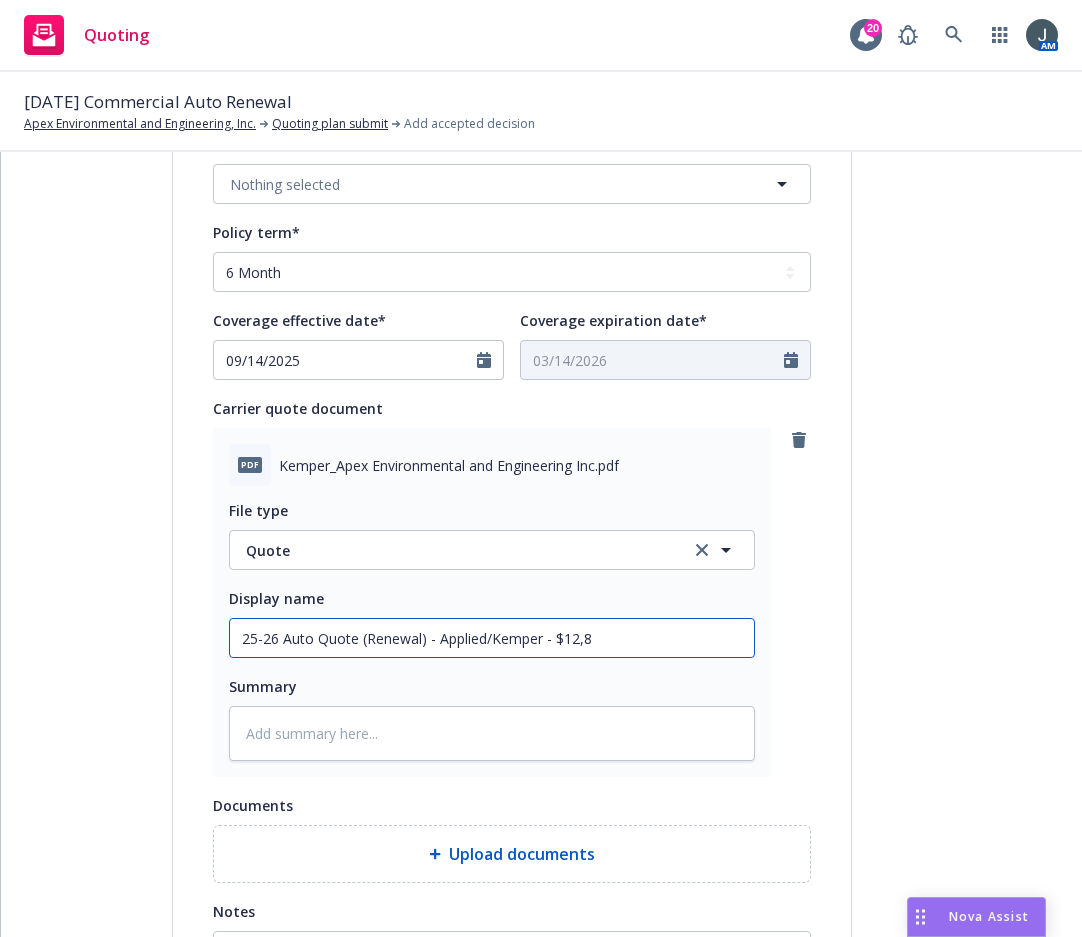 type on "x" 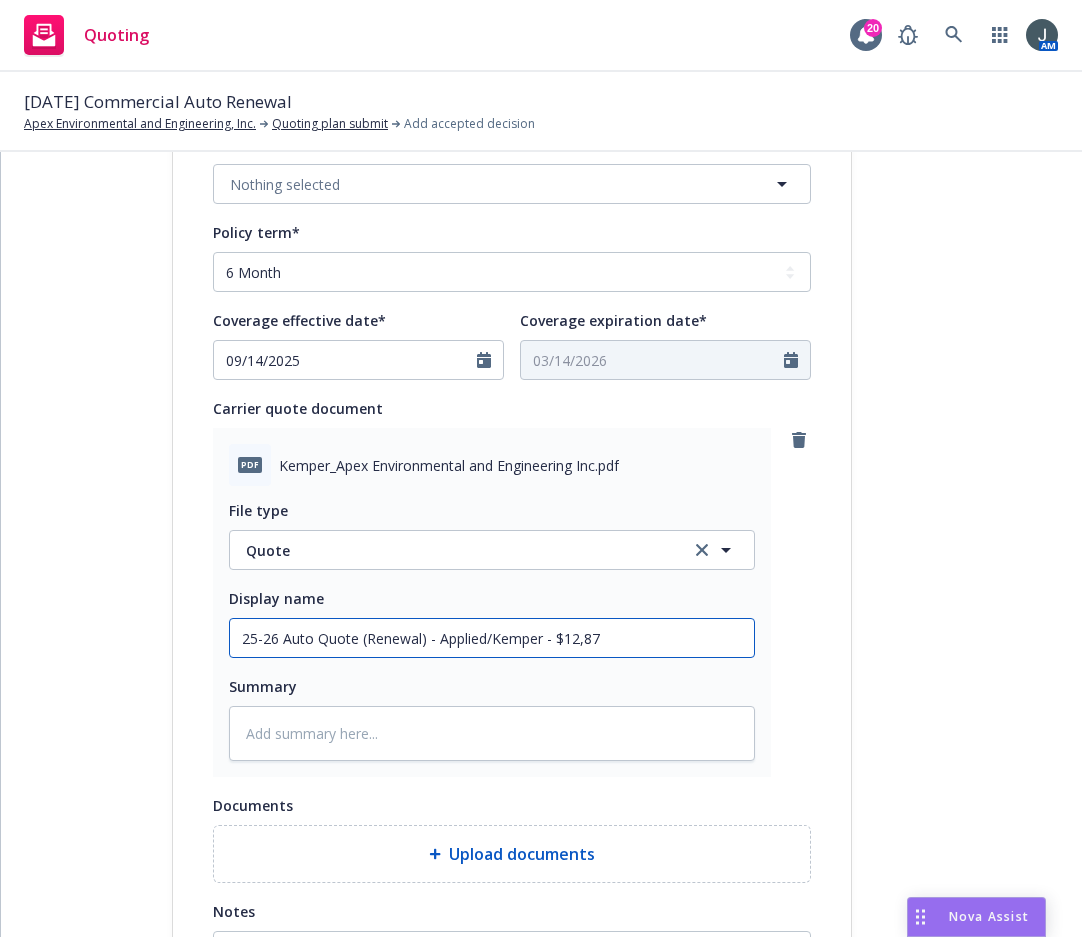 type on "x" 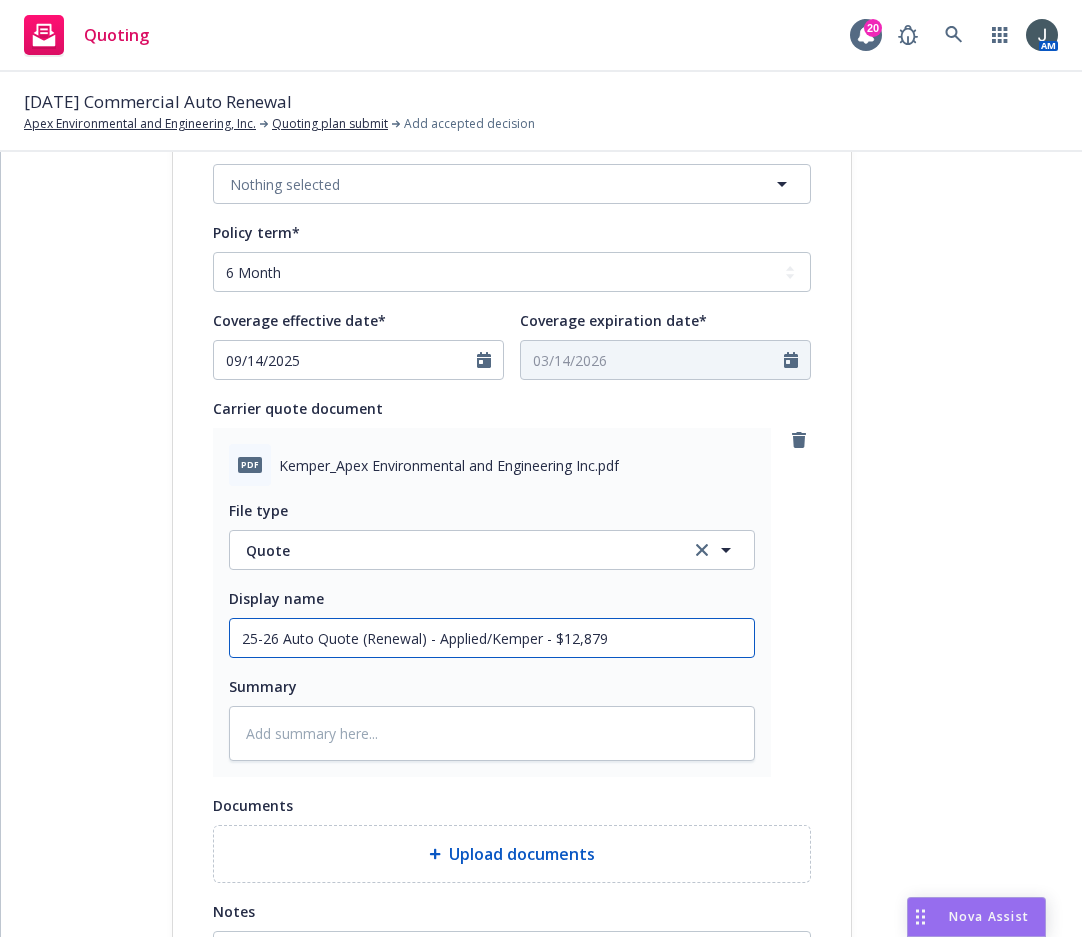 drag, startPoint x: 614, startPoint y: 638, endPoint x: 249, endPoint y: 660, distance: 365.6624 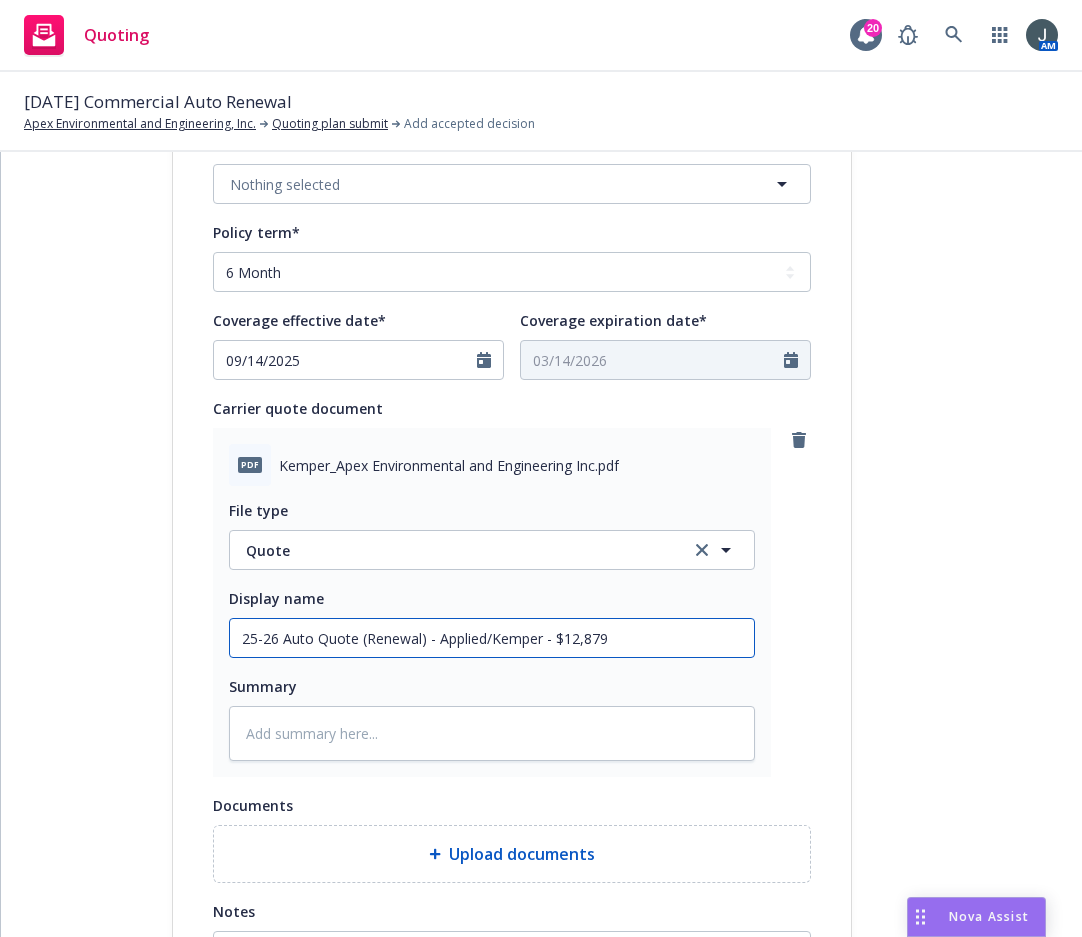 drag, startPoint x: 394, startPoint y: 658, endPoint x: 343, endPoint y: 639, distance: 54.42426 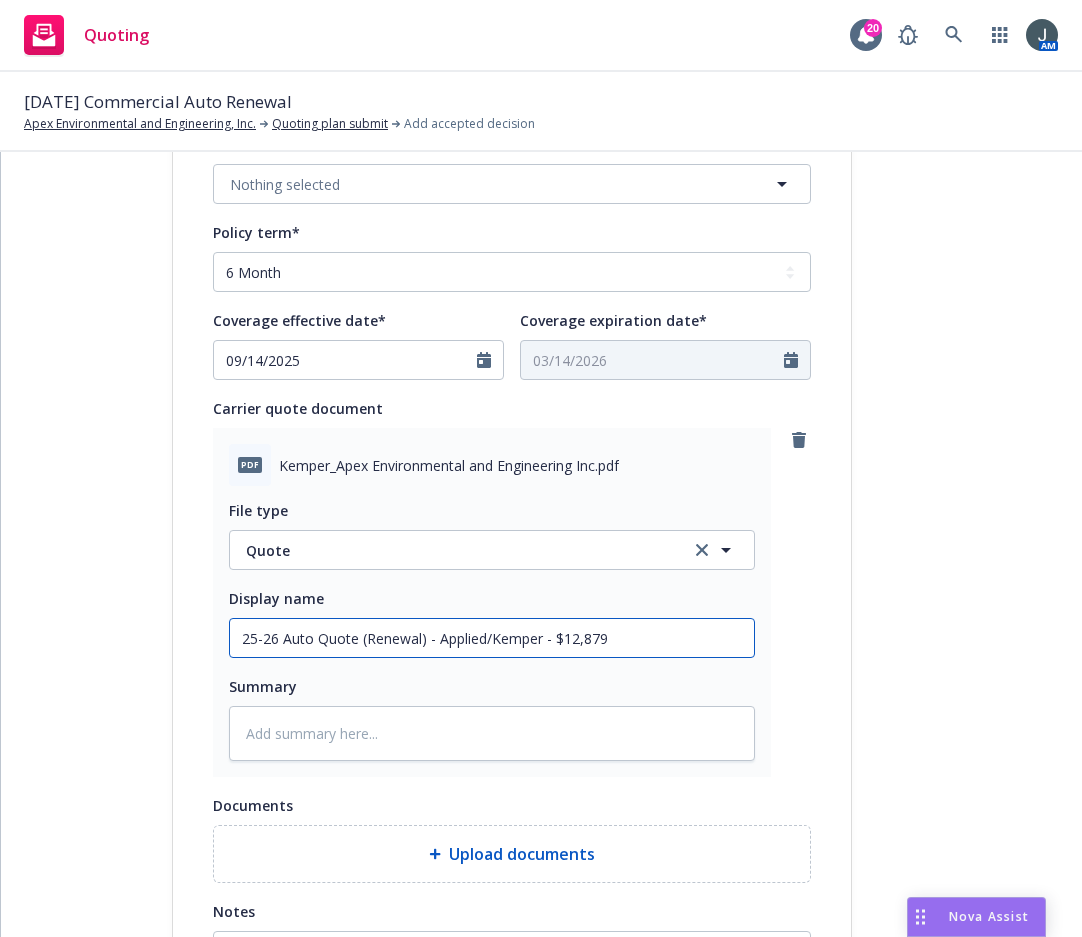 click on "25-26 Auto Quote (Renewal) - Applied/Kemper - $12,879" at bounding box center [492, 638] 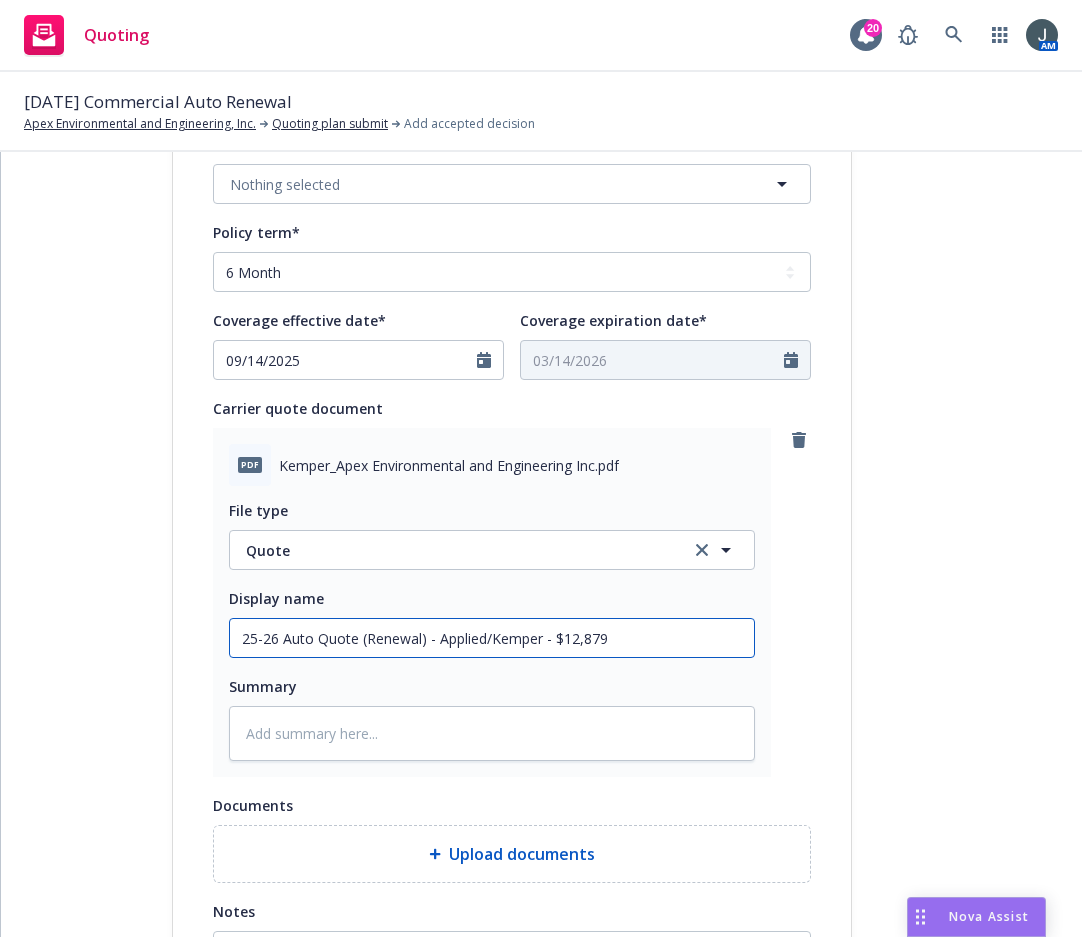 click on "25-26 Auto Quote (Renewal) - Applied/Kemper - $12,879" at bounding box center (492, 638) 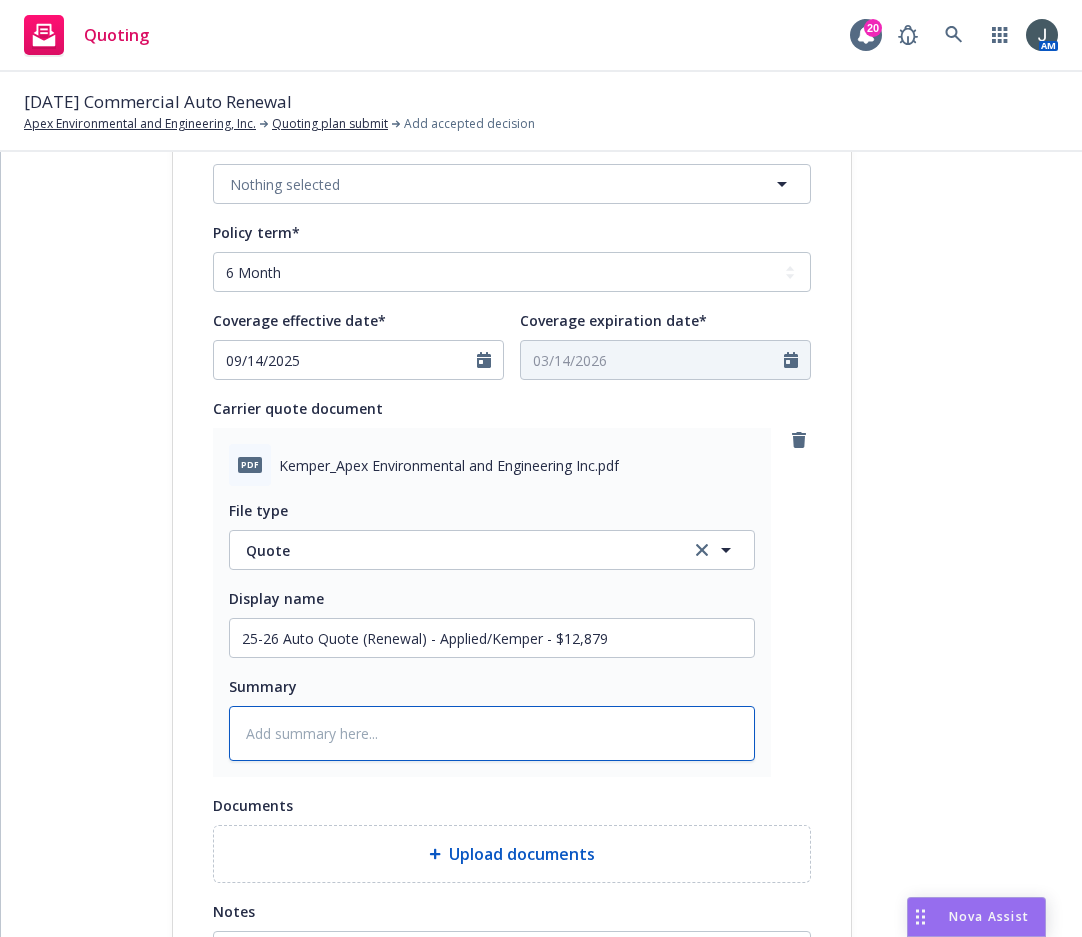 click at bounding box center [492, 733] 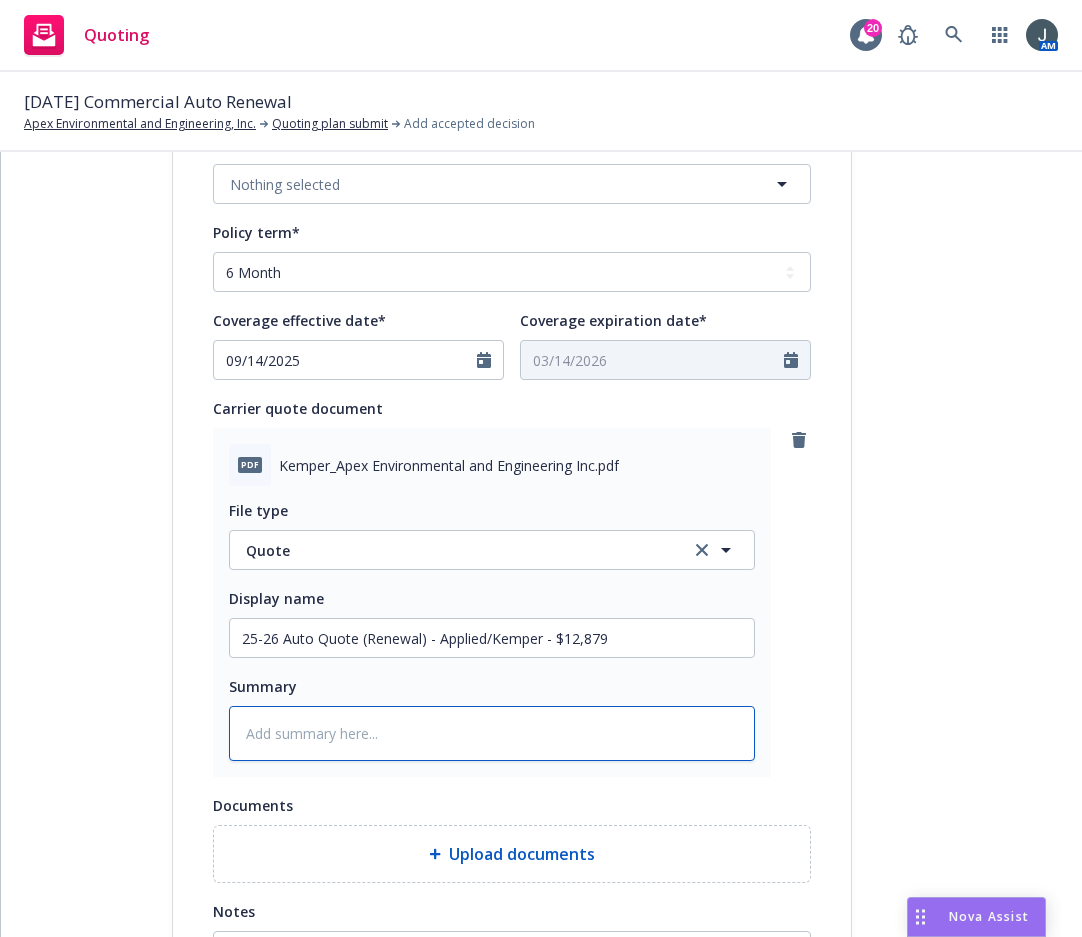 paste on "25-26 Auto Quote (Renewal) - Applied/Kemper - $12,879" 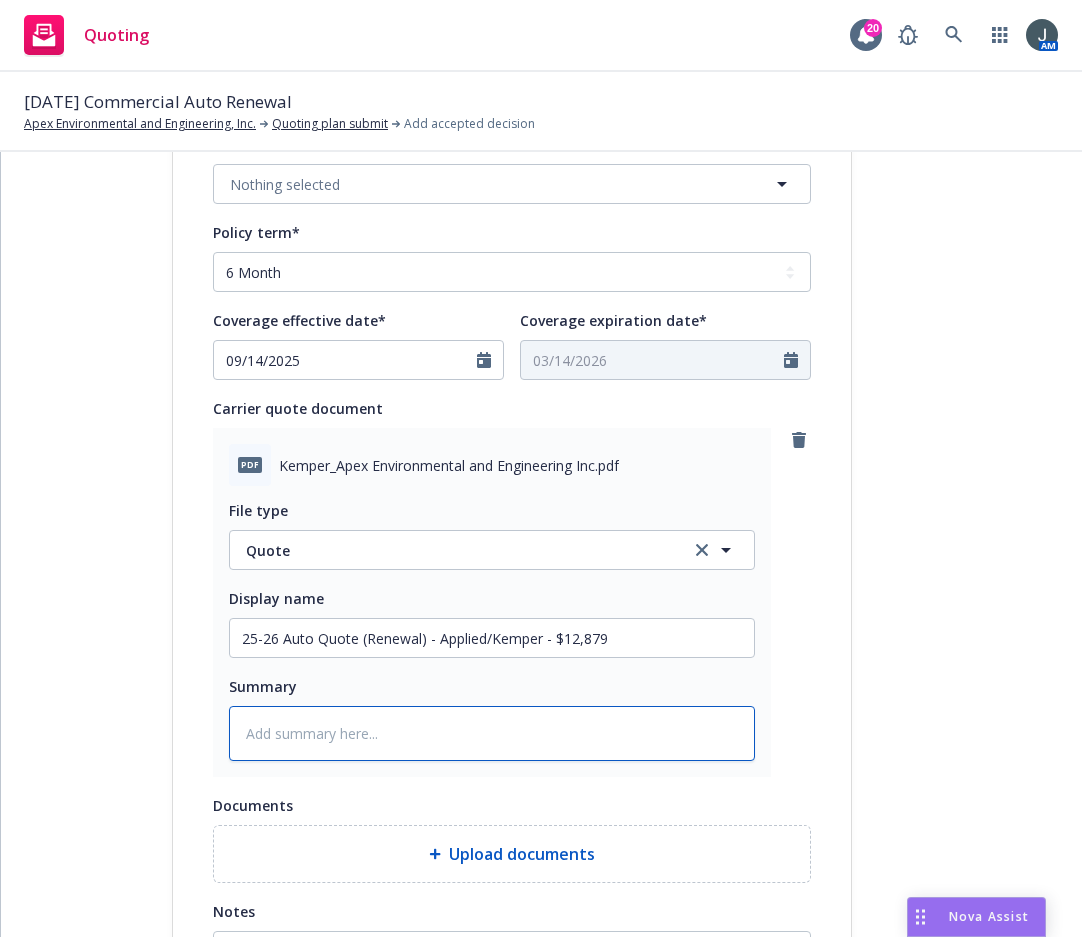 type on "x" 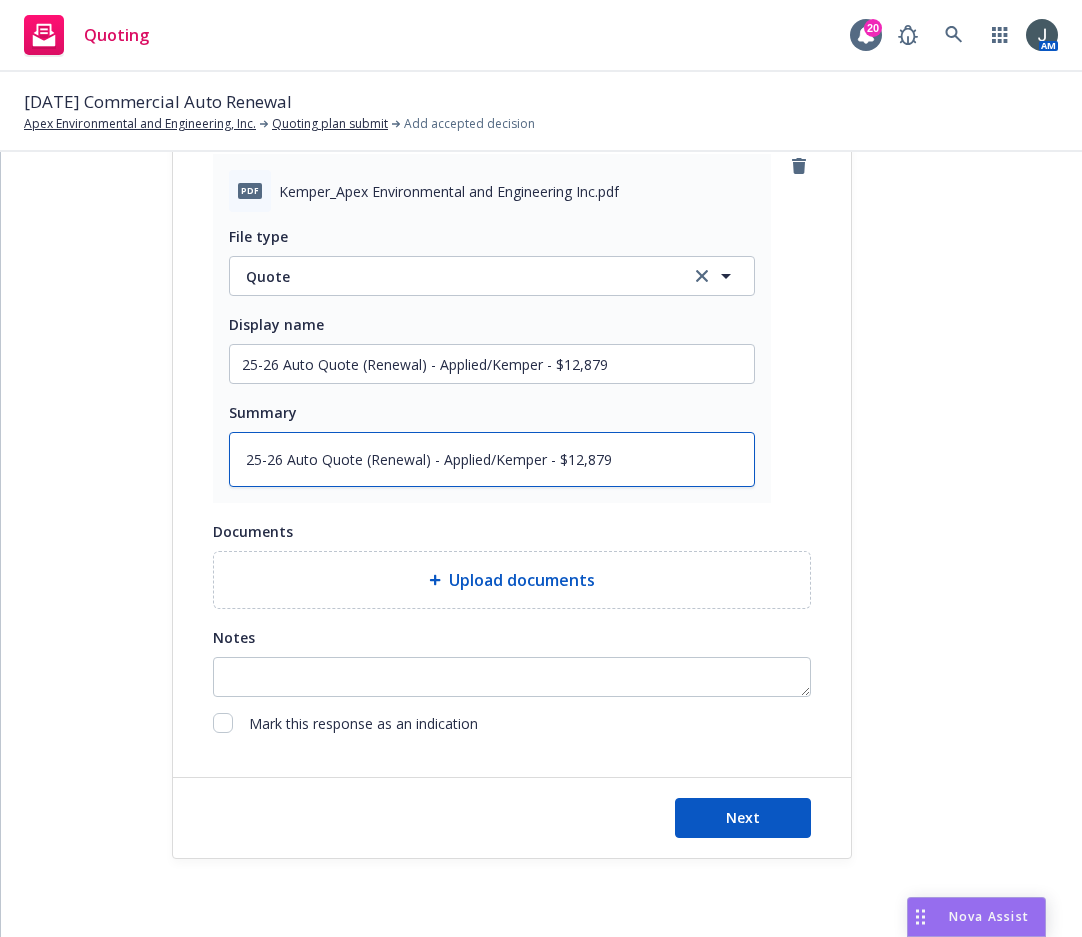 scroll, scrollTop: 1025, scrollLeft: 0, axis: vertical 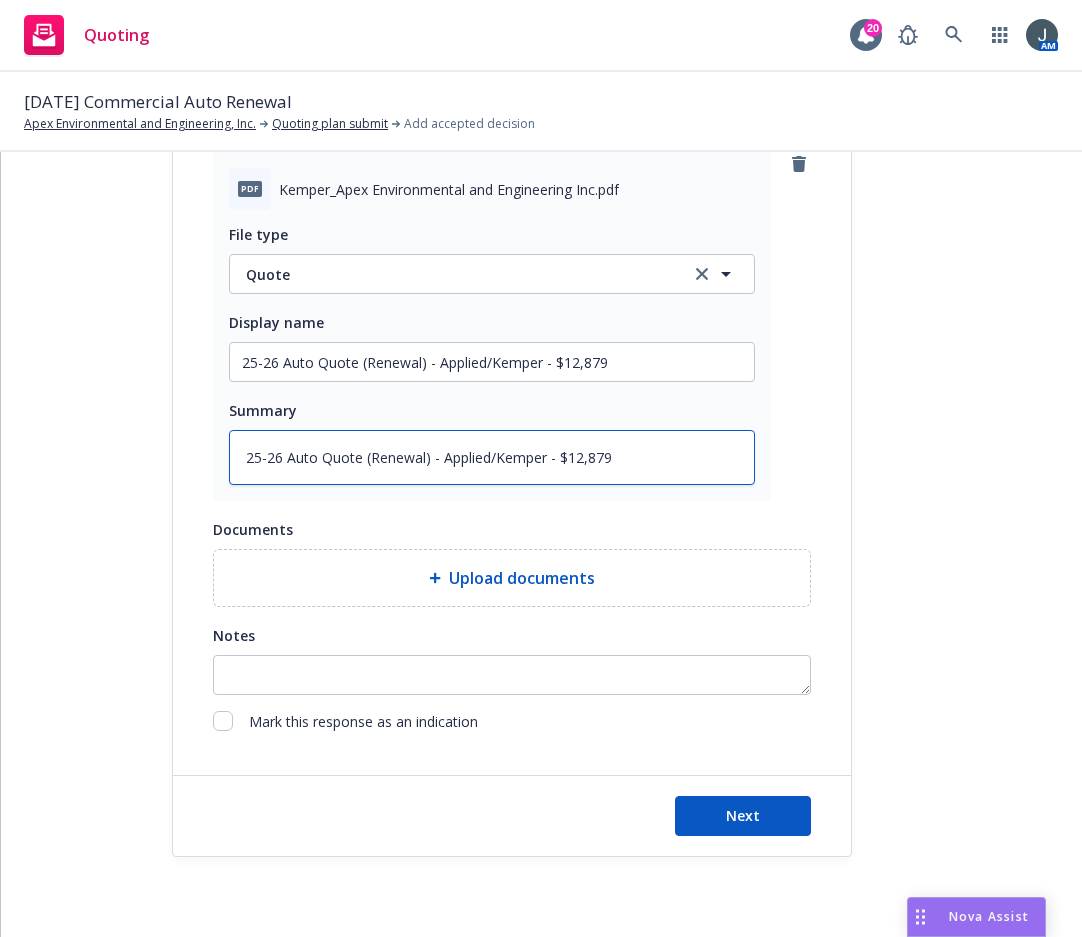 type on "25-26 Auto Quote (Renewal) - Applied/Kemper - $12,879" 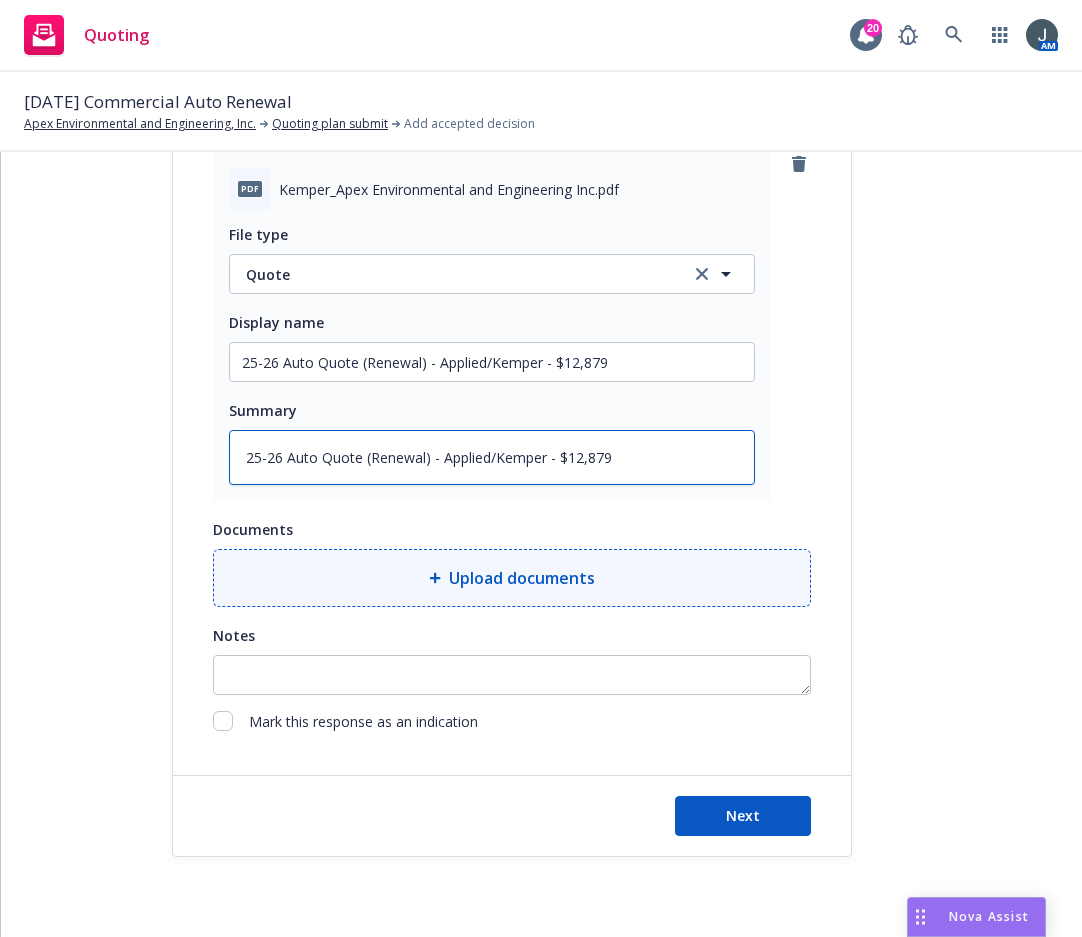 type on "x" 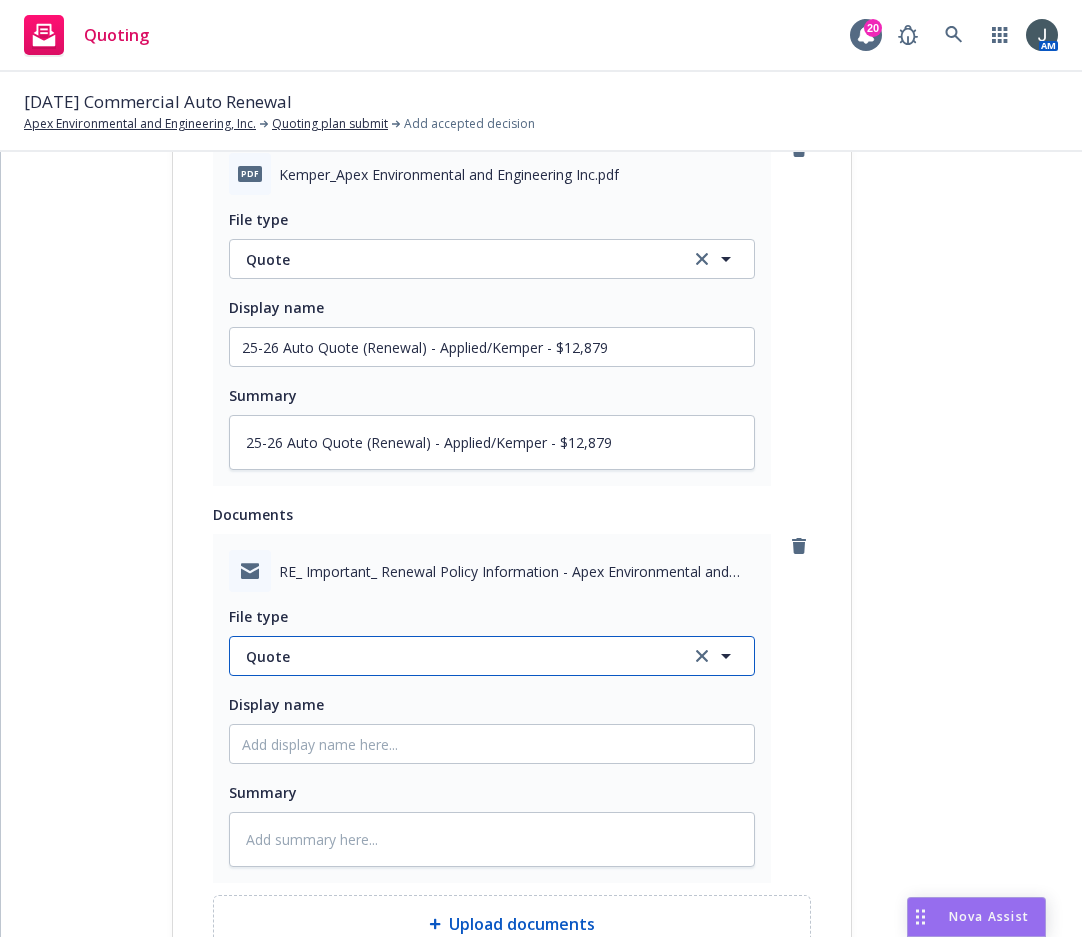 click on "Quote" at bounding box center (456, 656) 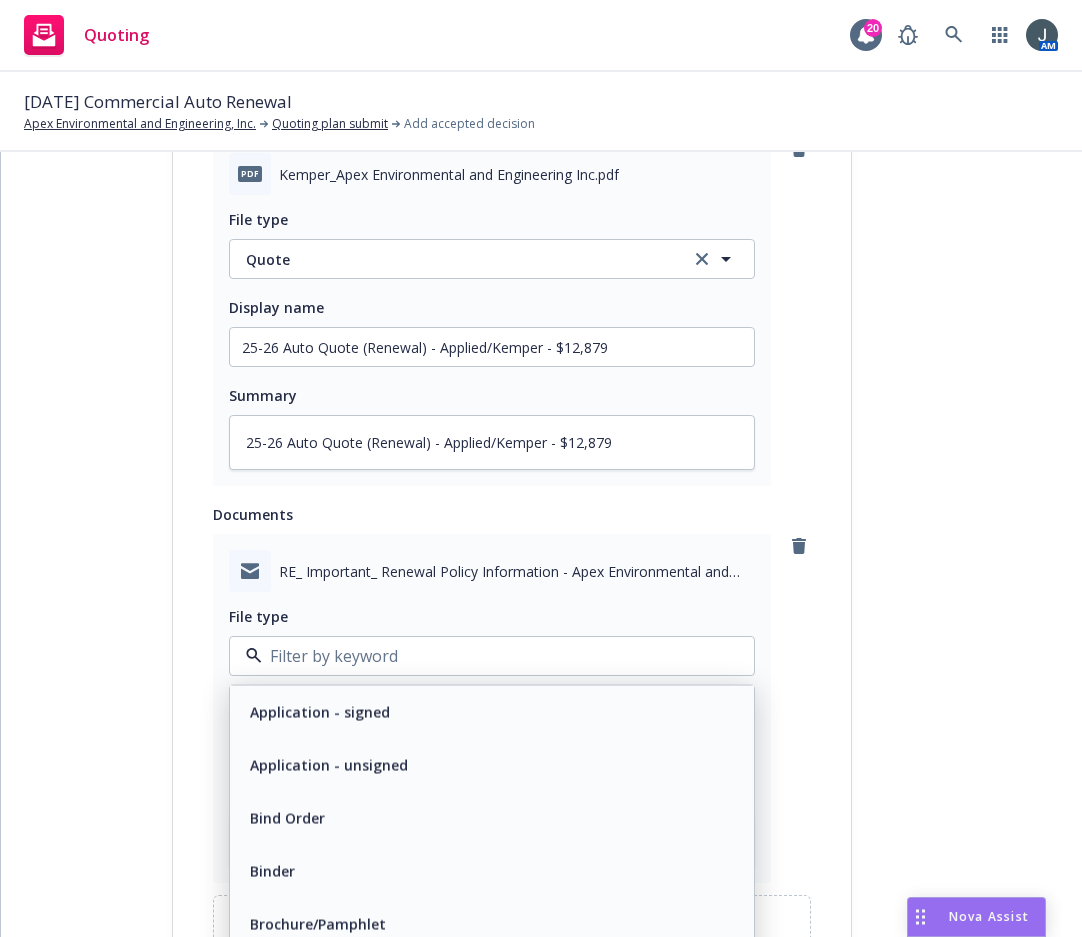 type on "q" 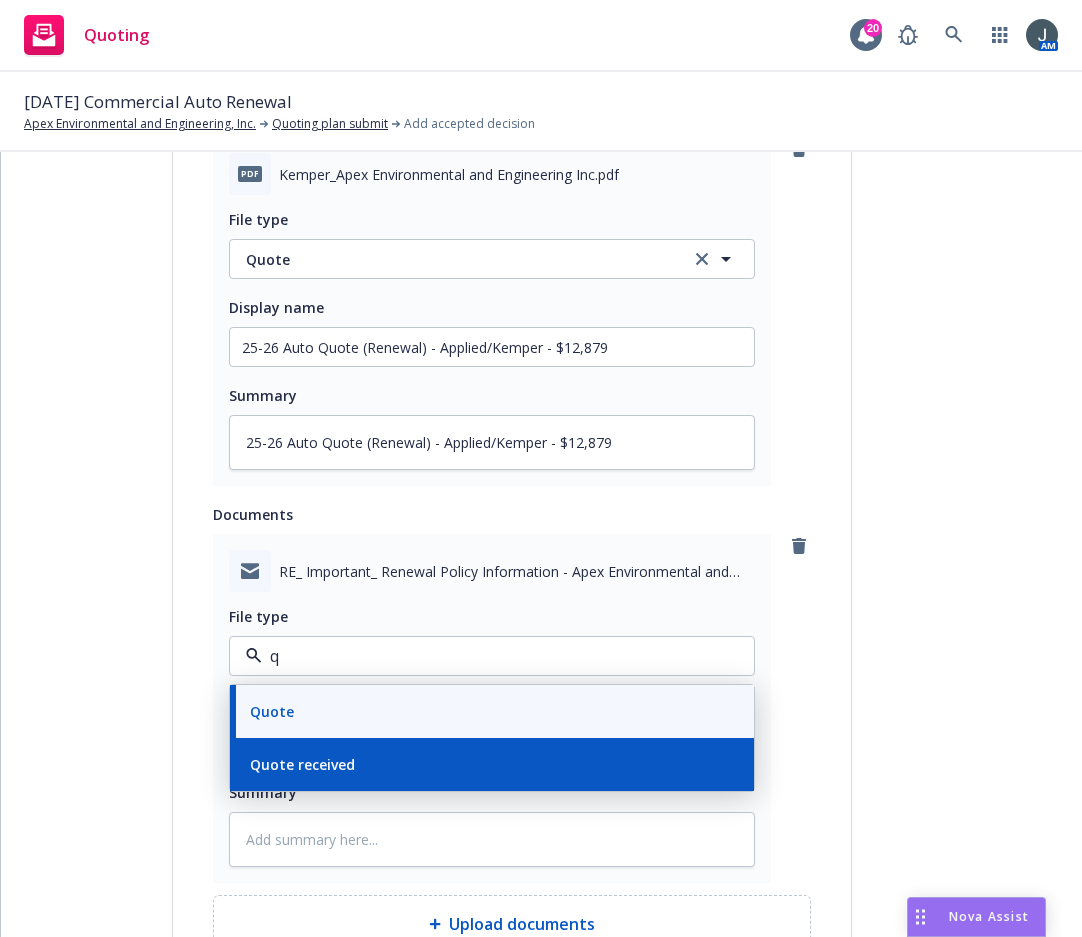 click on "Quote received" at bounding box center (302, 764) 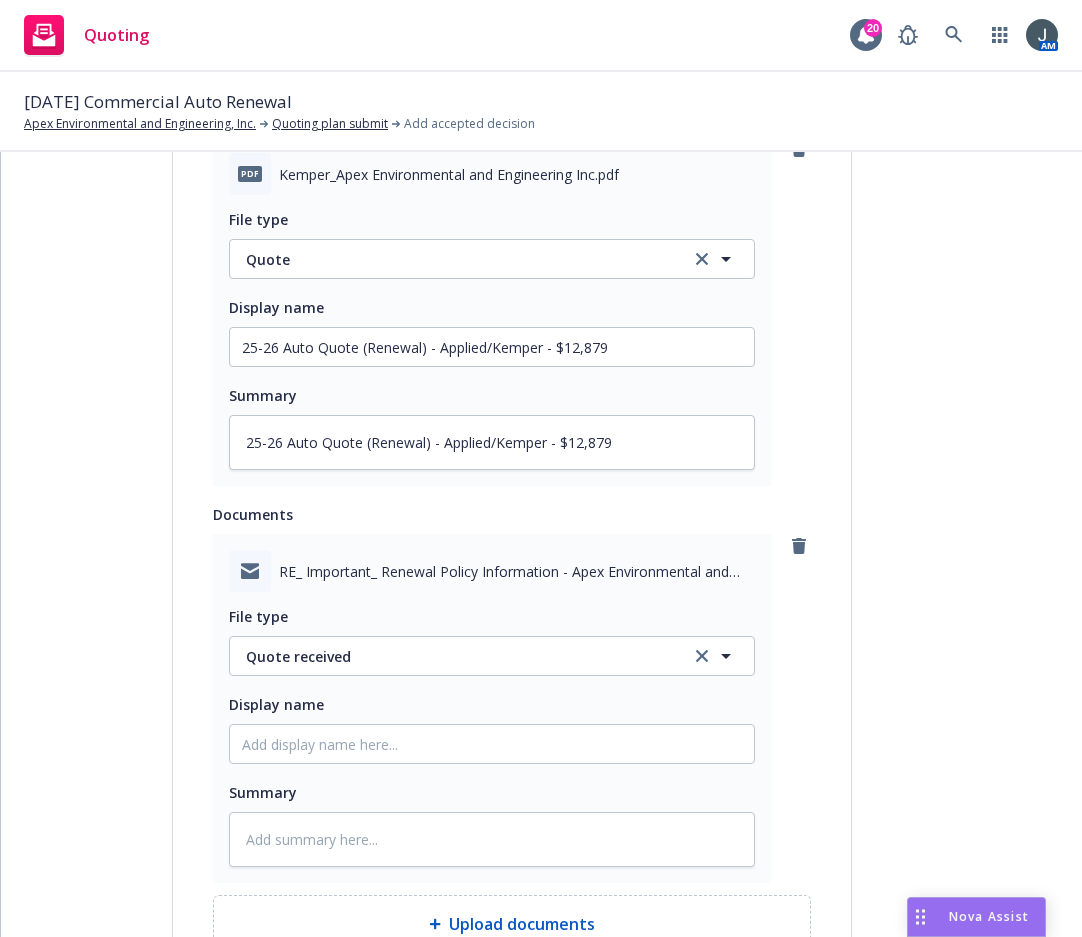 drag, startPoint x: 323, startPoint y: 723, endPoint x: 323, endPoint y: 739, distance: 16 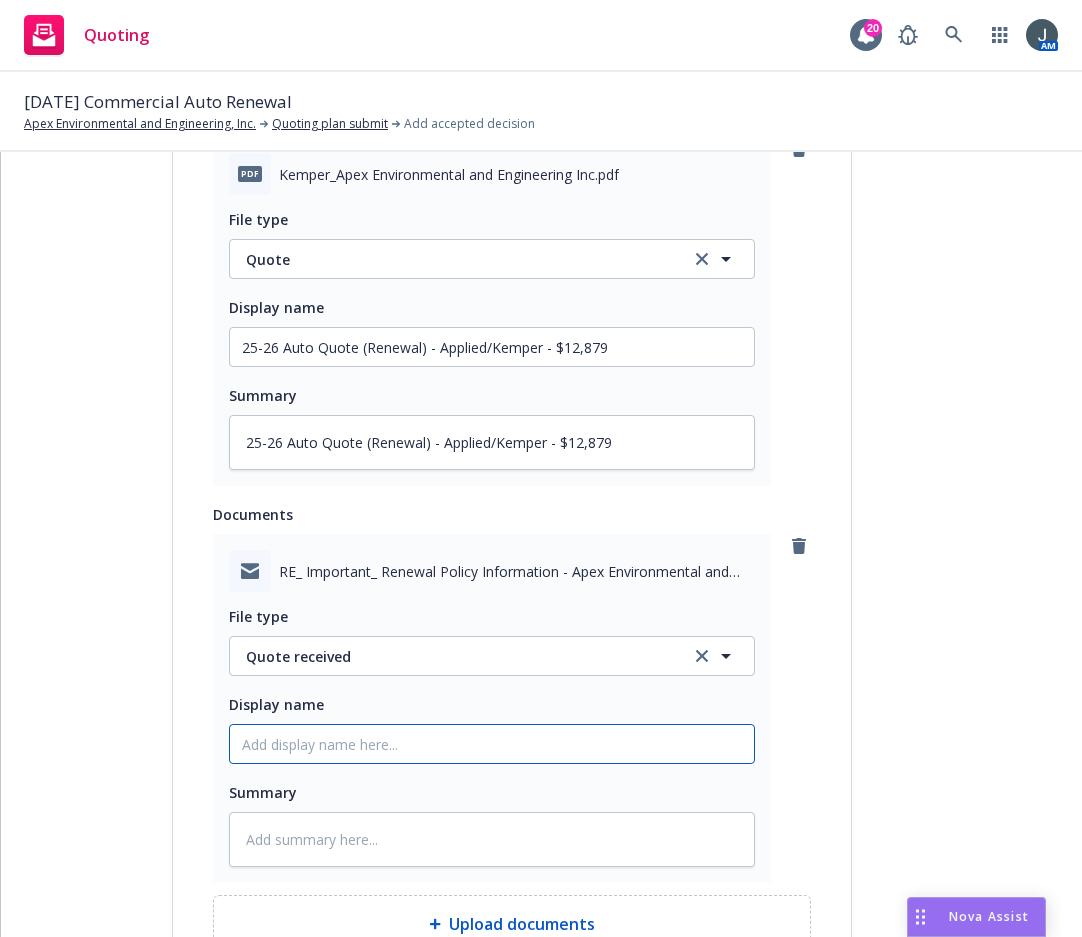 click on "Display name" at bounding box center [492, 347] 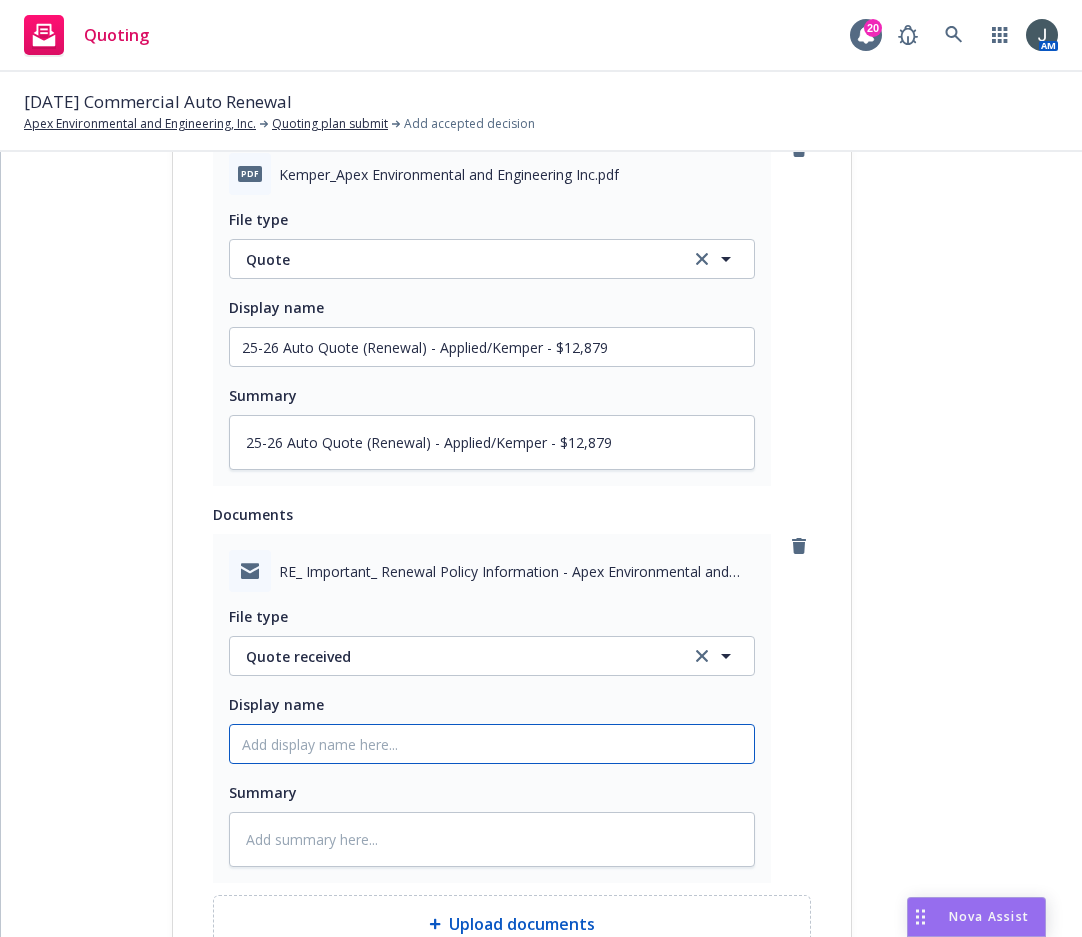 paste on "25-26 Auto Quote (Renewal) - Applied/Kemper - $12,879" 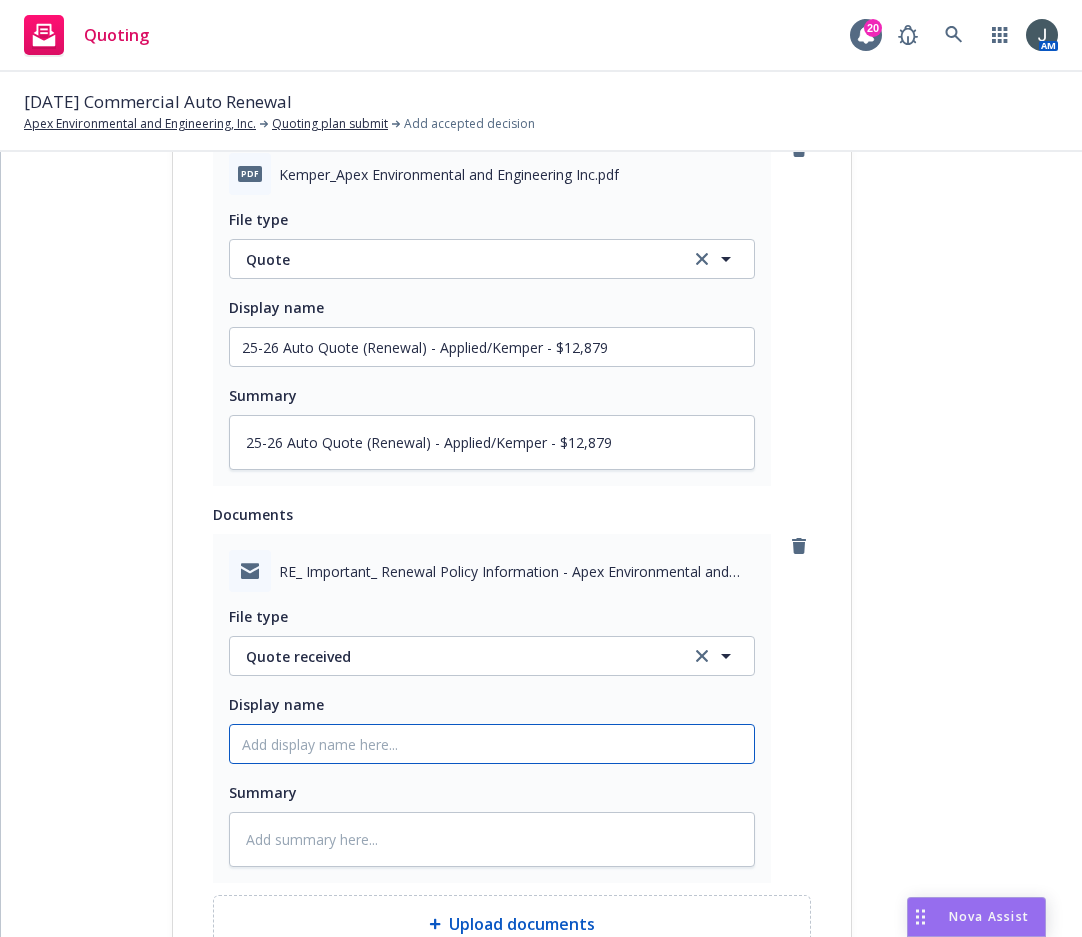 type on "x" 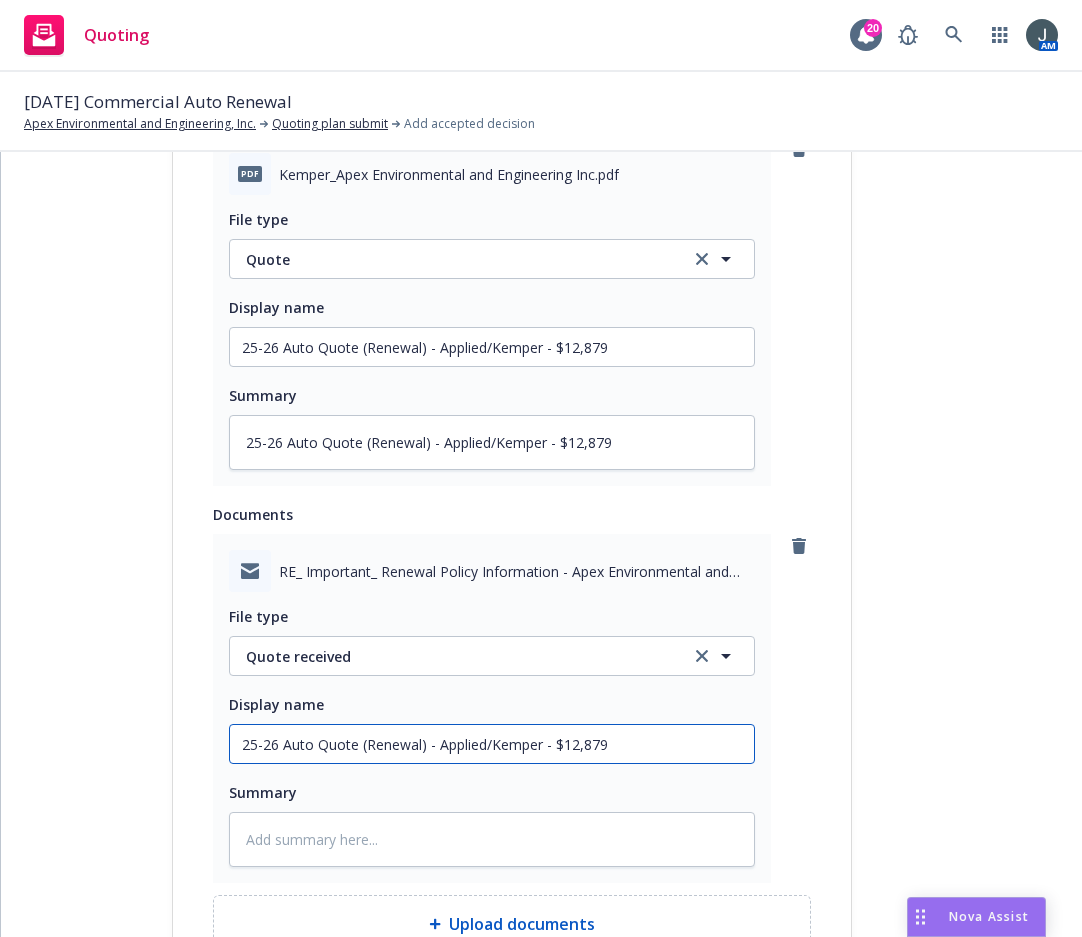 click on "25-26 Auto Quote (Renewal) - Applied/Kemper - $12,879" at bounding box center (492, 347) 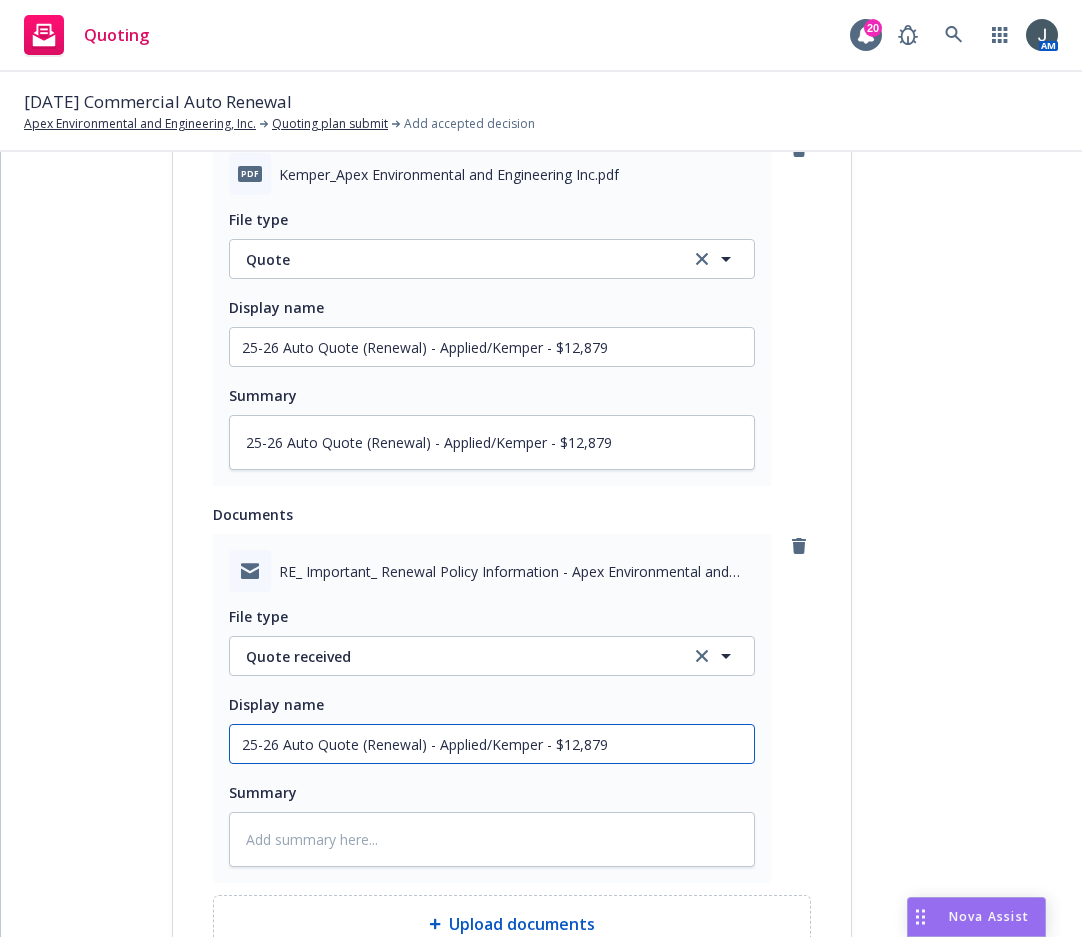 type on "x" 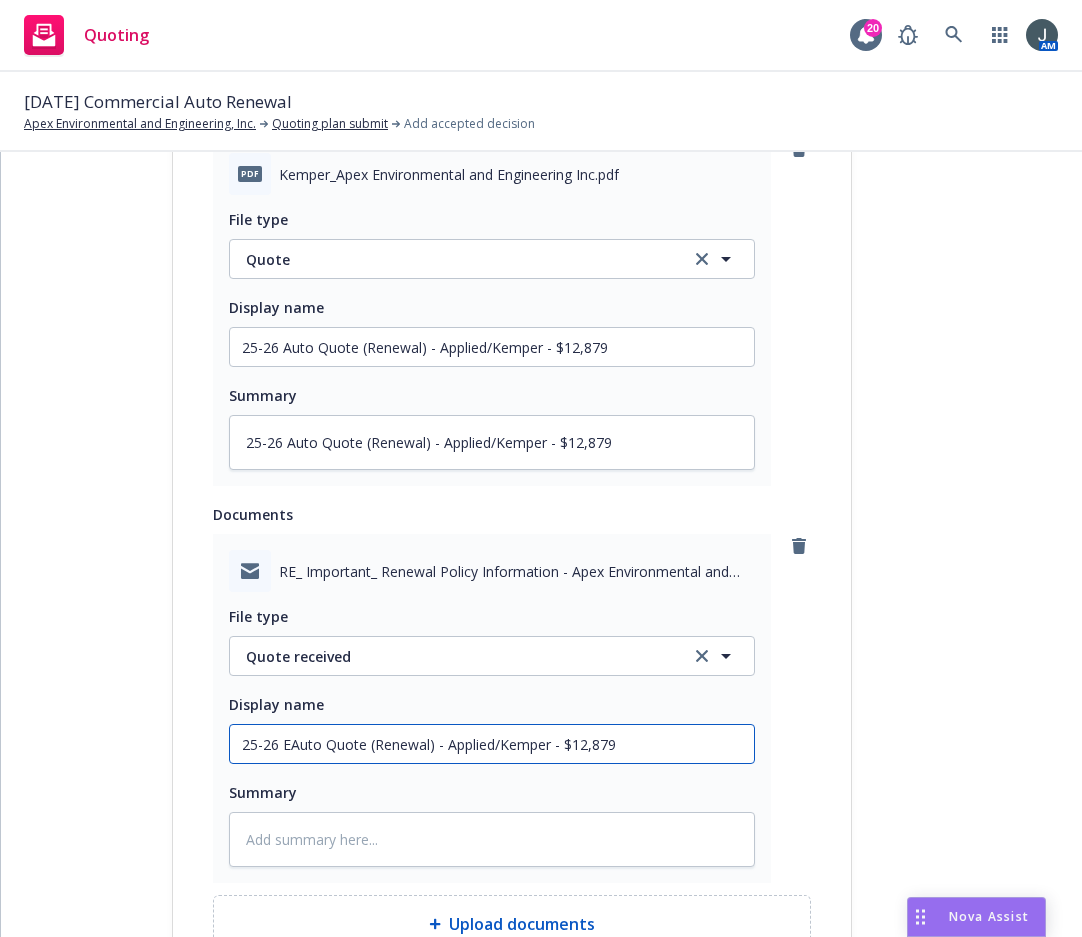 type on "x" 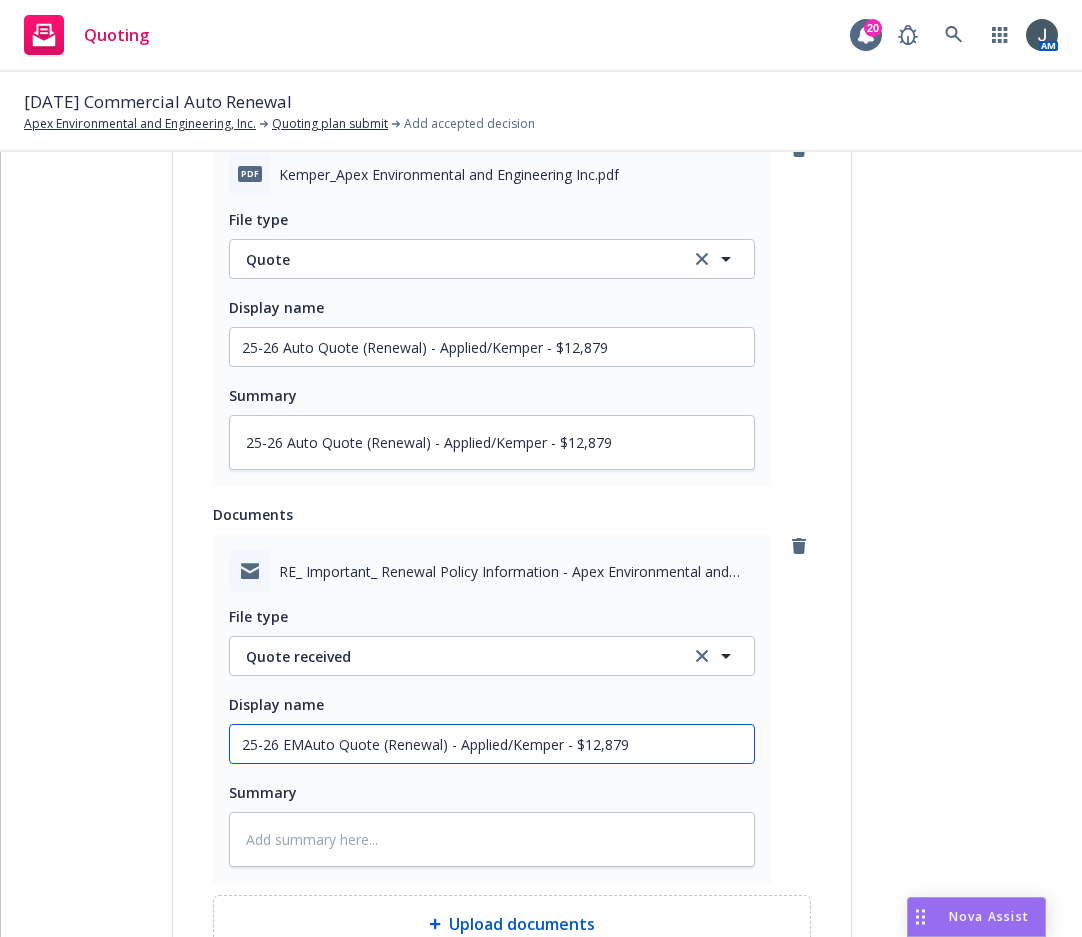 type on "x" 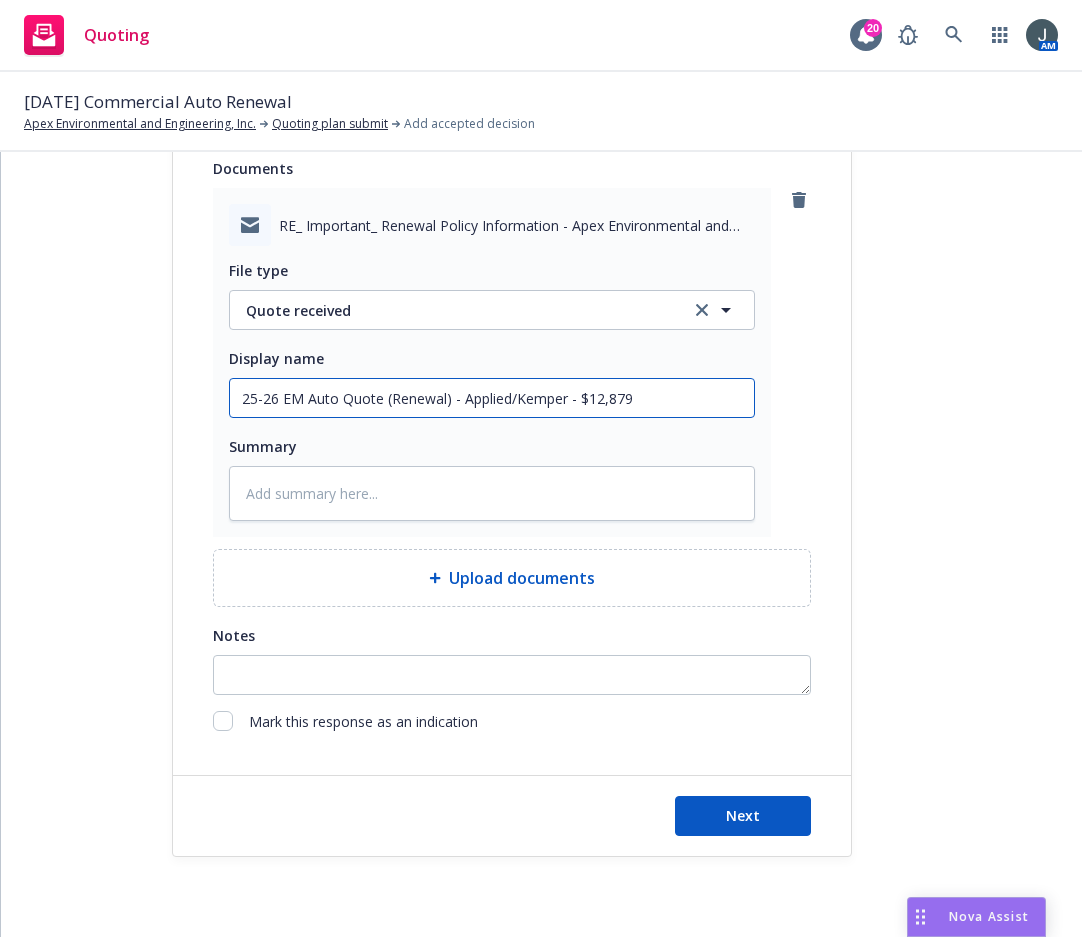 scroll, scrollTop: 1386, scrollLeft: 0, axis: vertical 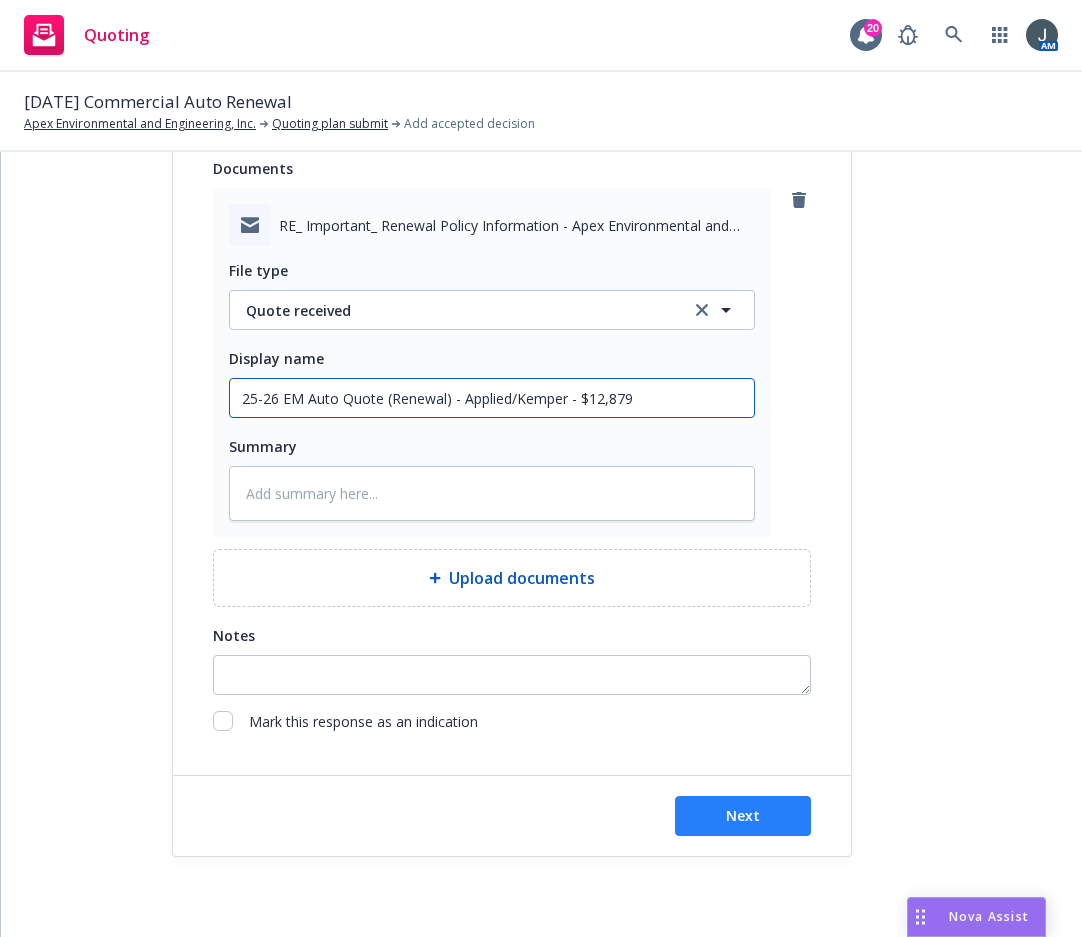 type on "25-26 EM Auto Quote (Renewal) - Applied/Kemper - $12,879" 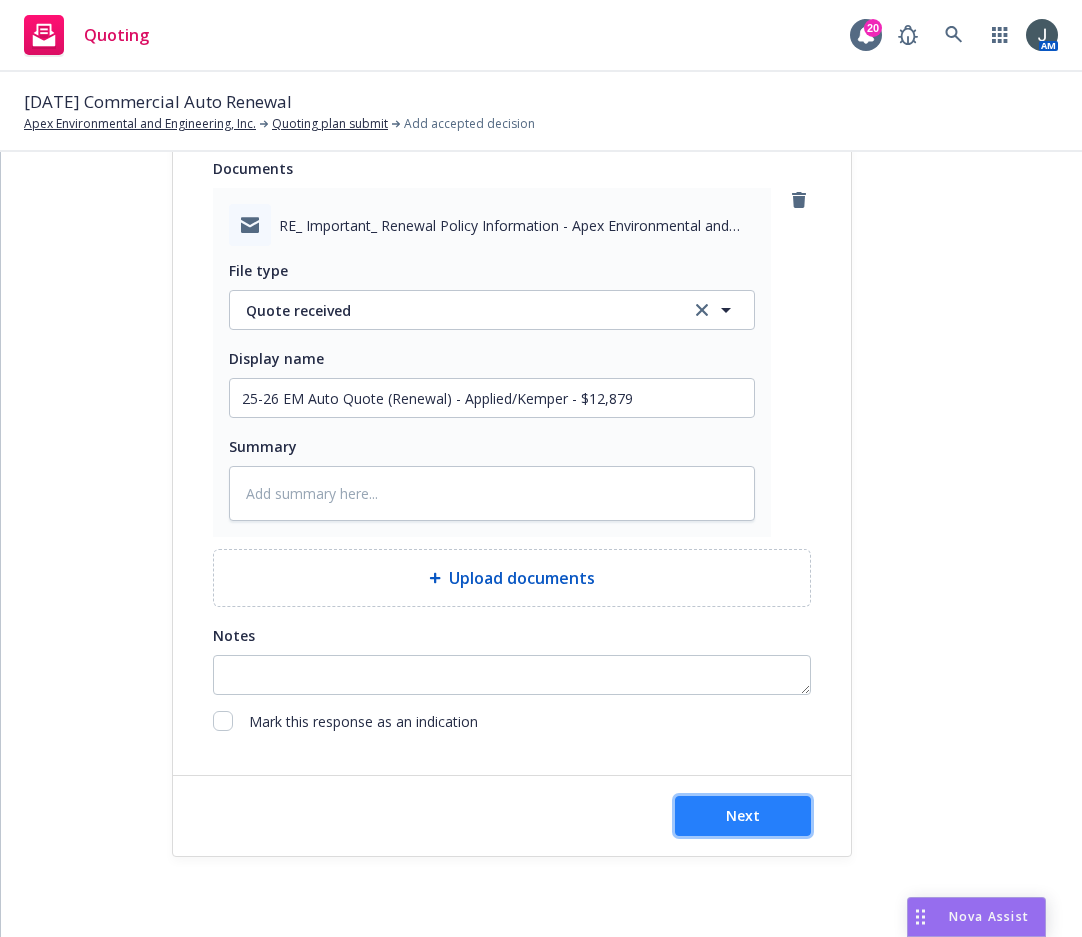 click on "Next" at bounding box center (743, 815) 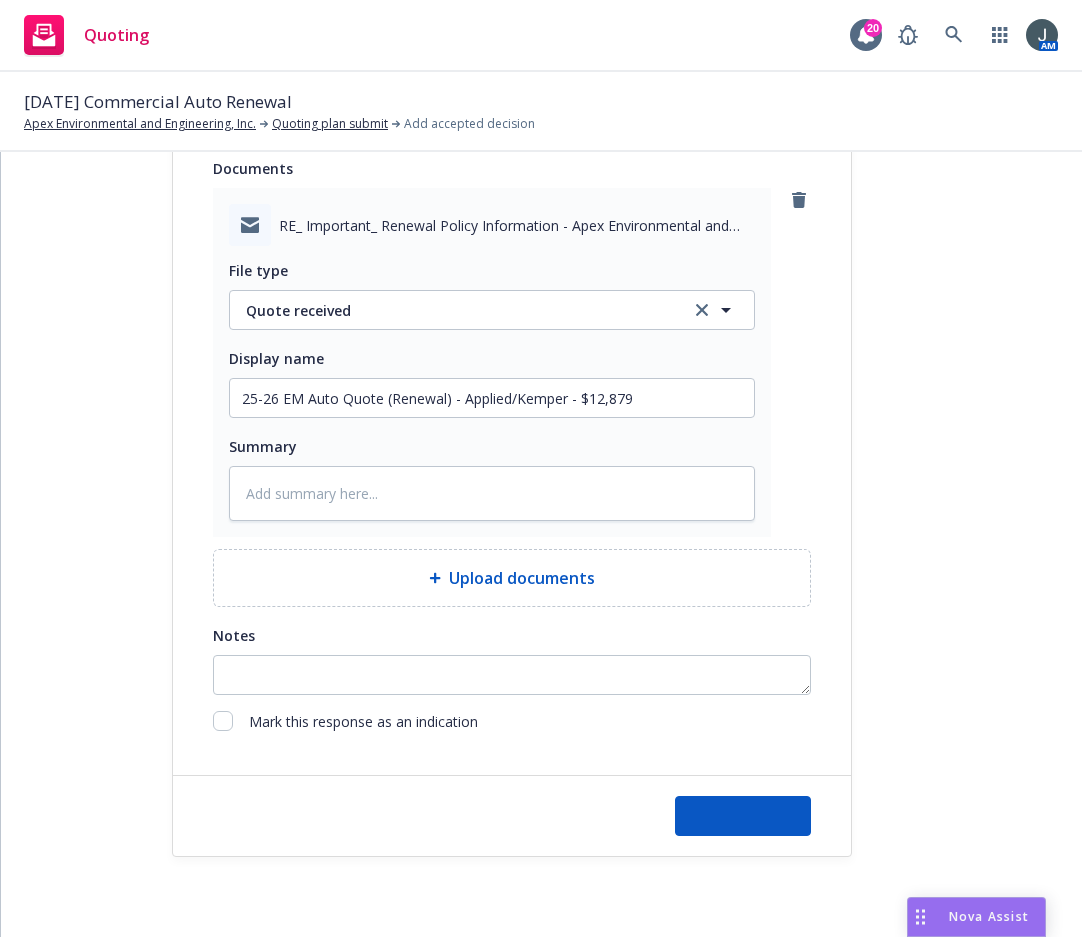 type on "x" 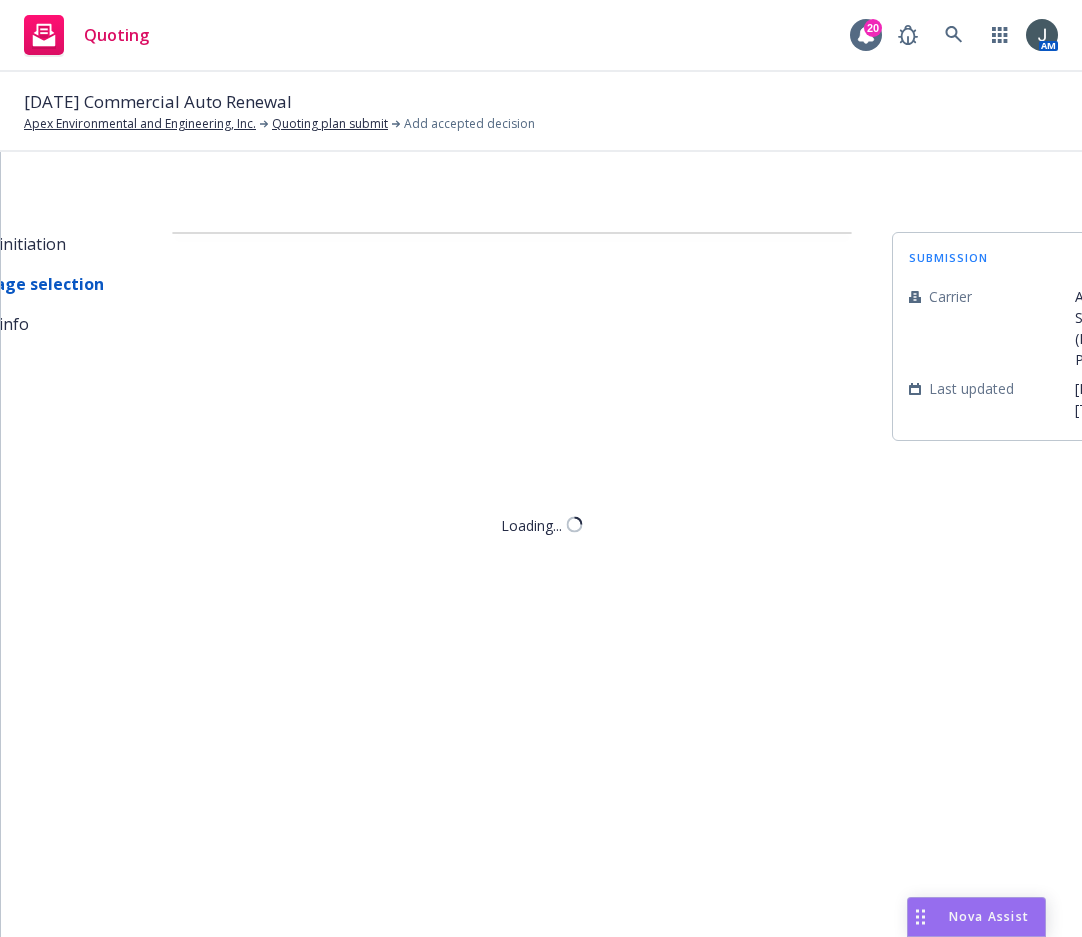 scroll, scrollTop: 0, scrollLeft: 0, axis: both 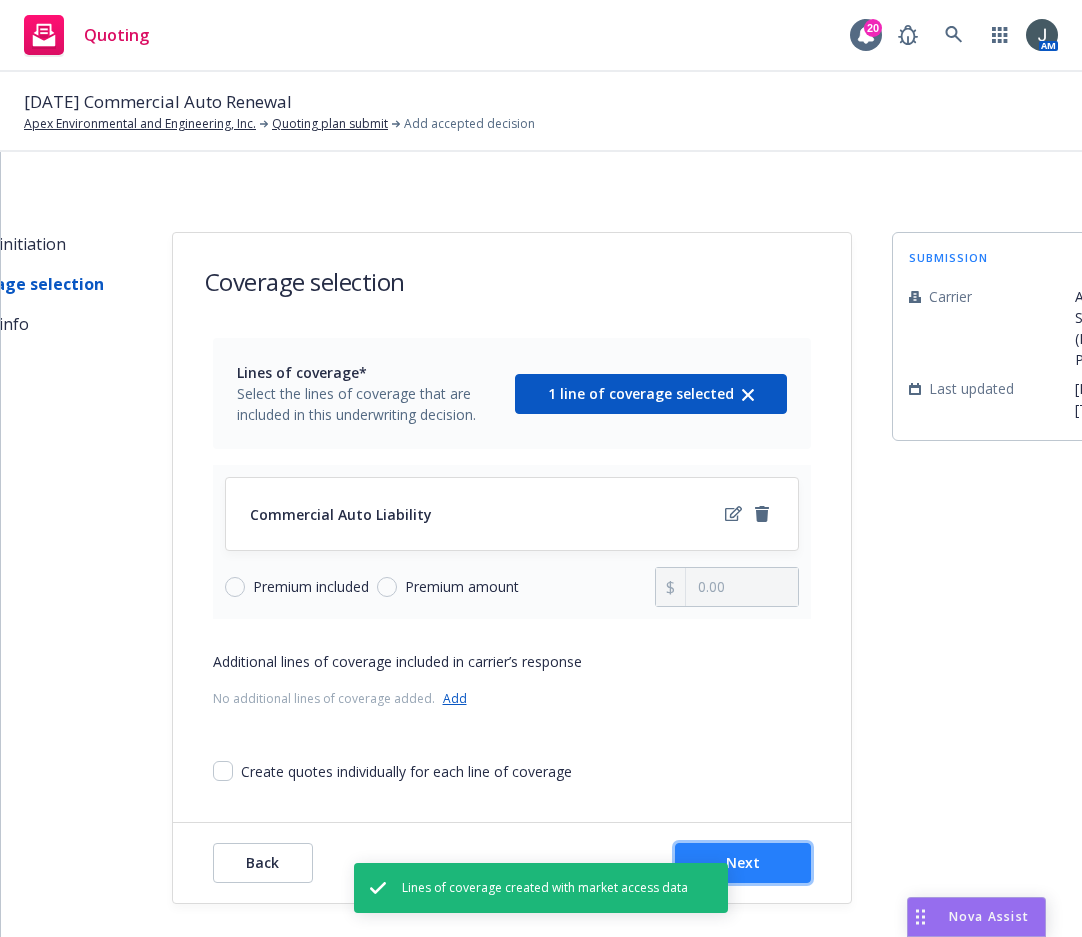 click on "Next" at bounding box center (743, 862) 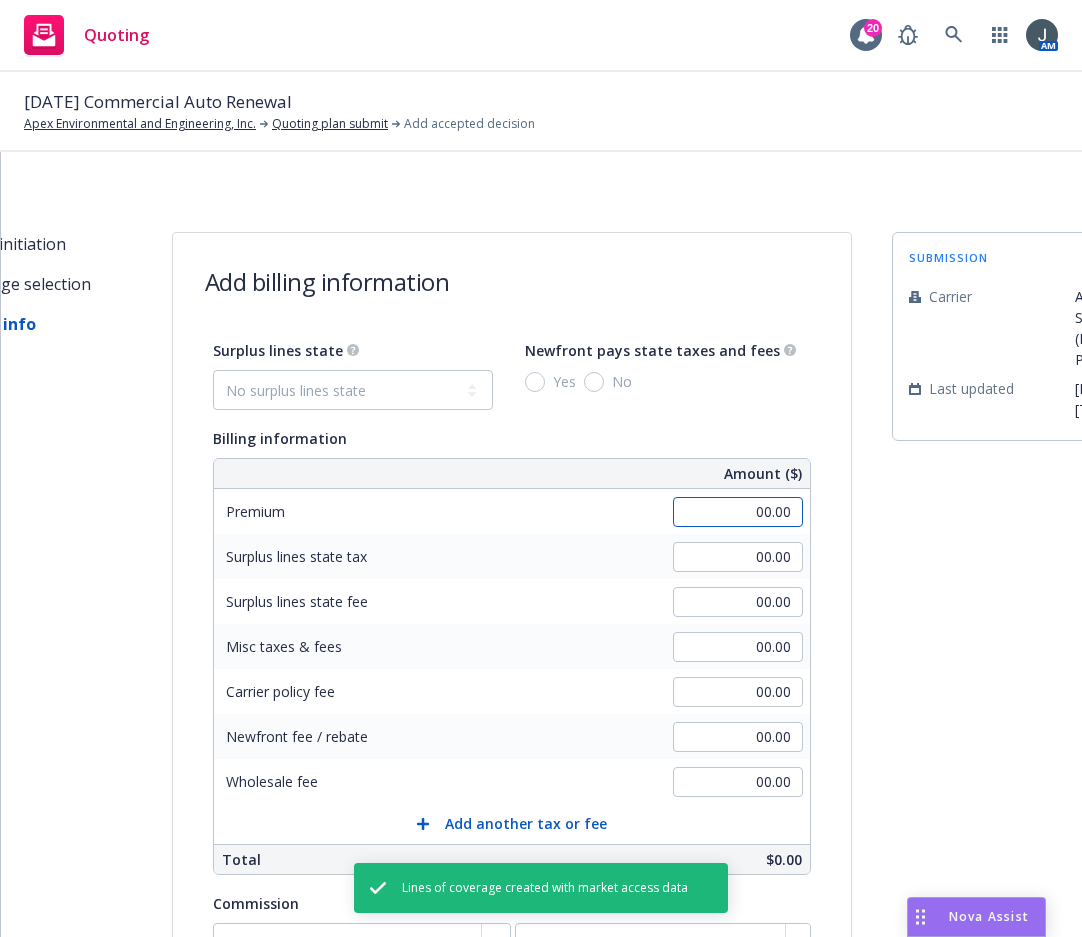 click on "00.00" at bounding box center [738, 512] 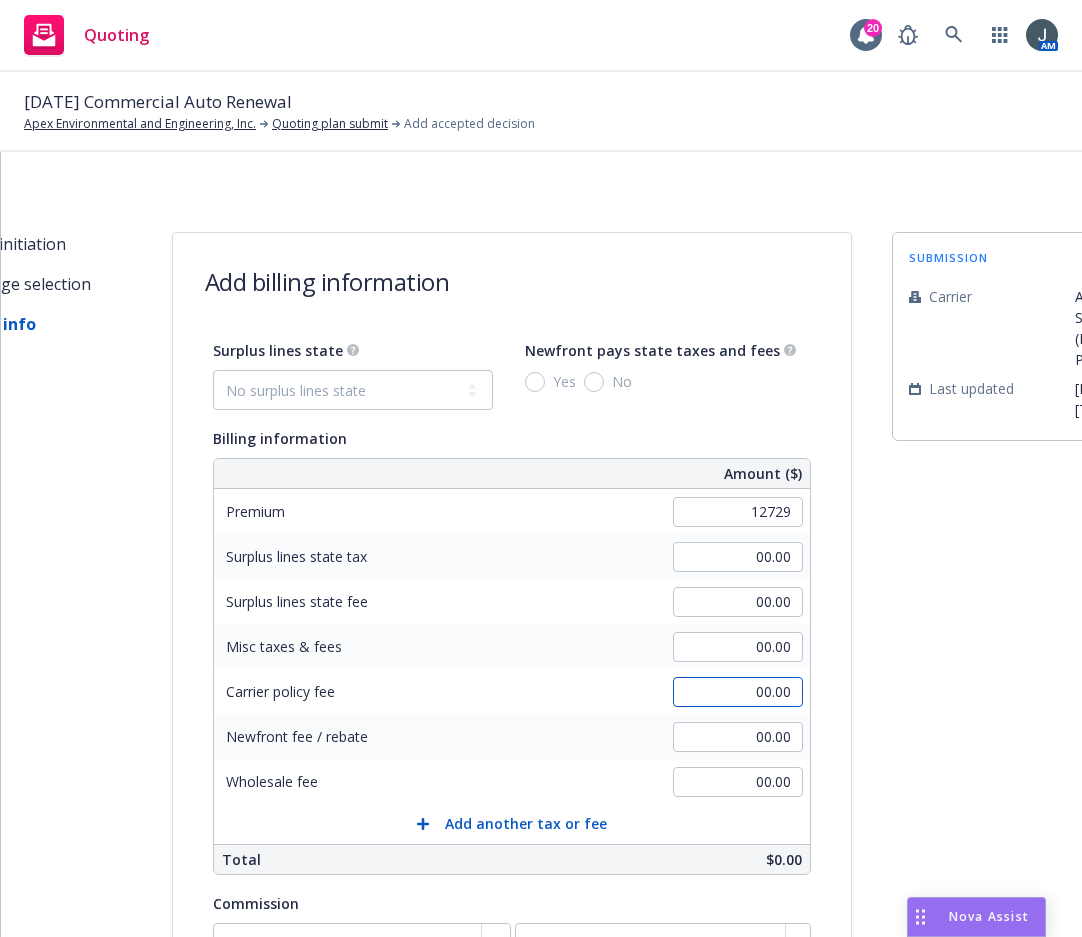type on "12,729.00" 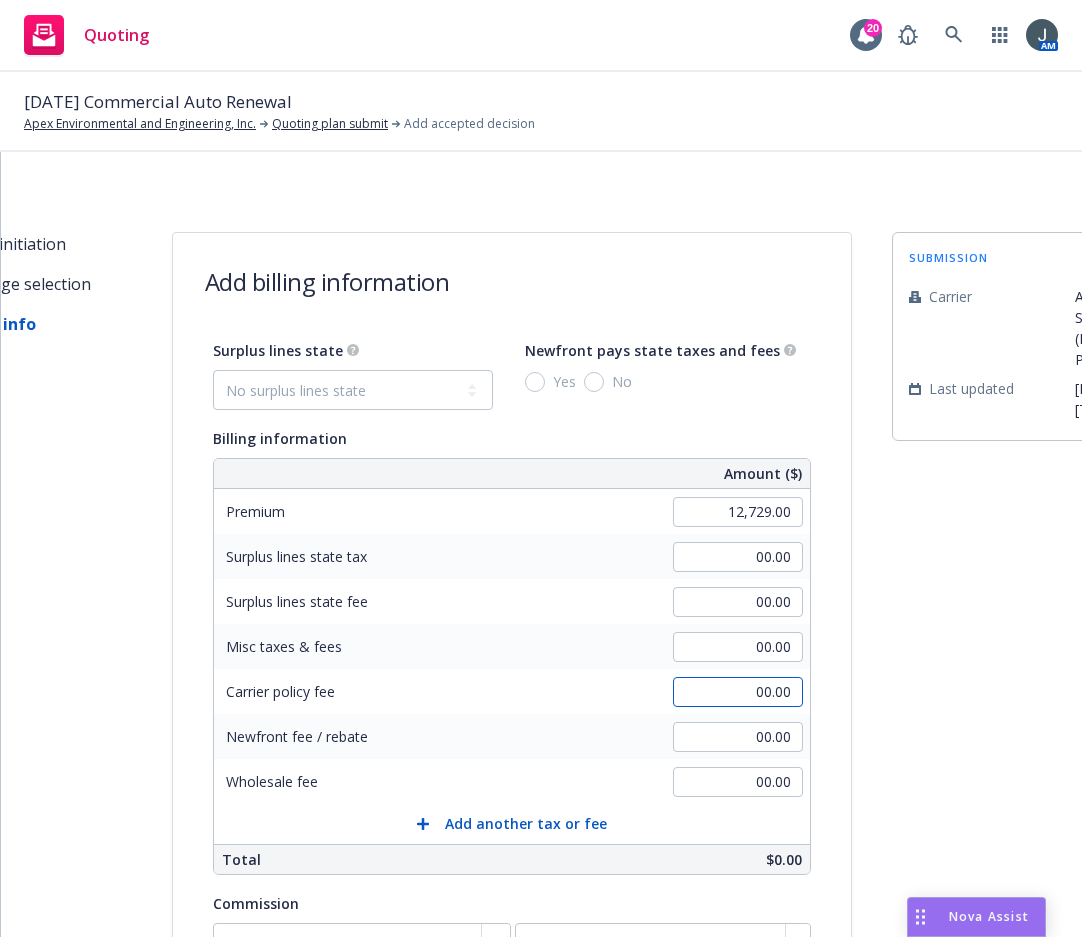 click on "00.00" at bounding box center [738, 692] 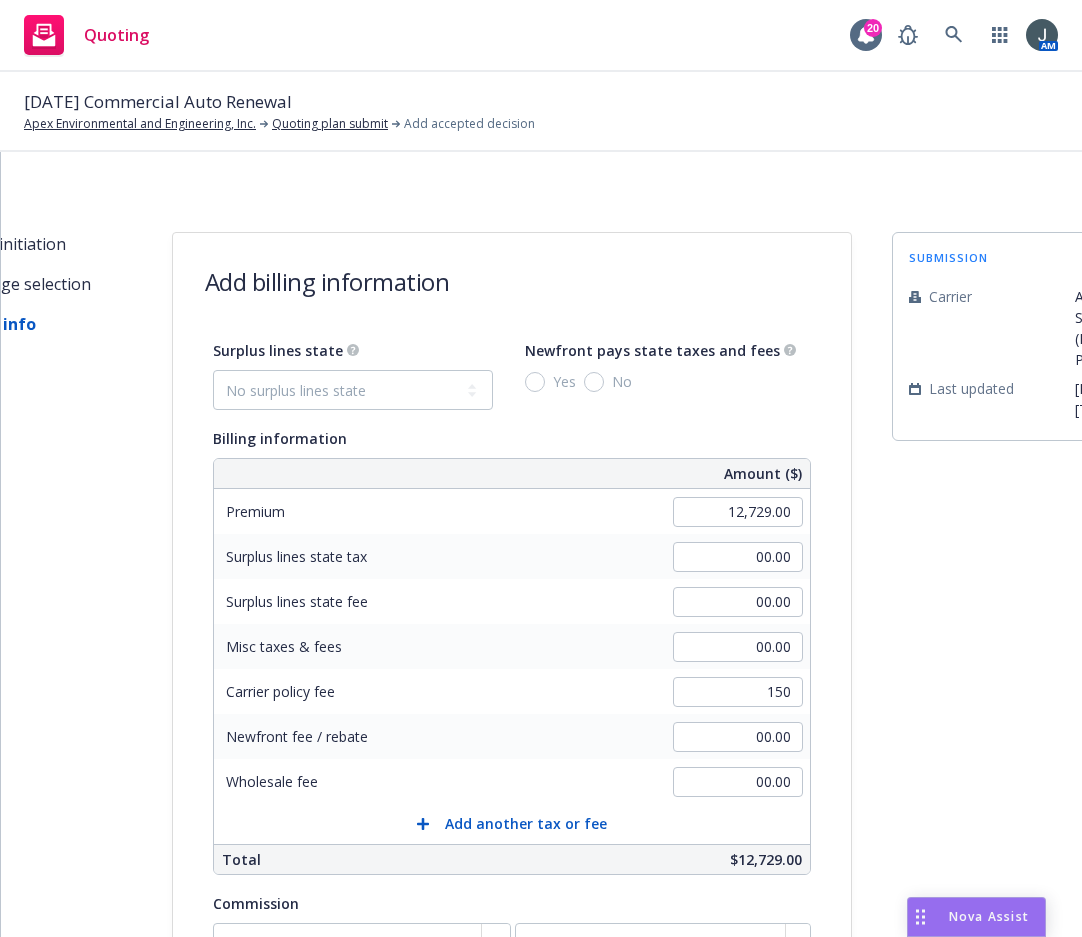 type on "150.00" 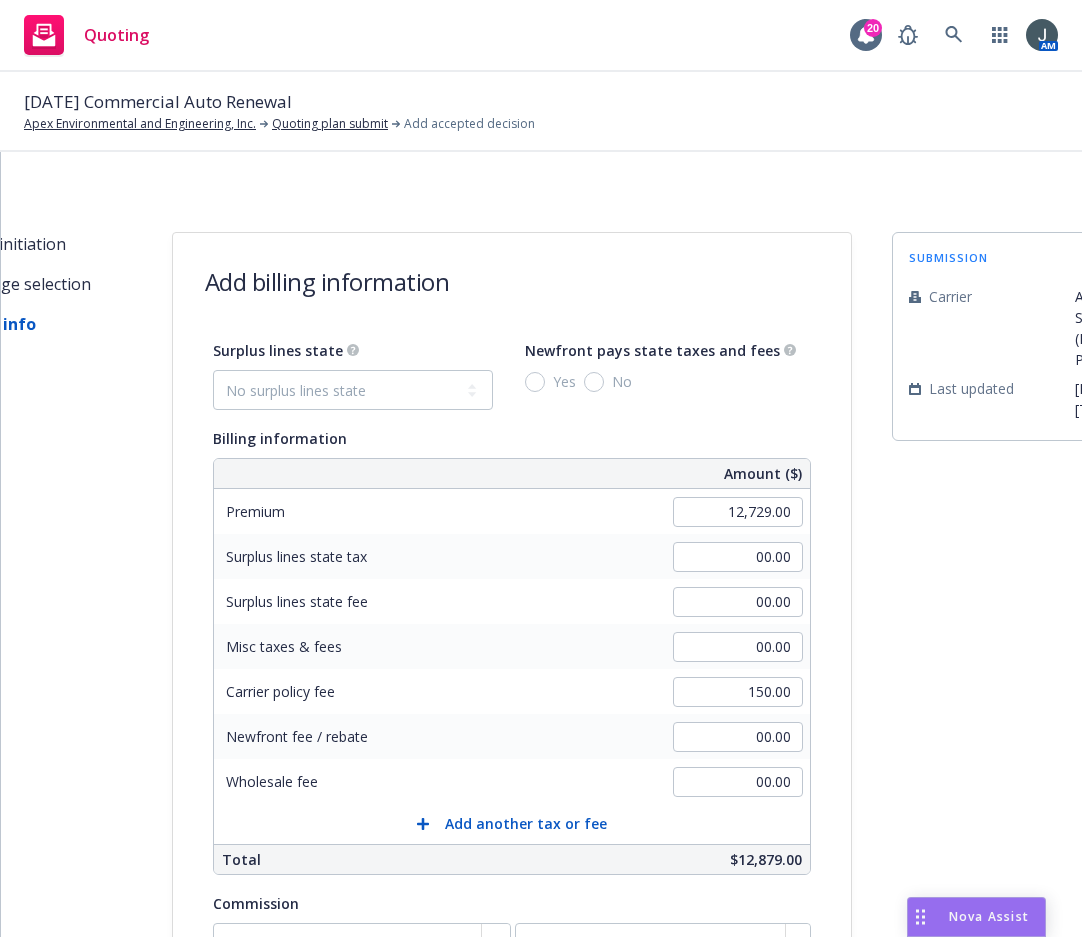 click on "submission Carrier Applied Risk Services (Rivington Partners) Last updated 4/16, 6:16 PM" at bounding box center [1032, 743] 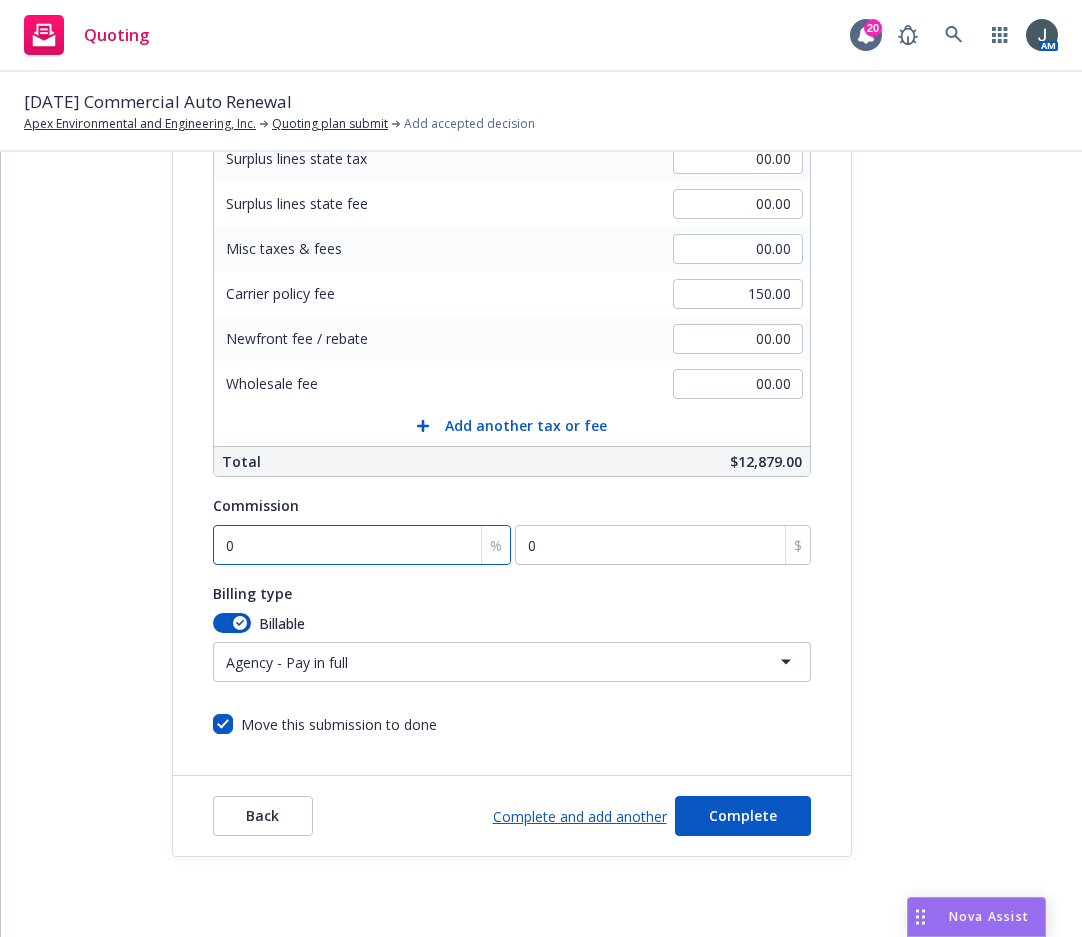 click on "0" at bounding box center [362, 545] 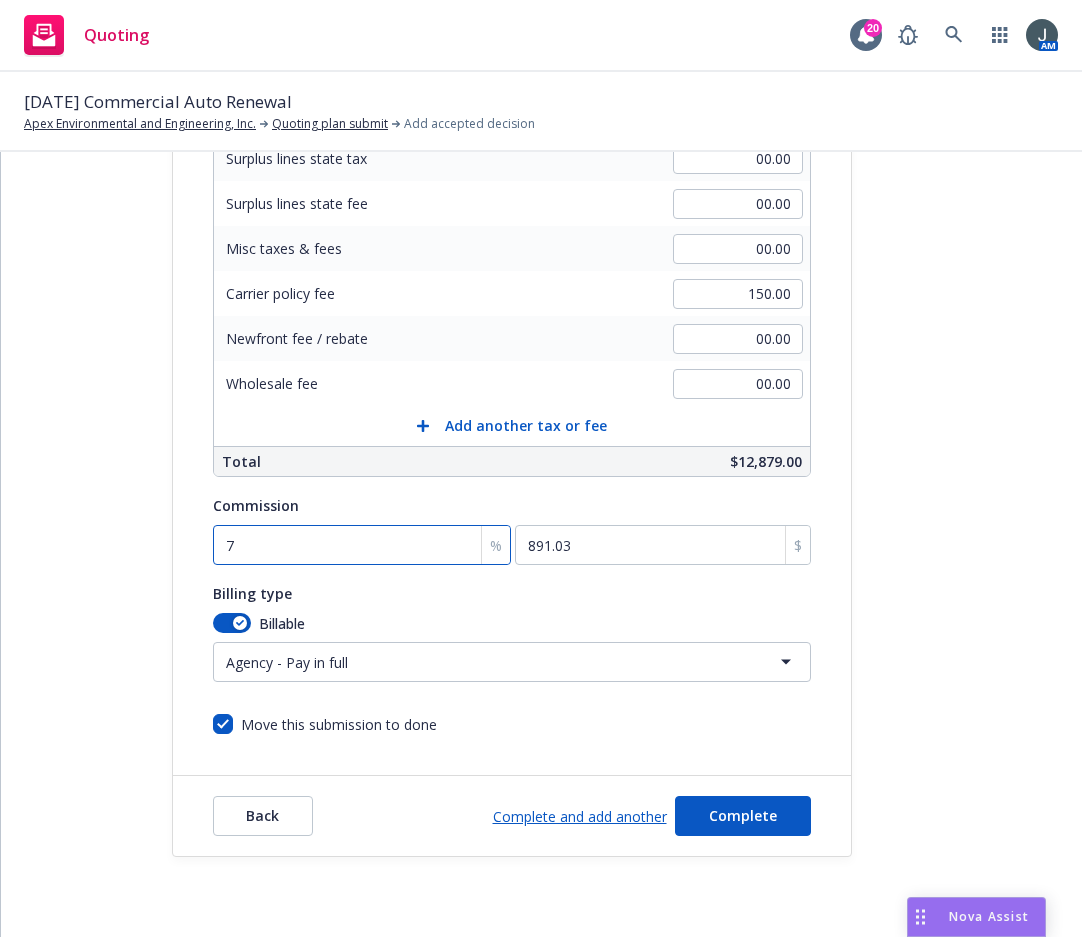 type on "7.5" 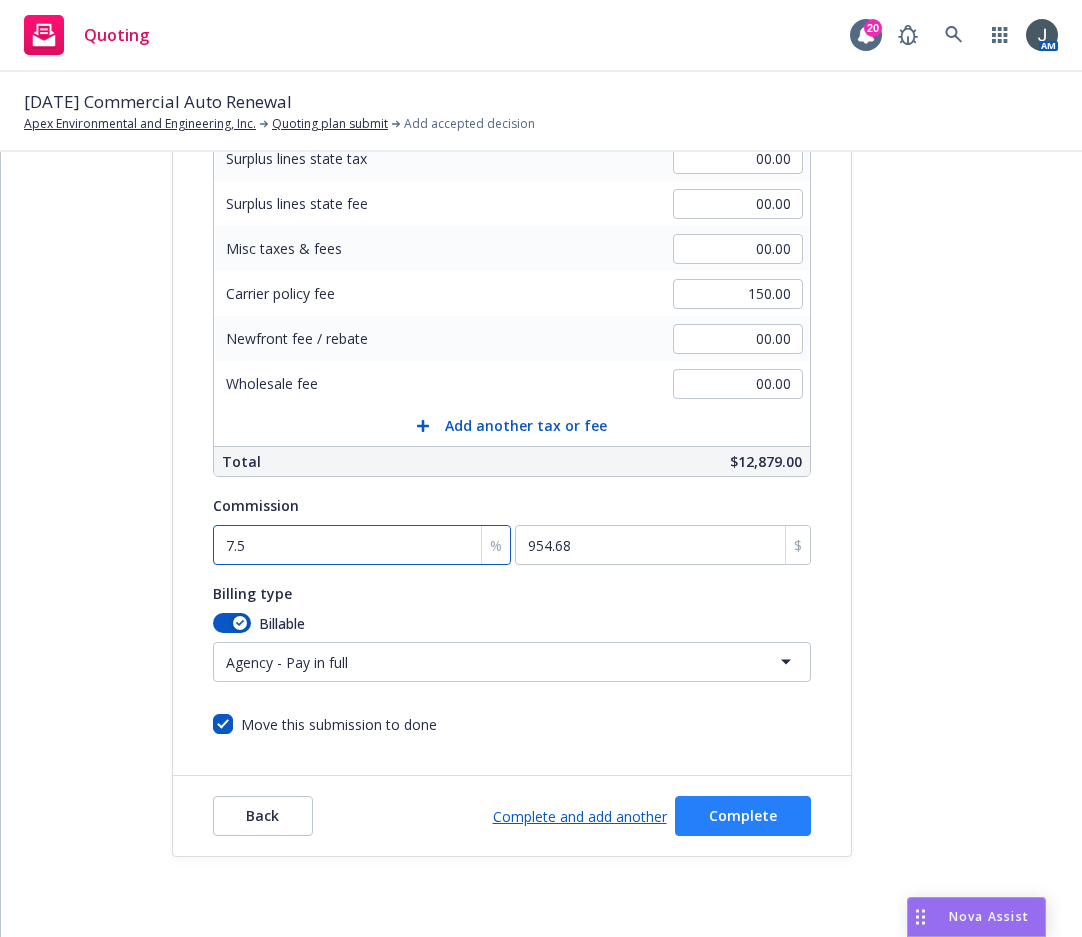 type on "7.5" 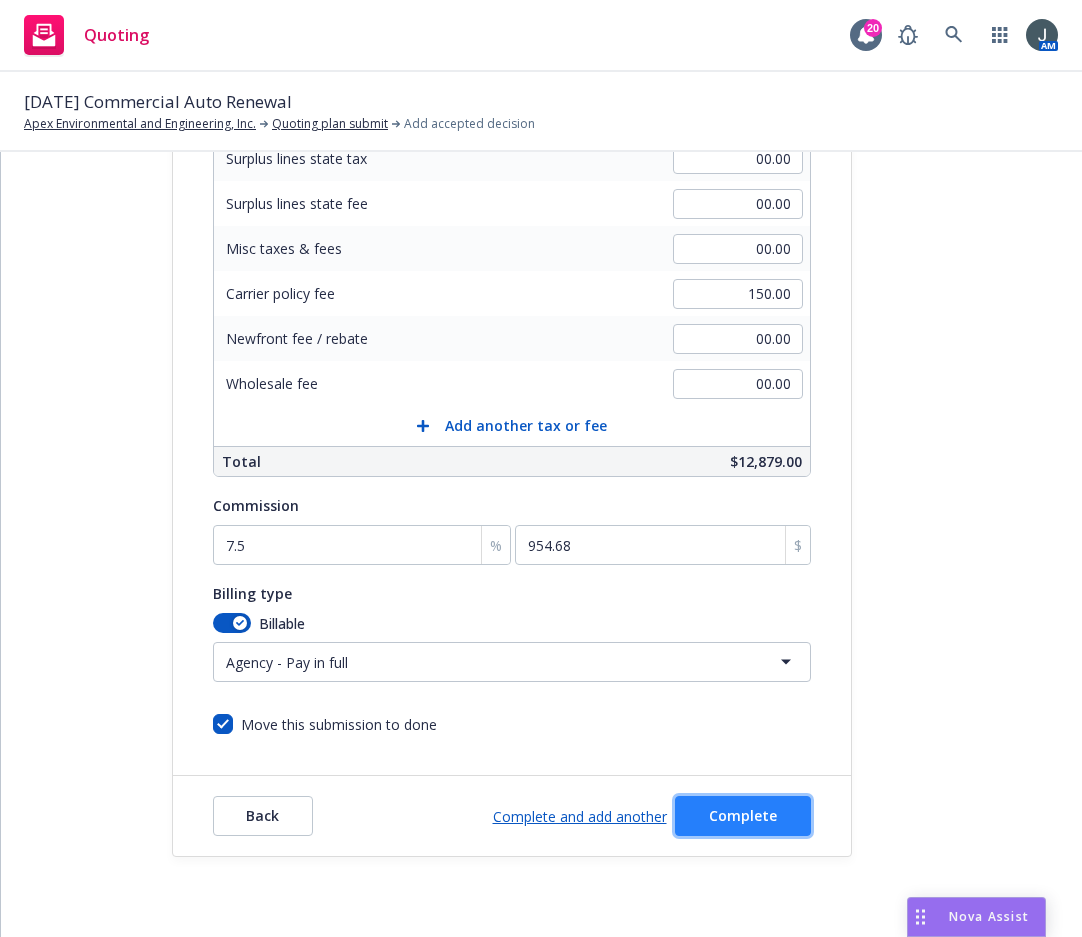 click on "Complete" at bounding box center (743, 815) 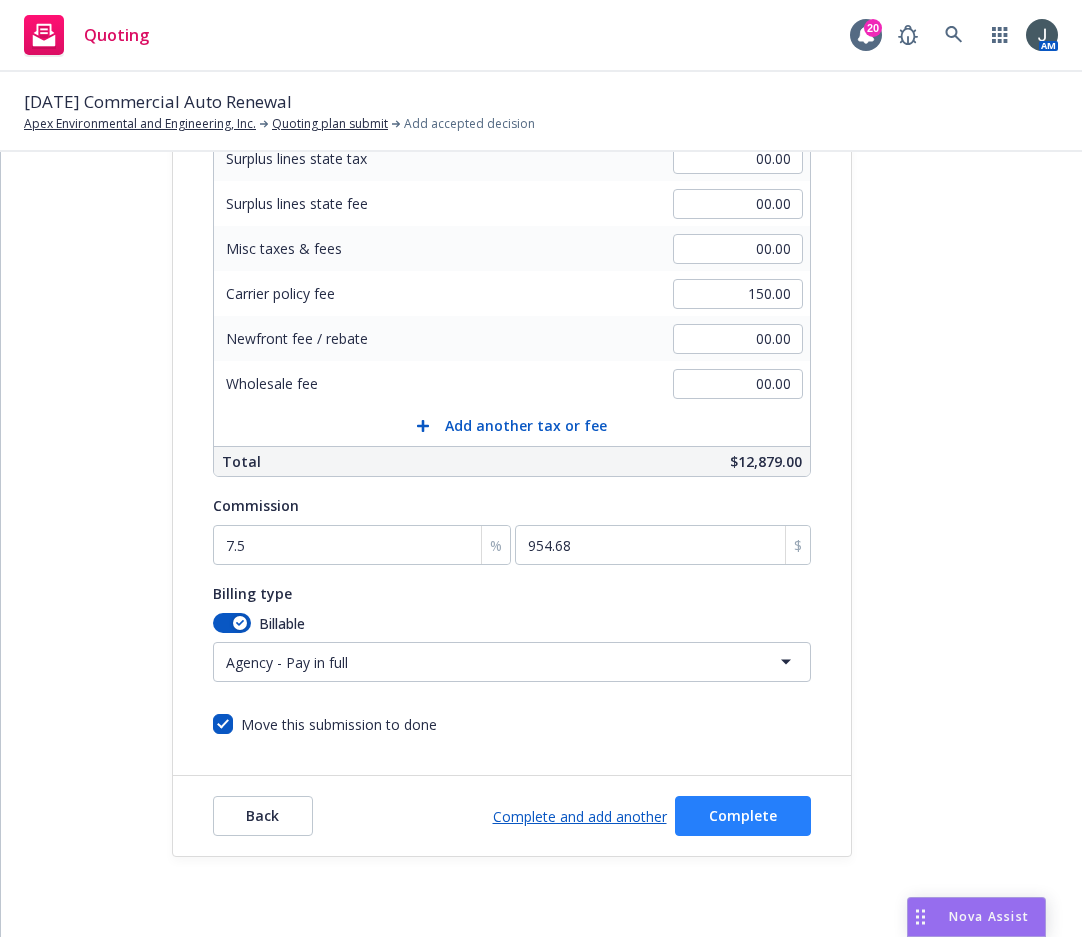 scroll, scrollTop: 0, scrollLeft: 0, axis: both 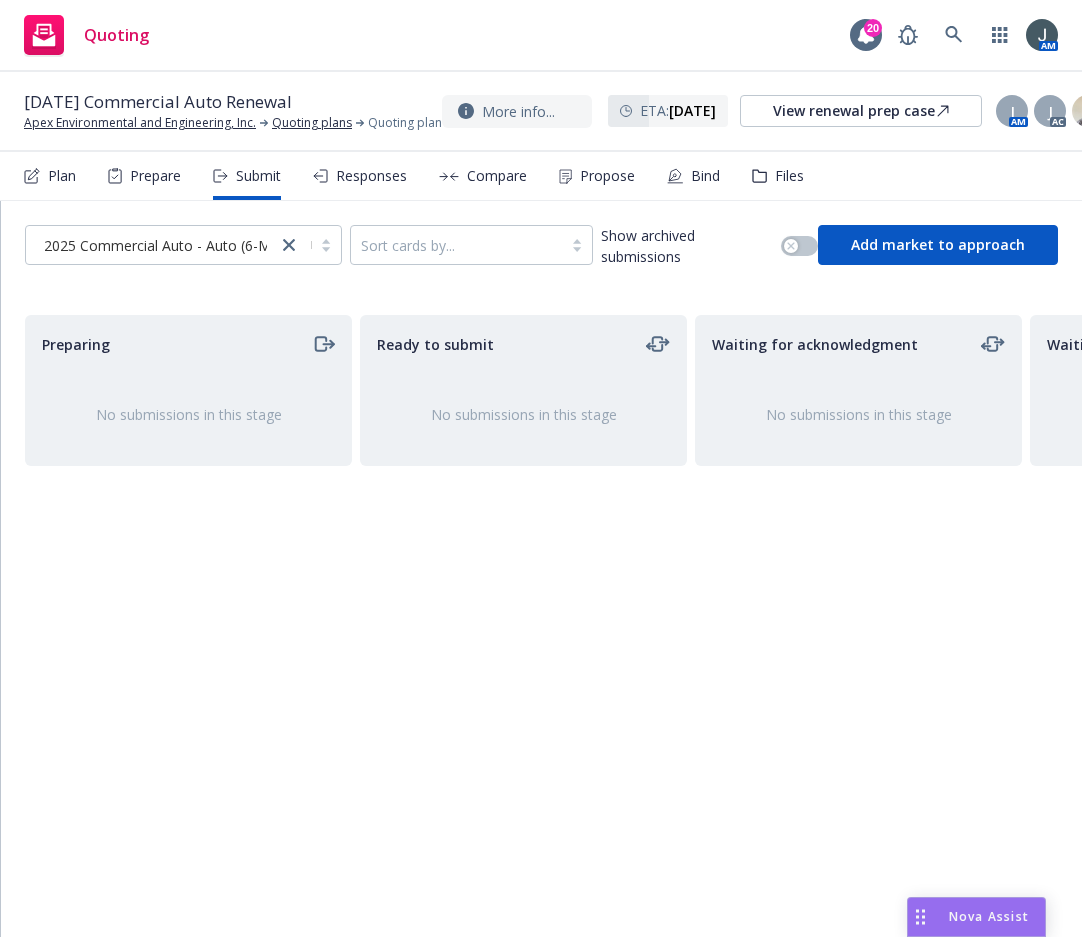 click on "Ready to submit No submissions in this stage" at bounding box center (523, 605) 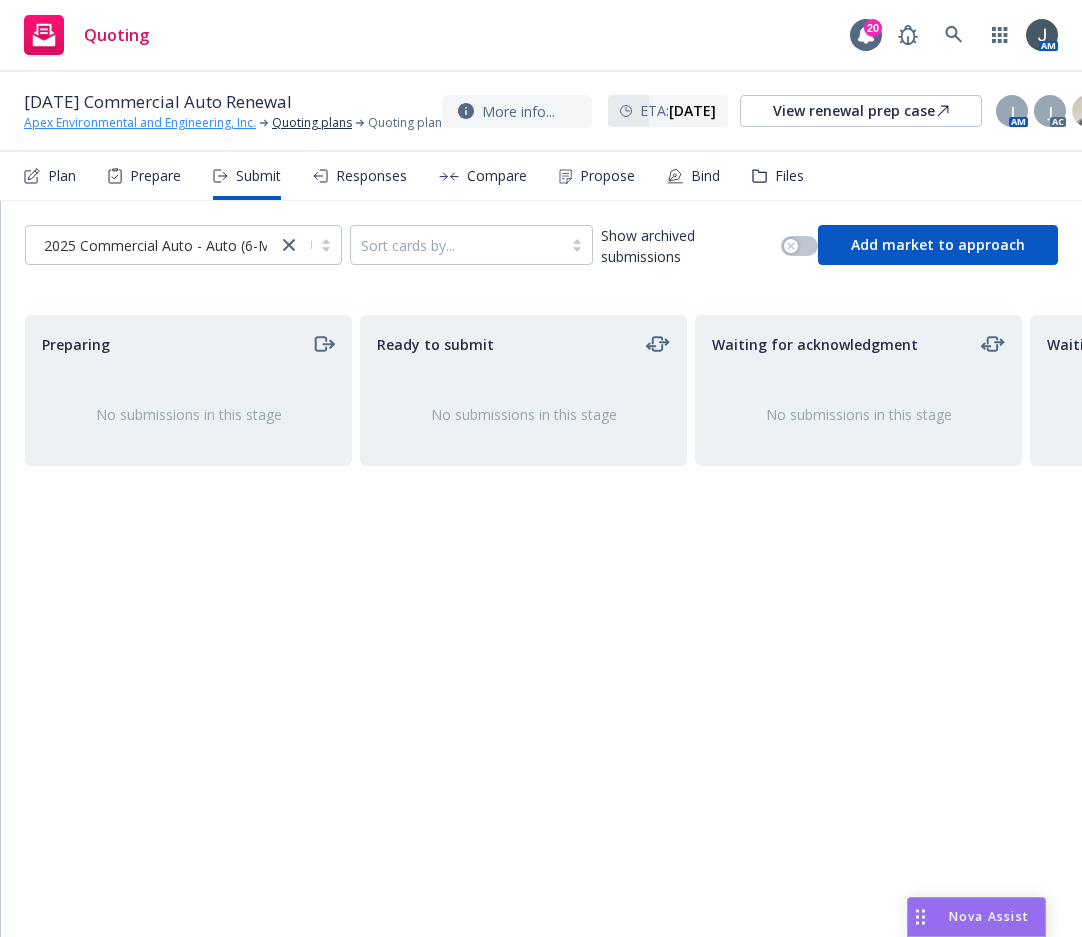 click on "Apex Environmental and Engineering, Inc." at bounding box center (140, 123) 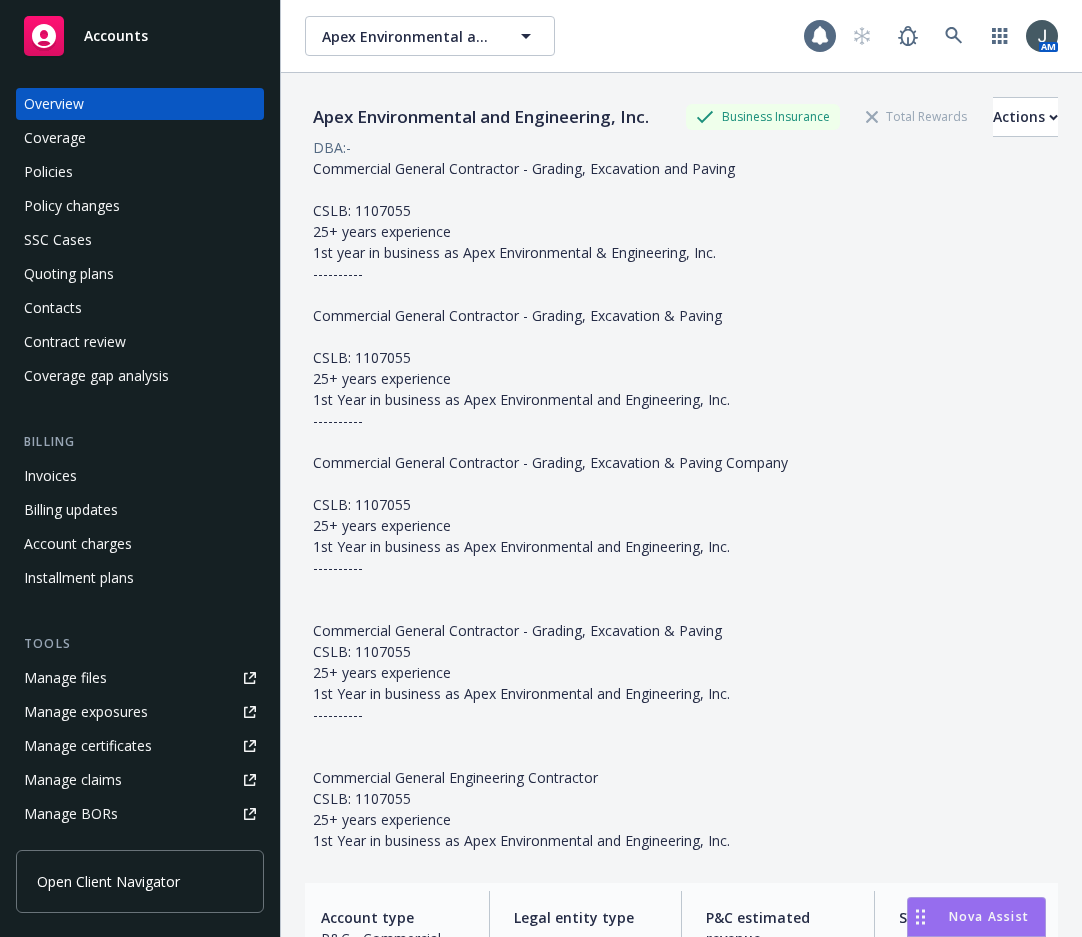 scroll, scrollTop: 0, scrollLeft: 0, axis: both 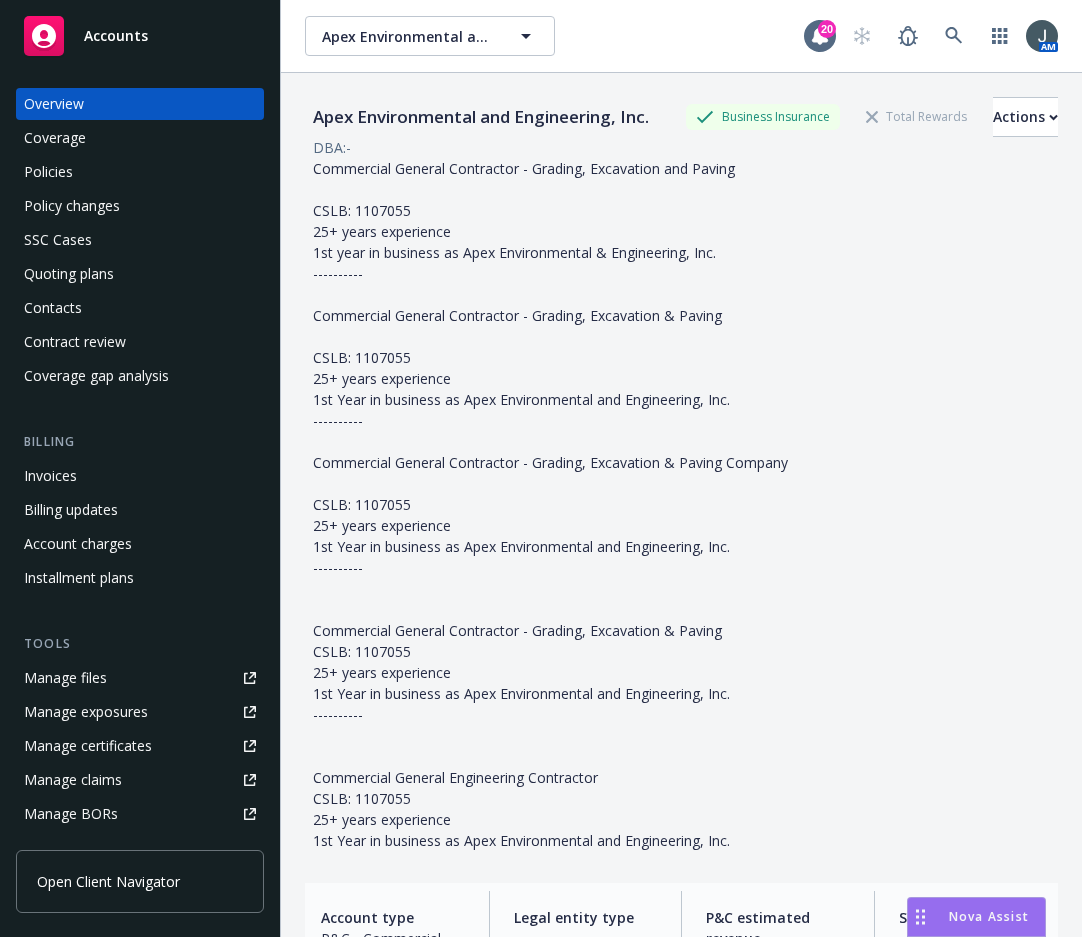 click on "Accounts" at bounding box center [140, 36] 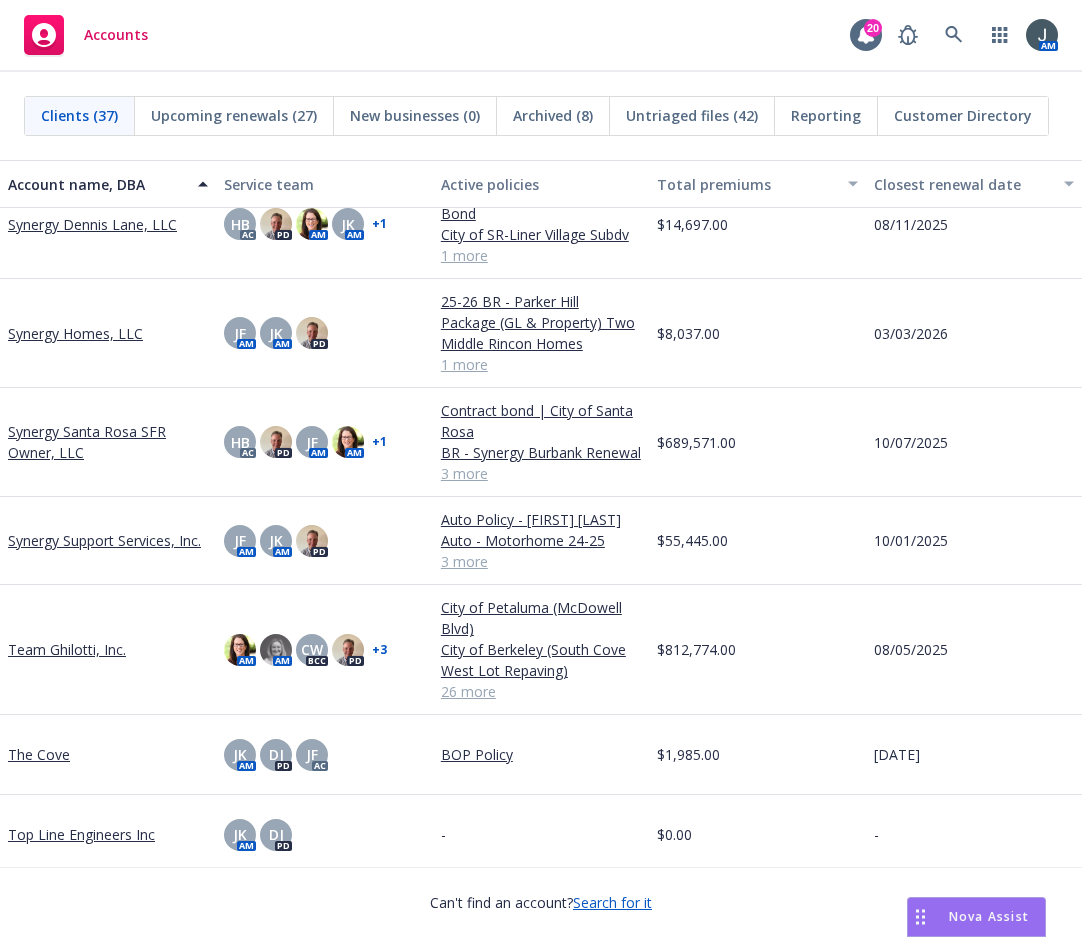 scroll, scrollTop: 2467, scrollLeft: 0, axis: vertical 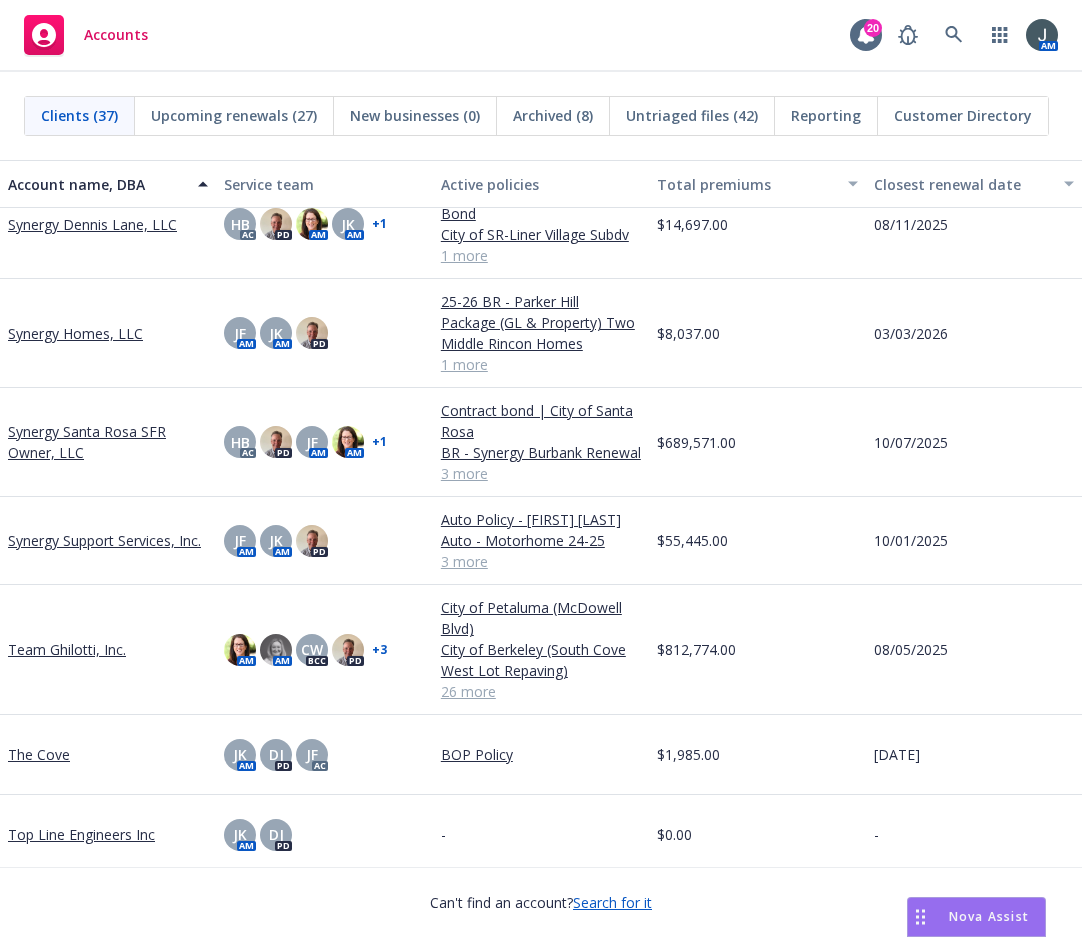 click on "Team Ghilotti, Inc." at bounding box center (67, 649) 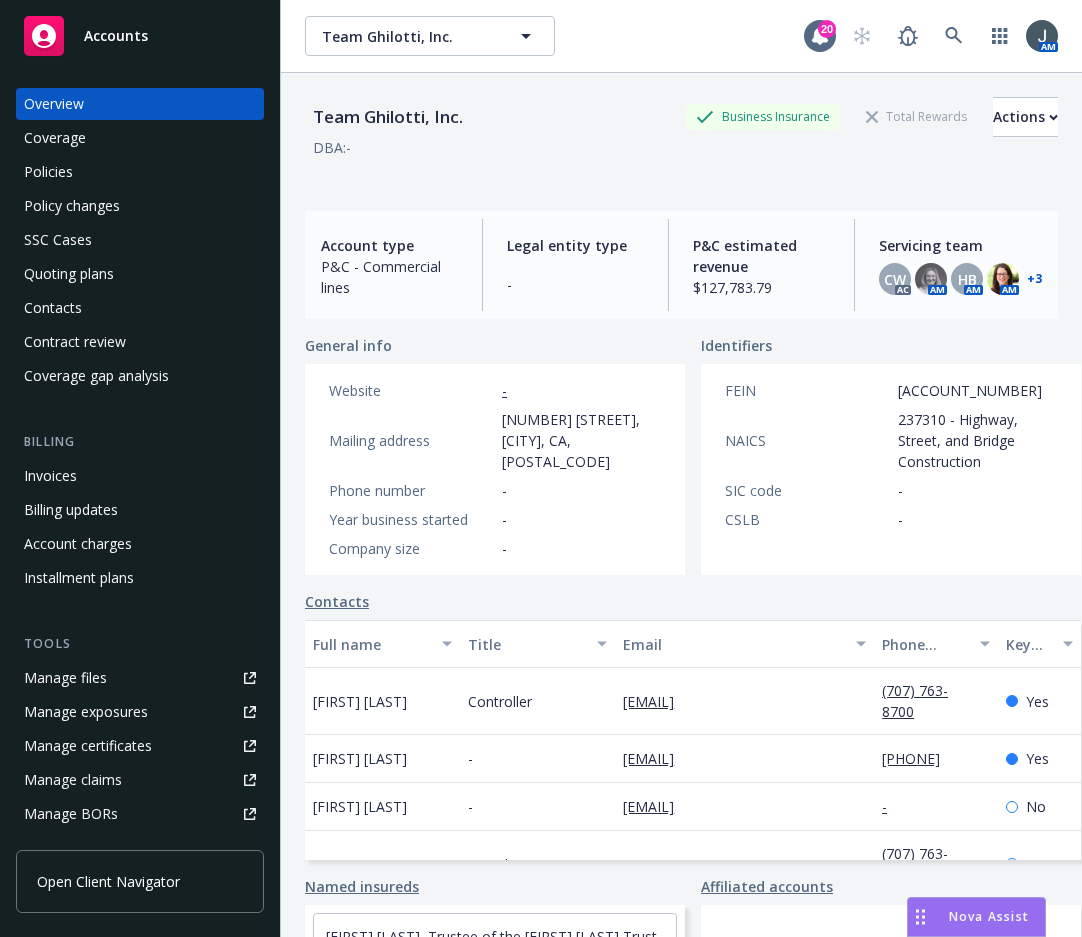 click on "Invoices" at bounding box center [140, 476] 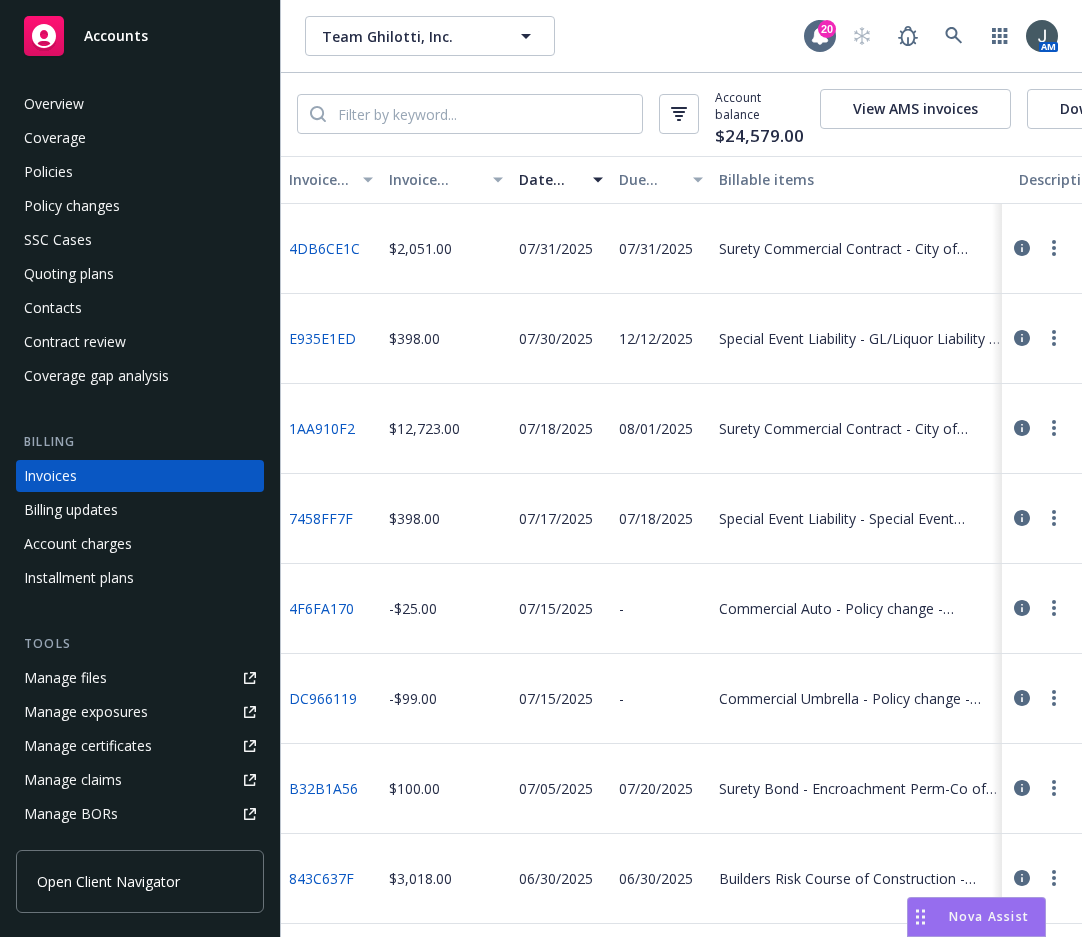 click on "-$99.00" at bounding box center [446, 699] 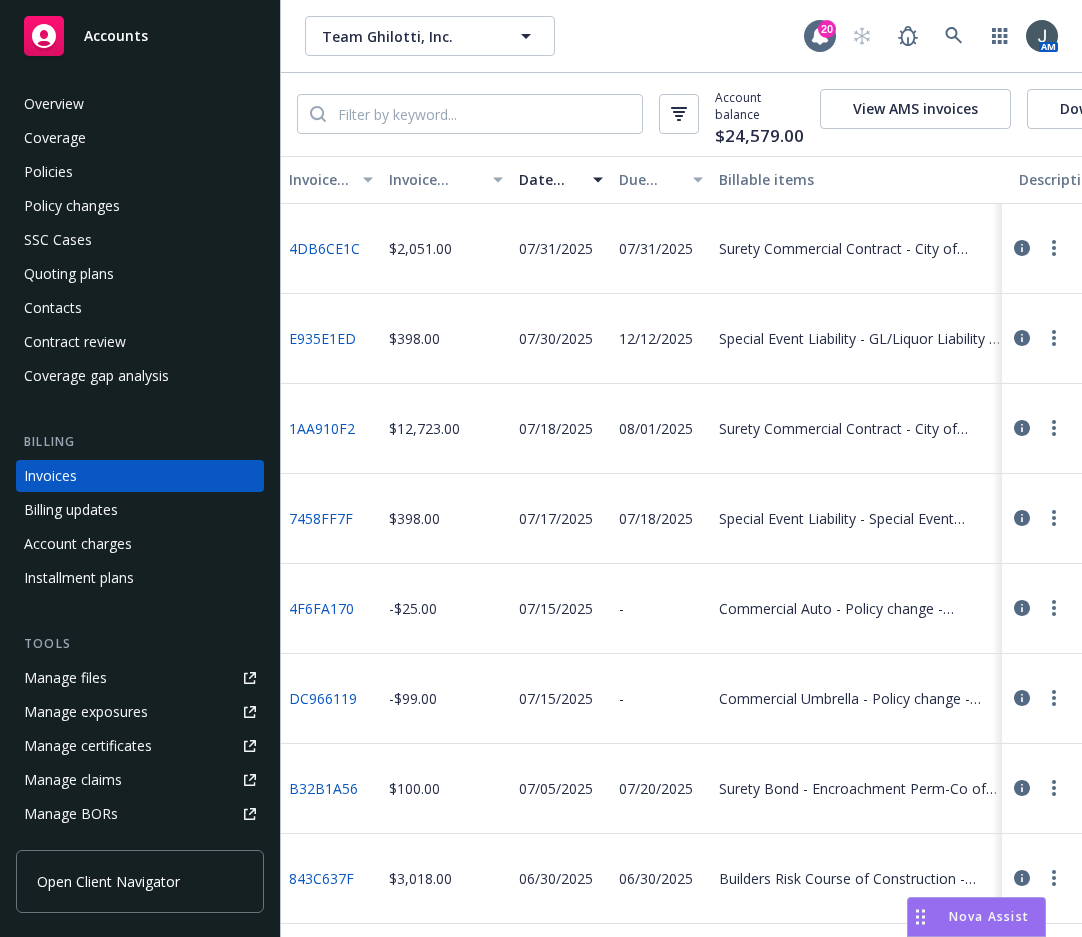 scroll, scrollTop: 467, scrollLeft: 0, axis: vertical 